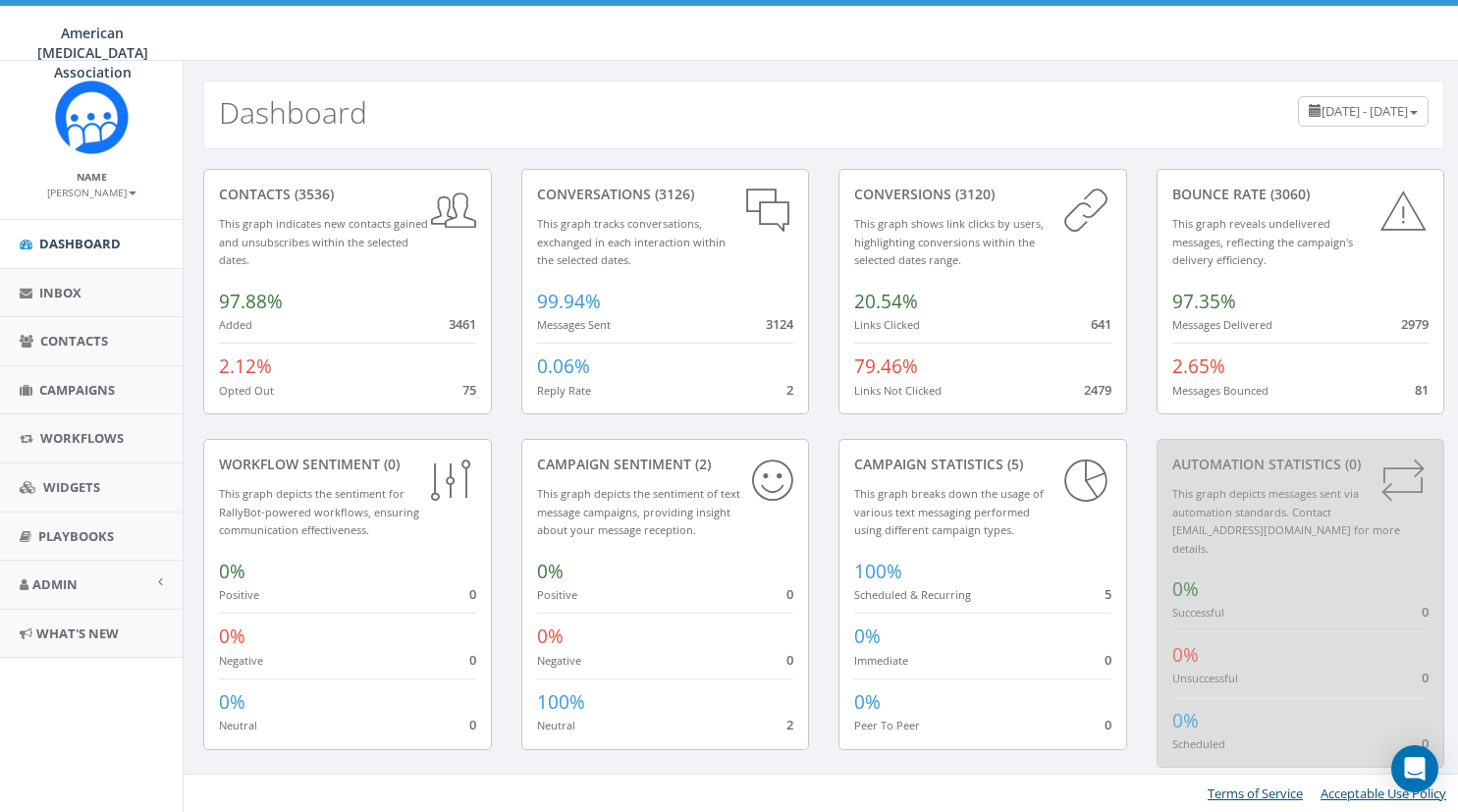 scroll, scrollTop: 0, scrollLeft: 0, axis: both 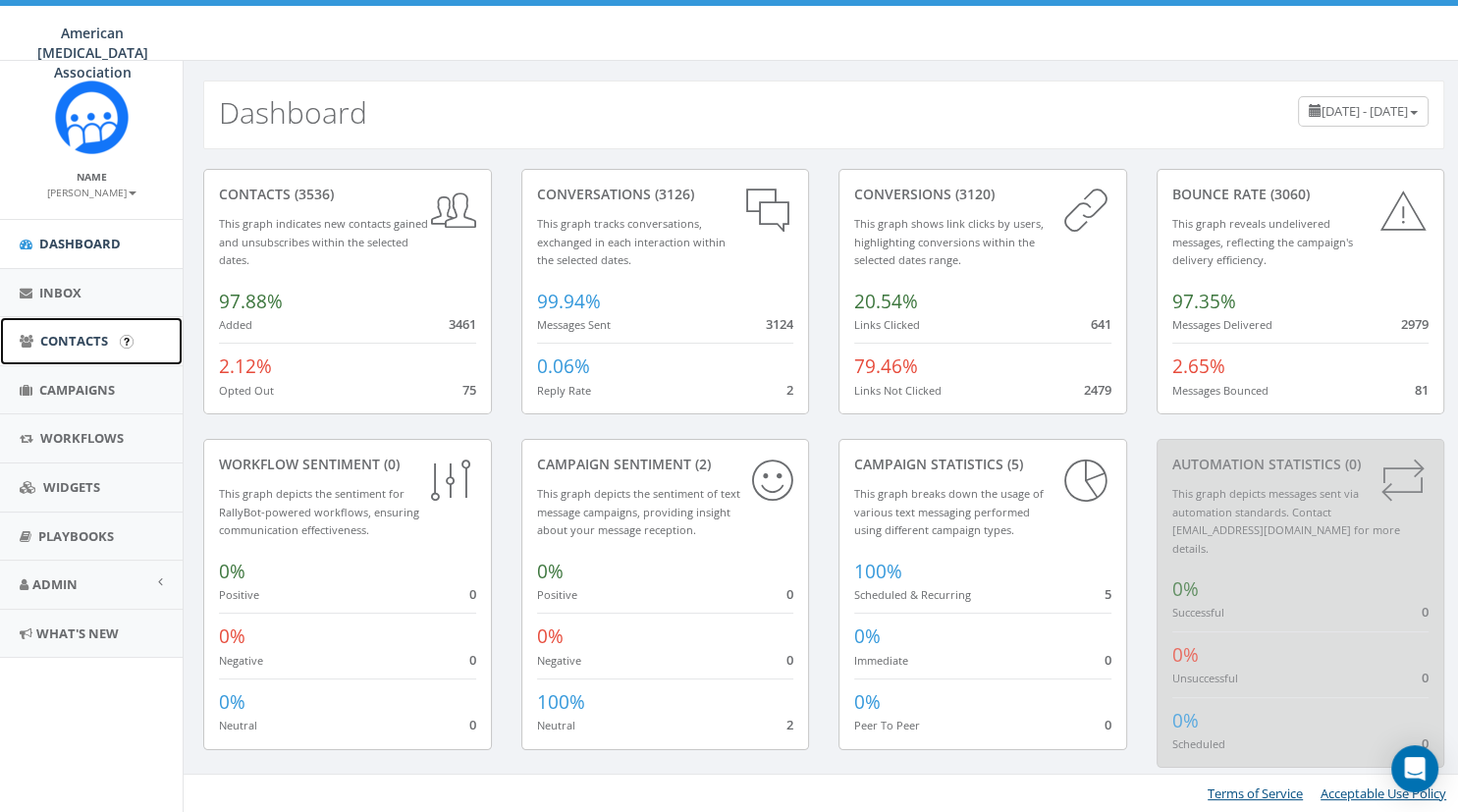 click on "Contacts" at bounding box center (74, 341) 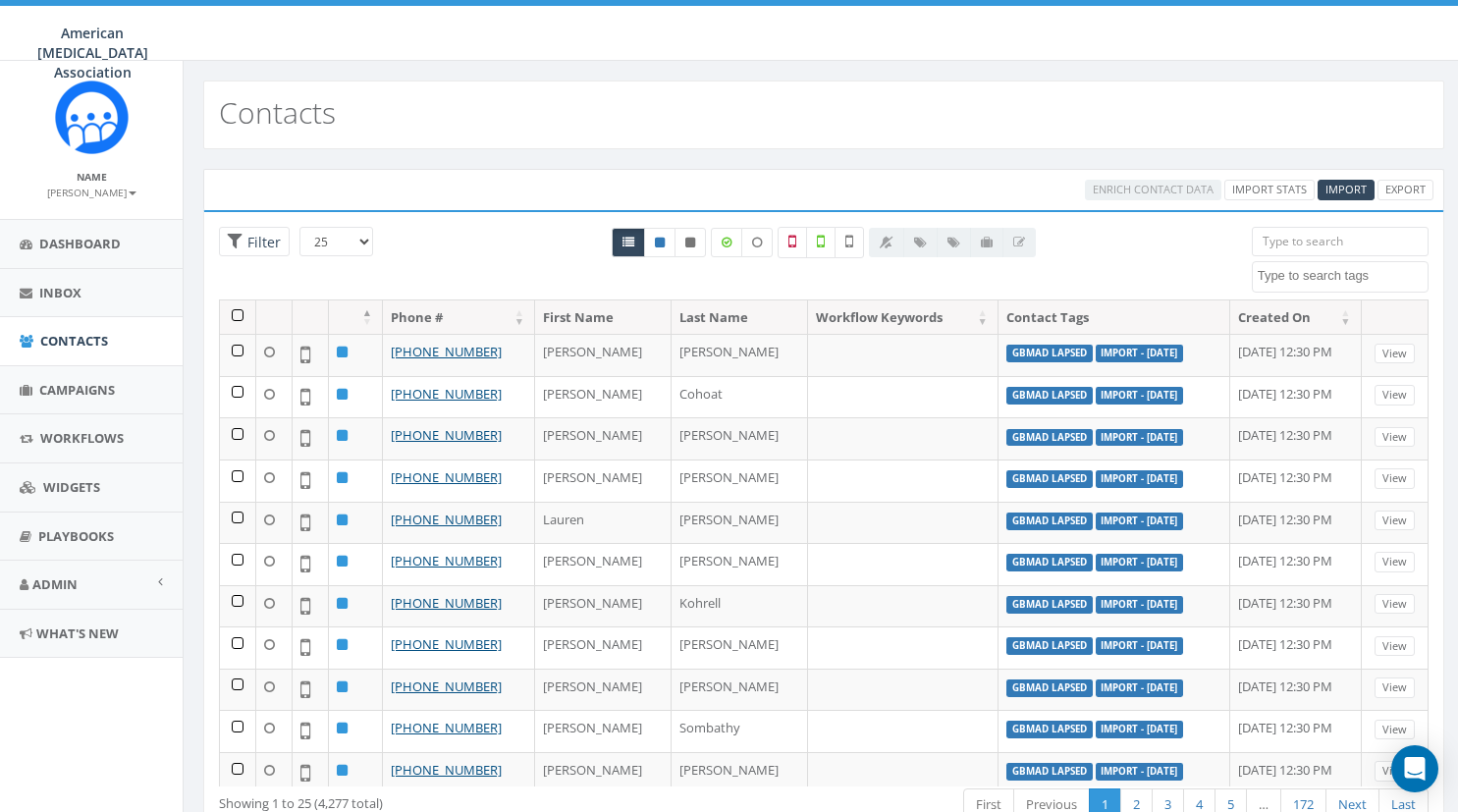 select 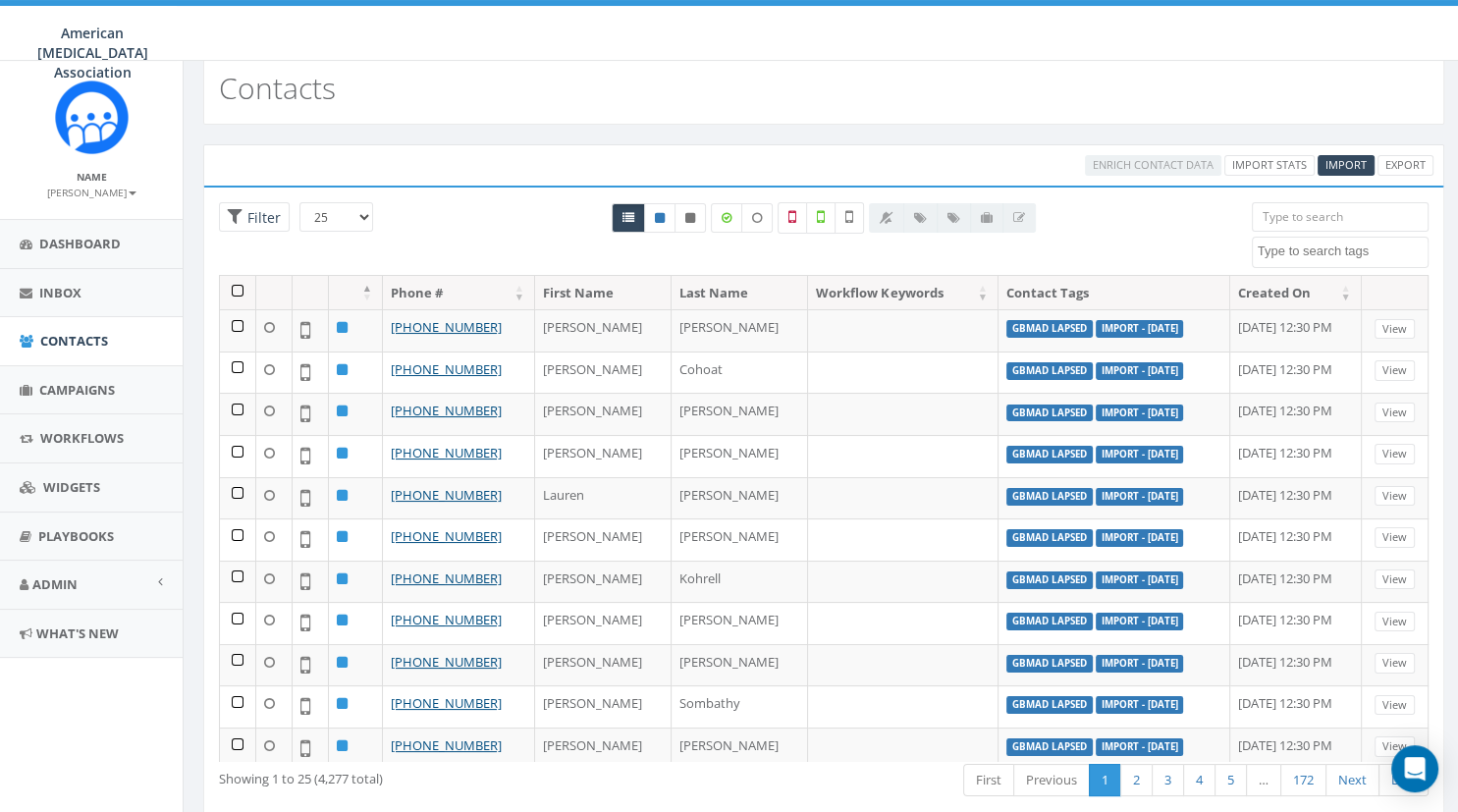 scroll, scrollTop: 26, scrollLeft: 0, axis: vertical 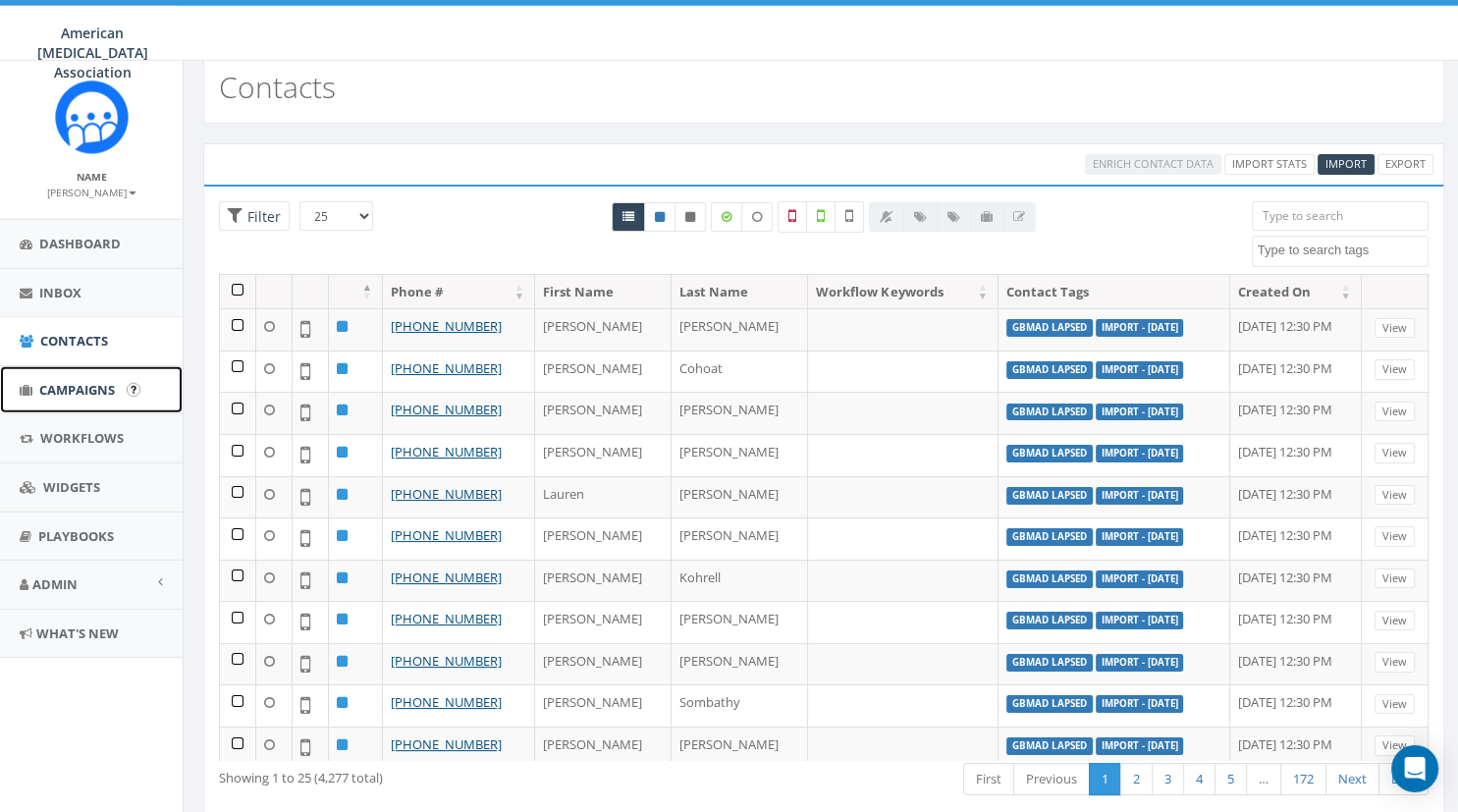 click on "Campaigns" at bounding box center (91, 390) 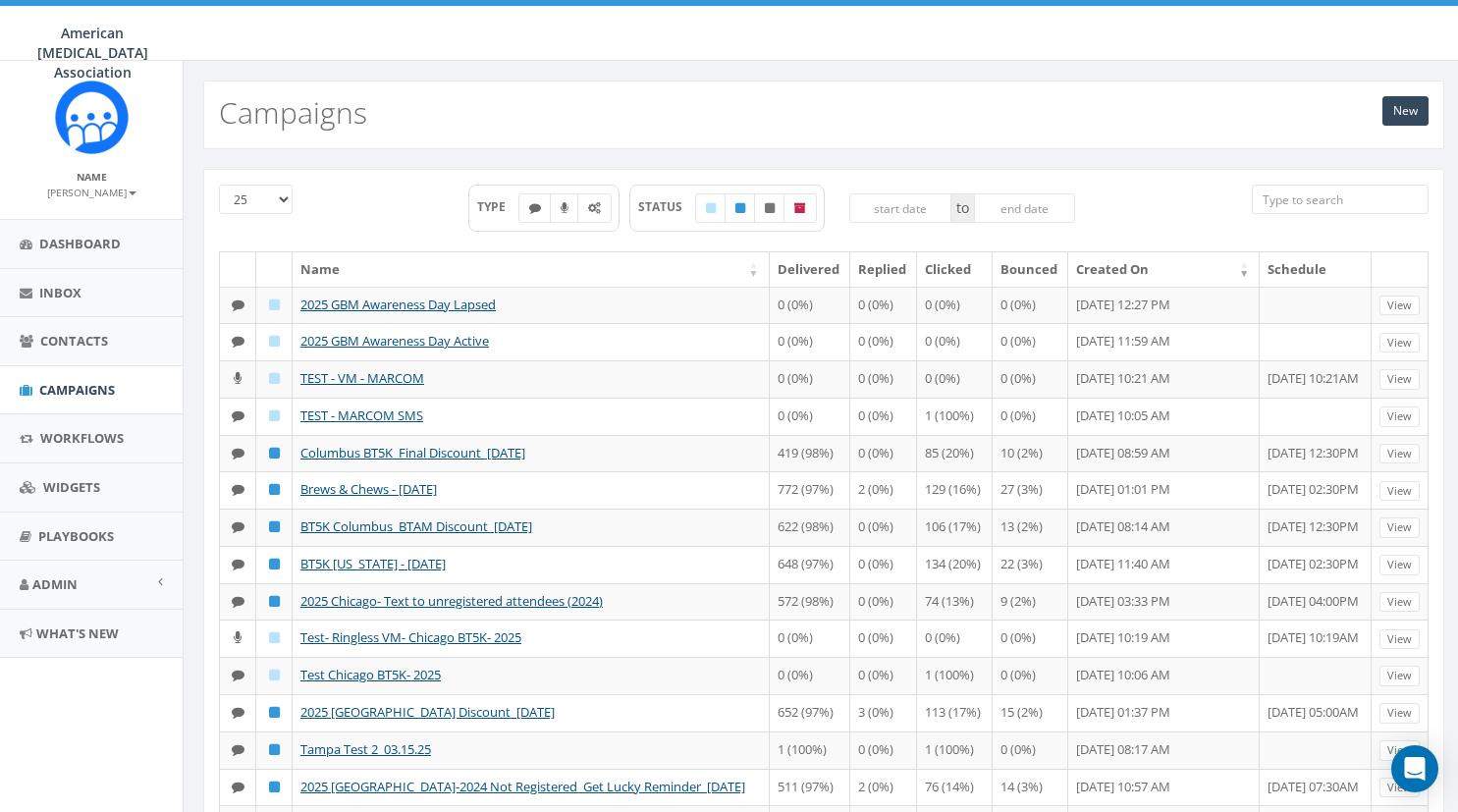 scroll, scrollTop: 0, scrollLeft: 0, axis: both 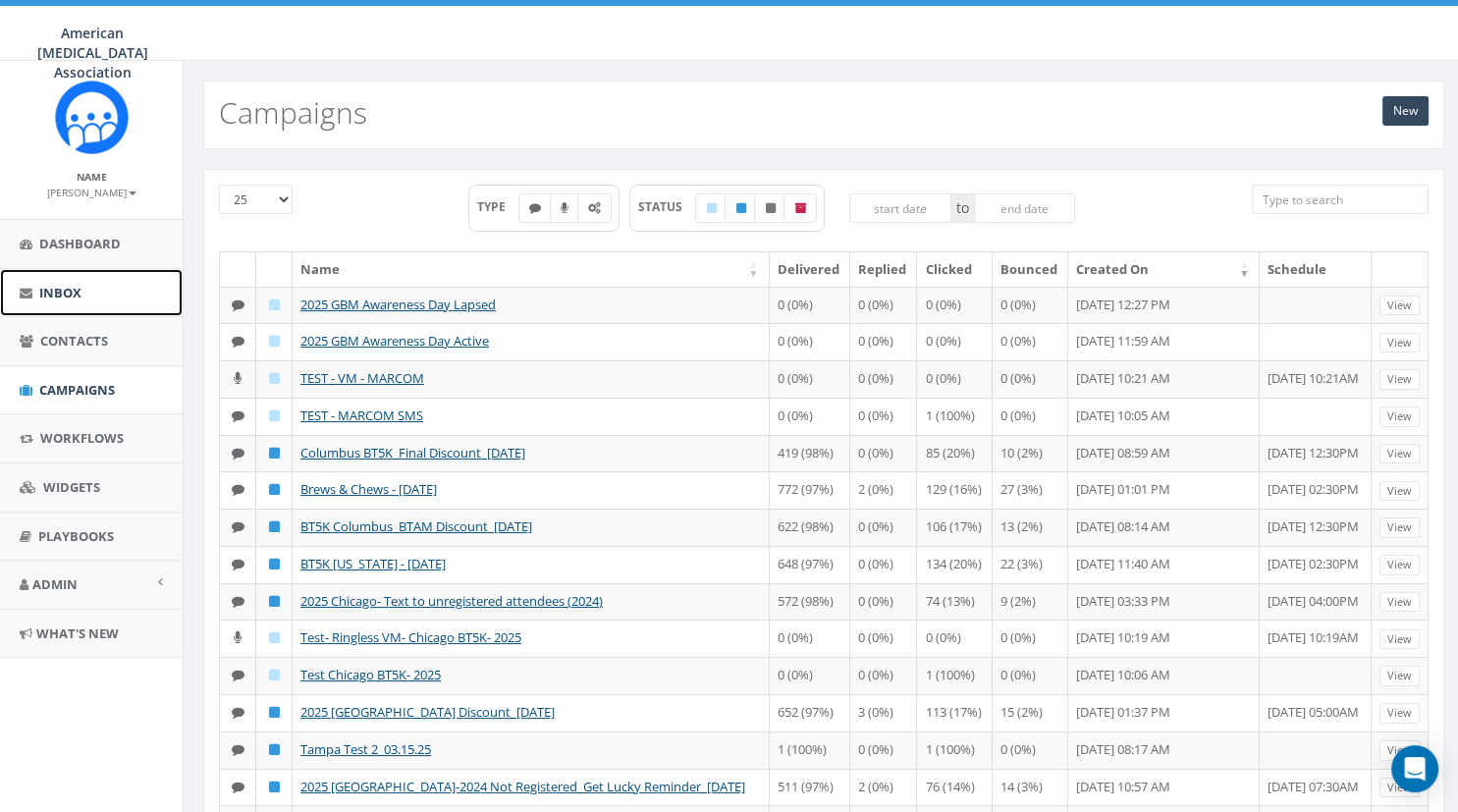 click on "Inbox" at bounding box center [60, 293] 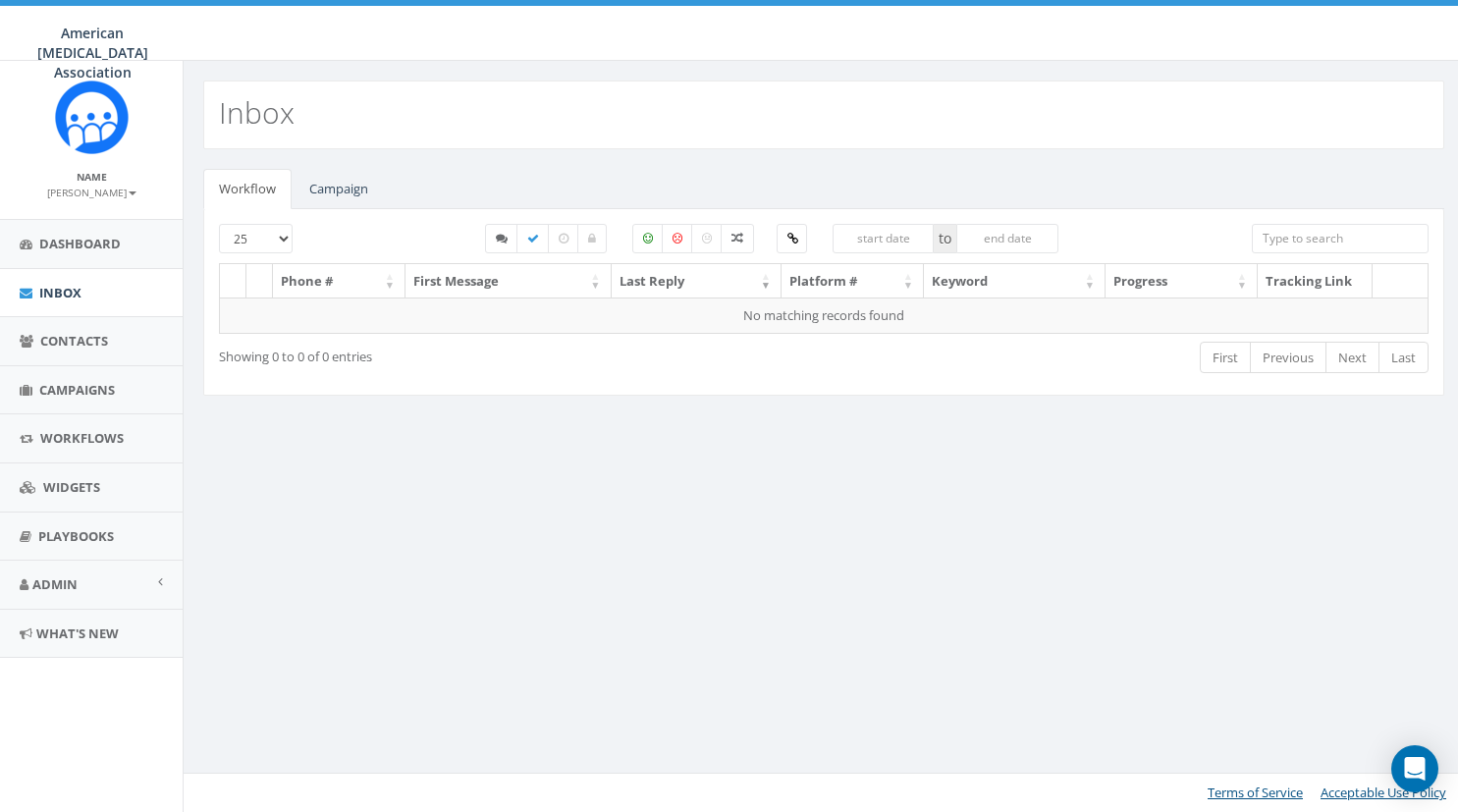 select 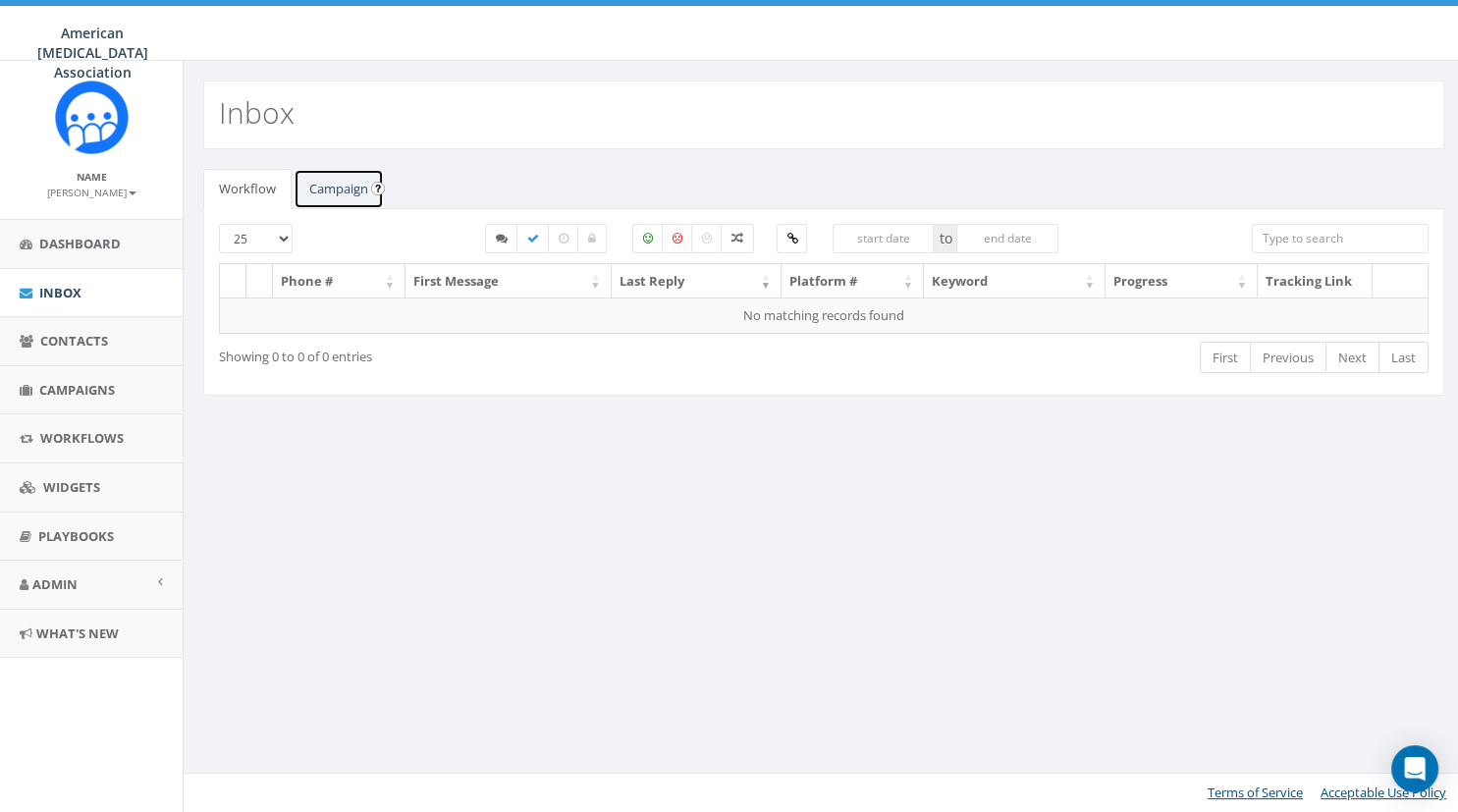 click on "Campaign" at bounding box center [339, 189] 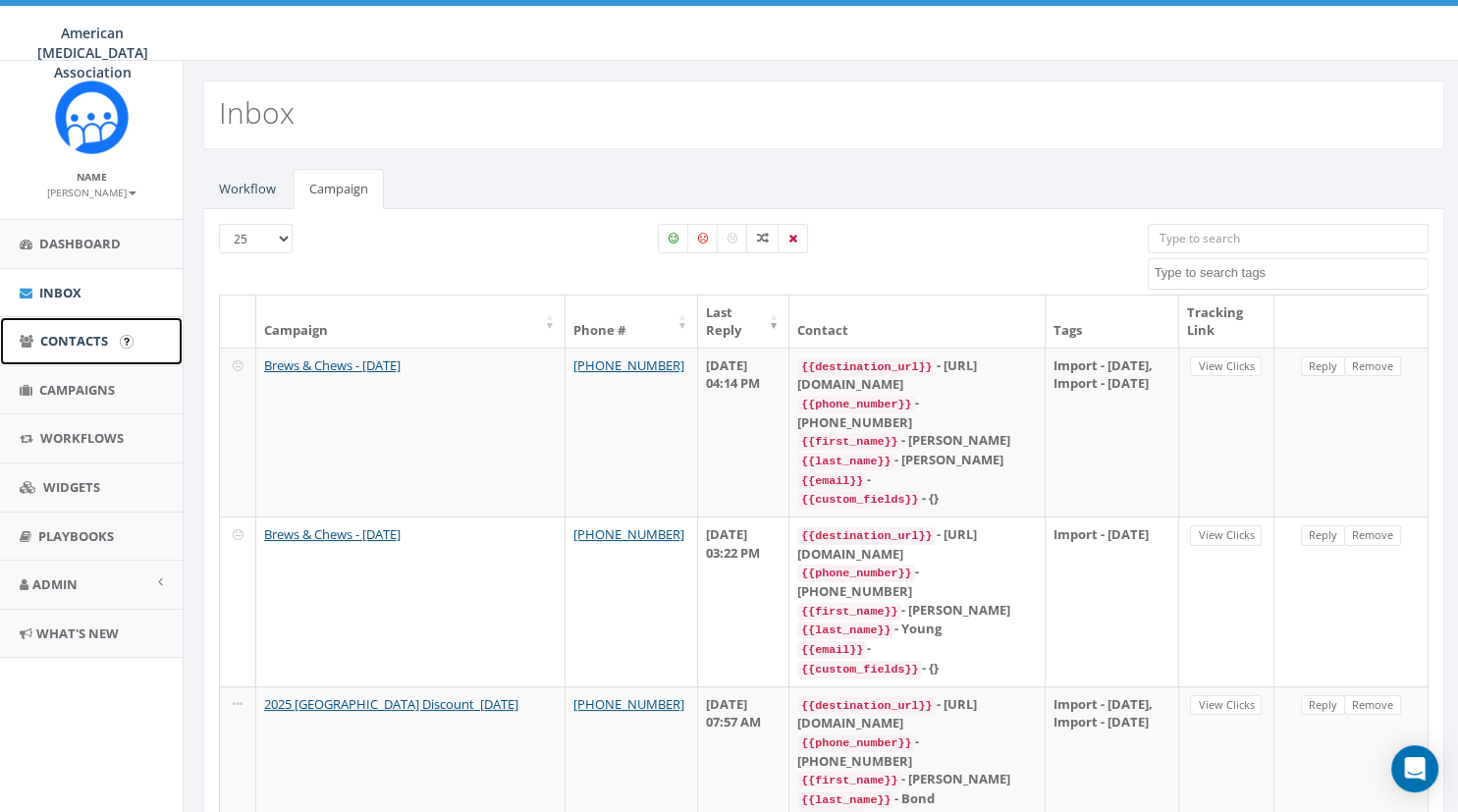 click on "Contacts" at bounding box center [91, 341] 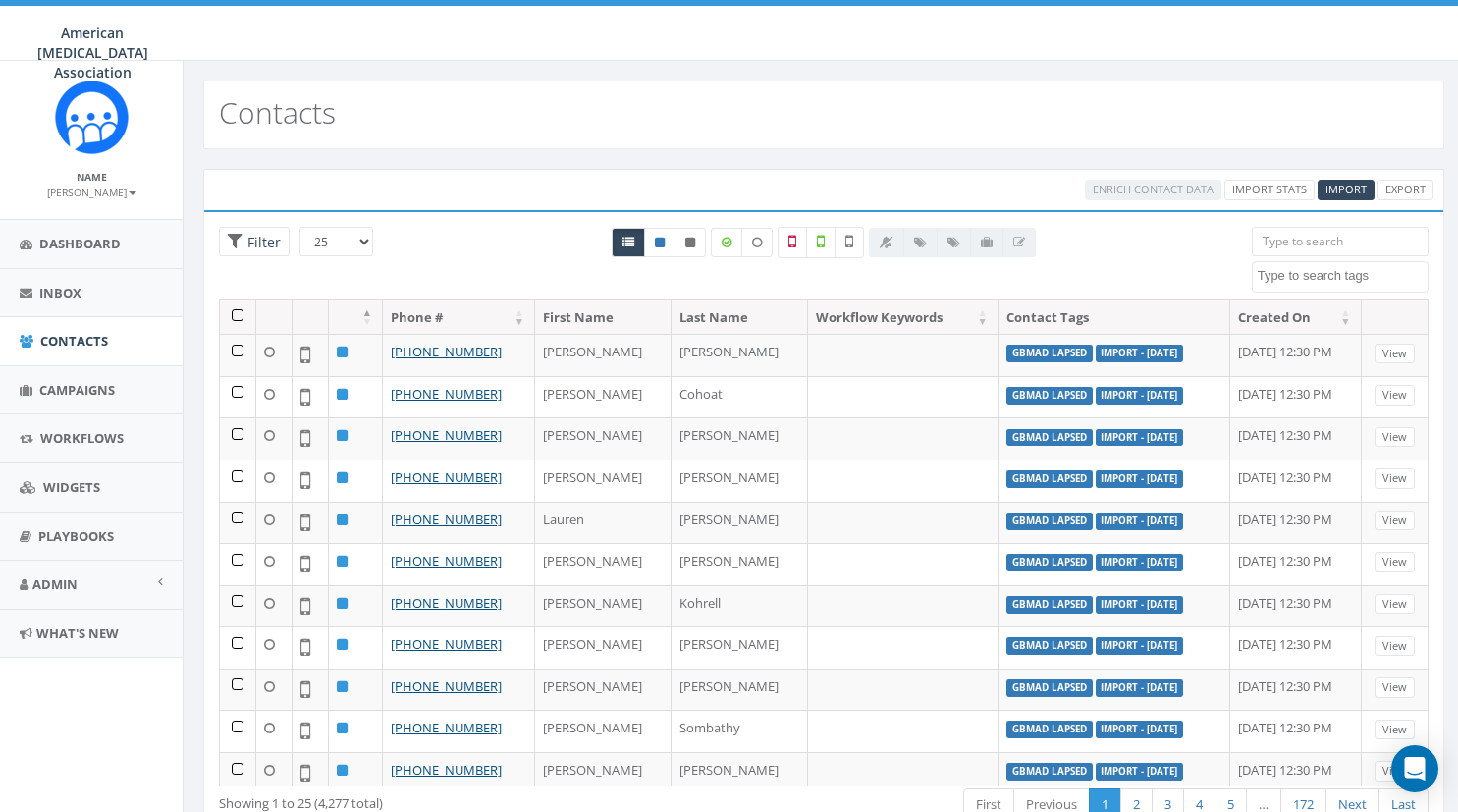 select 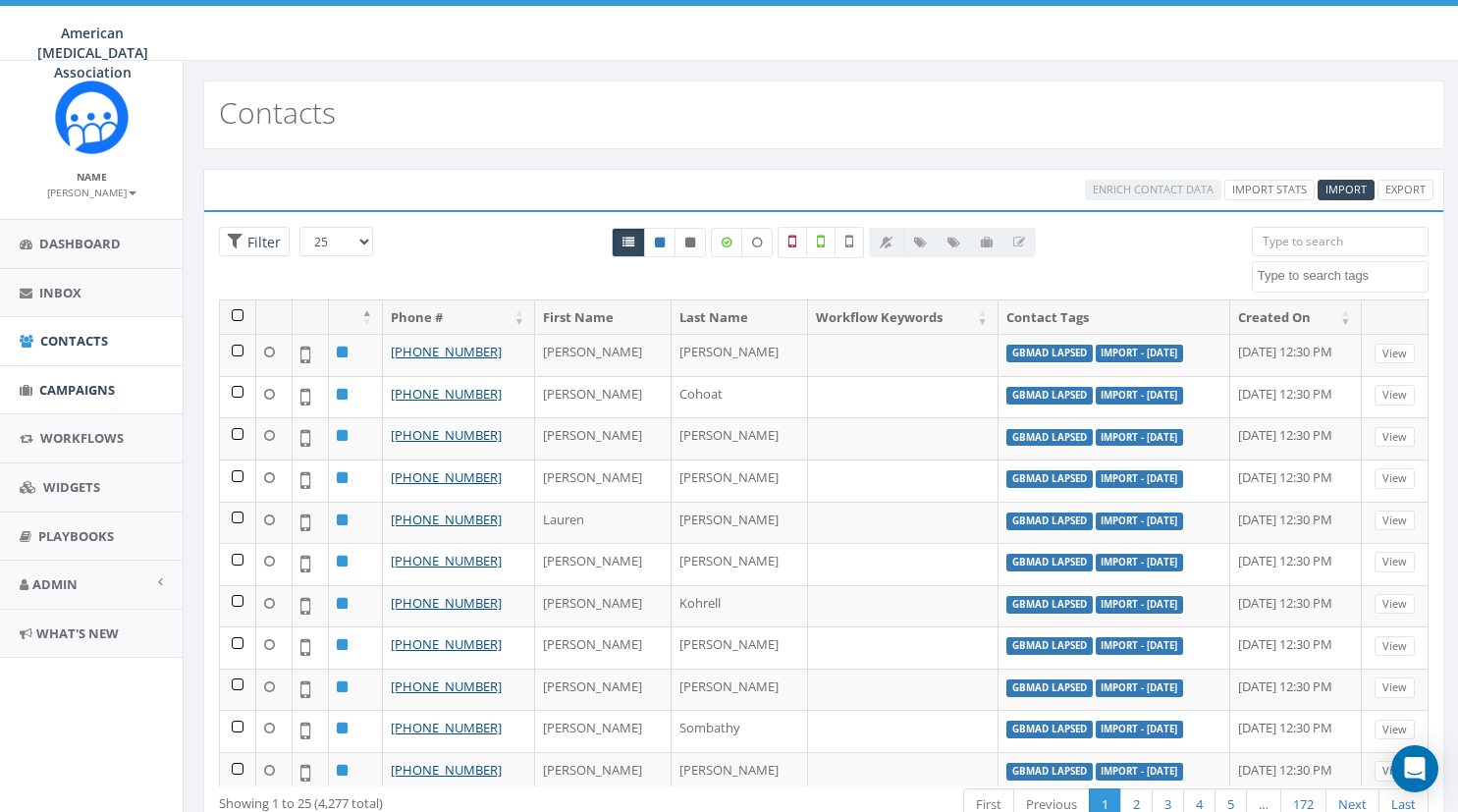 scroll, scrollTop: 0, scrollLeft: 0, axis: both 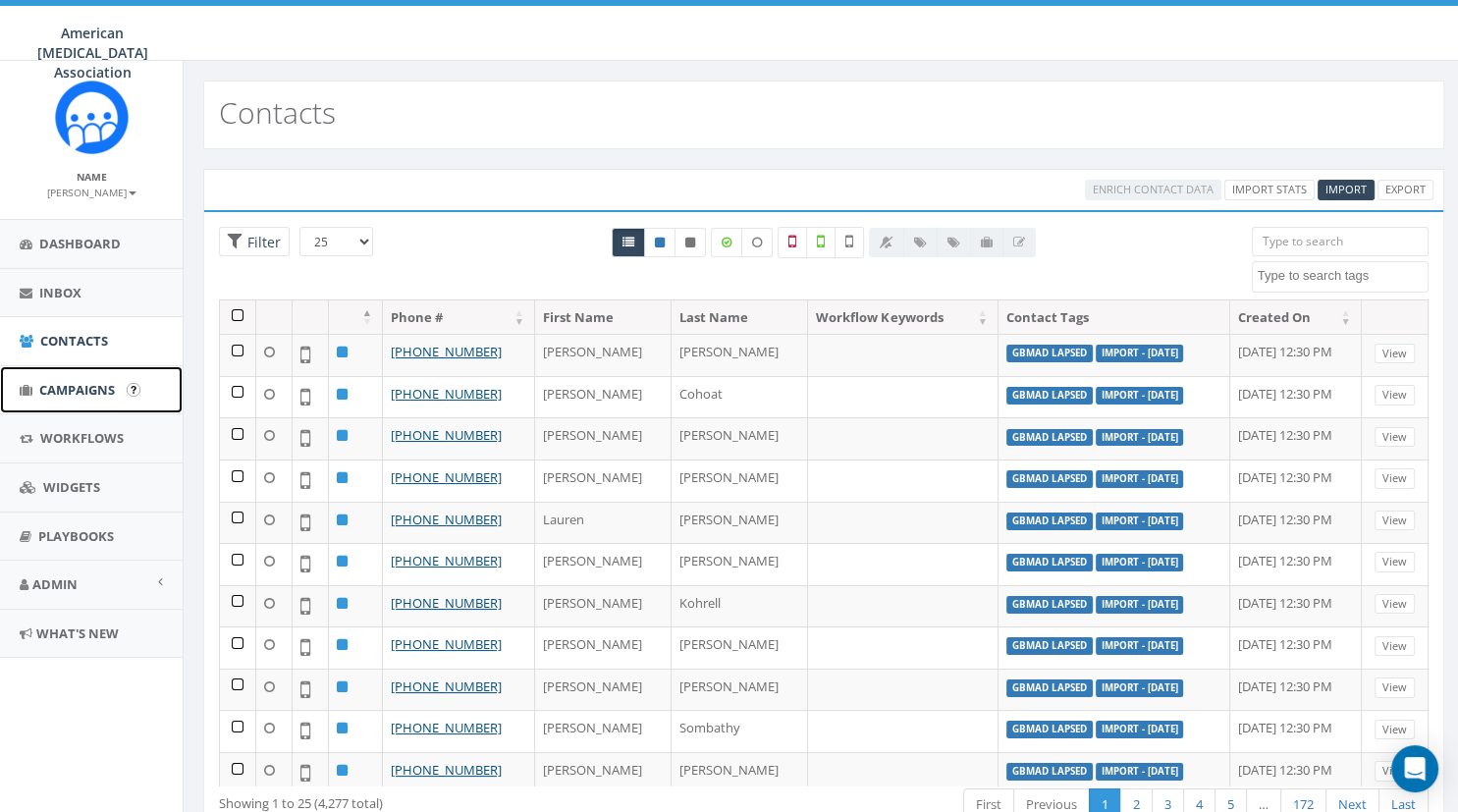 click on "Campaigns" at bounding box center [77, 390] 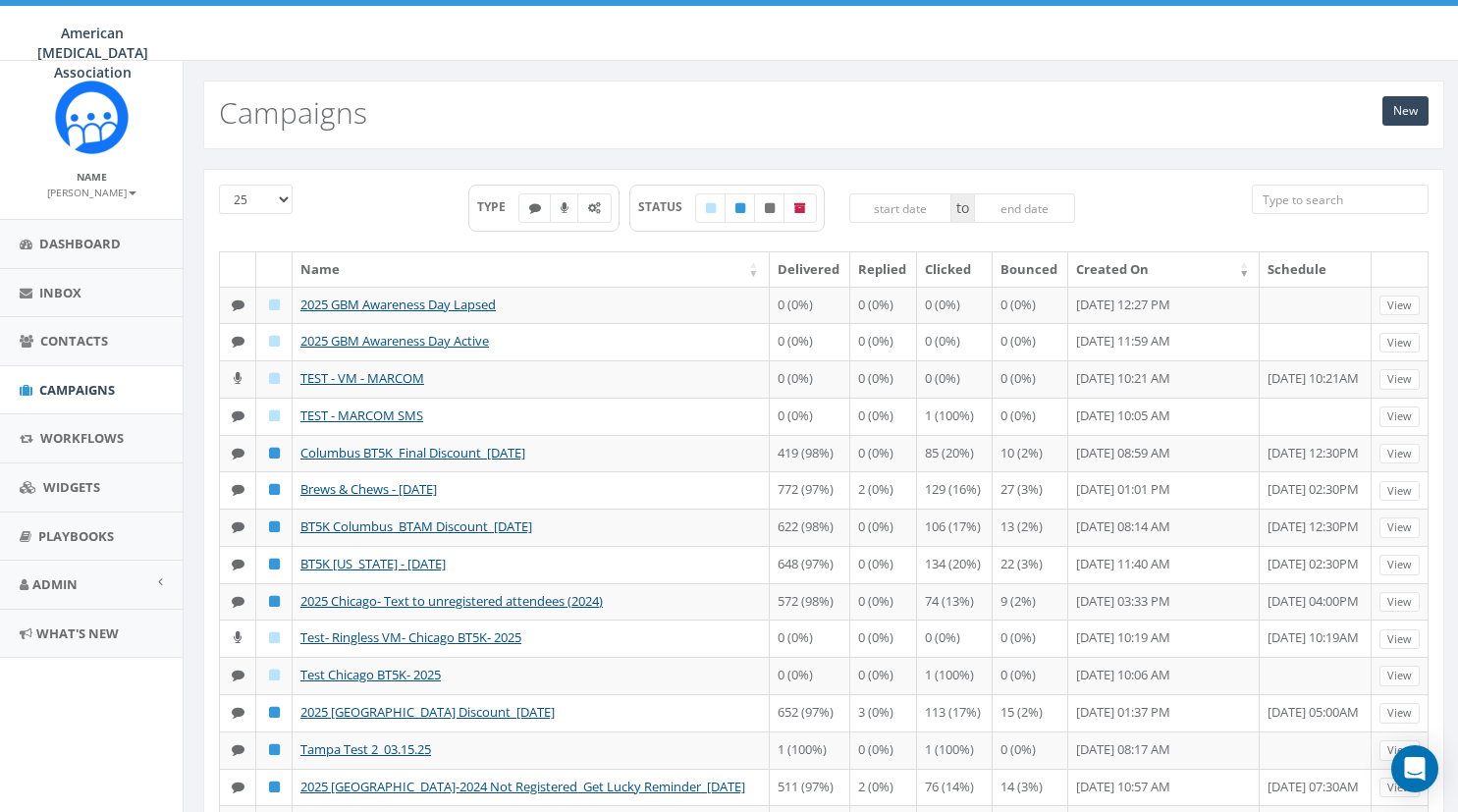 scroll, scrollTop: 0, scrollLeft: 0, axis: both 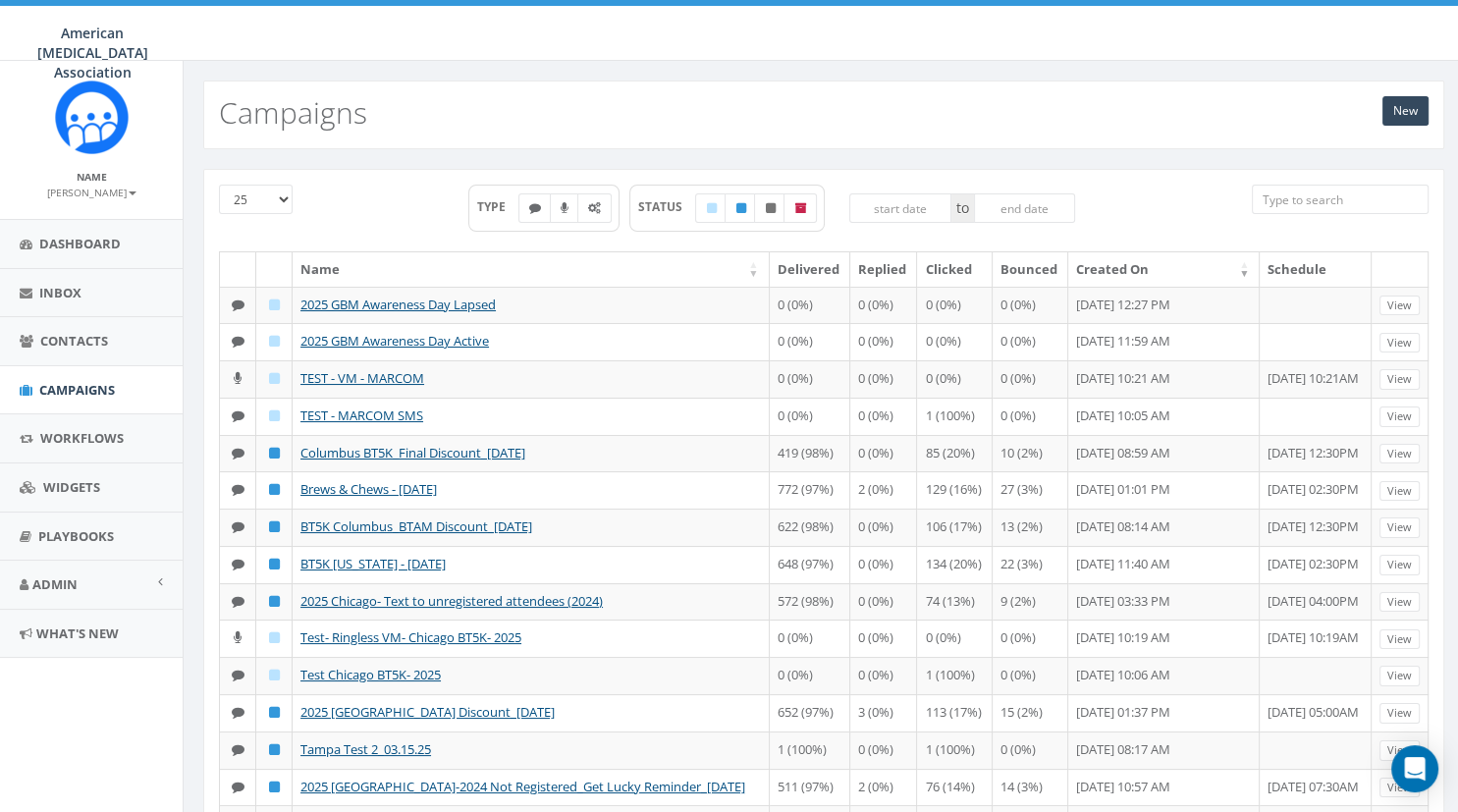click on "New Campaigns" at bounding box center [824, 115] 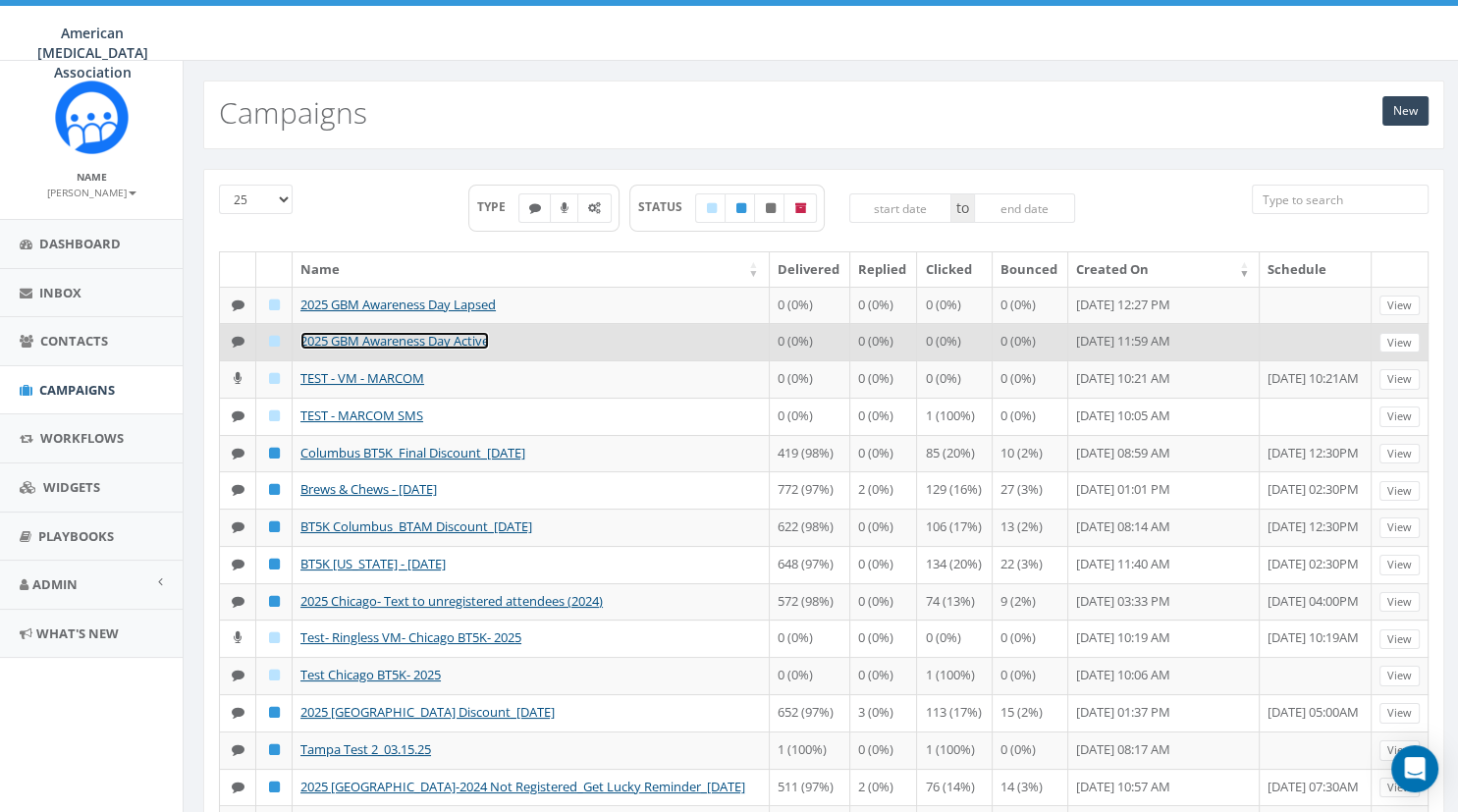 click on "2025 GBM Awareness Day Active" at bounding box center (395, 341) 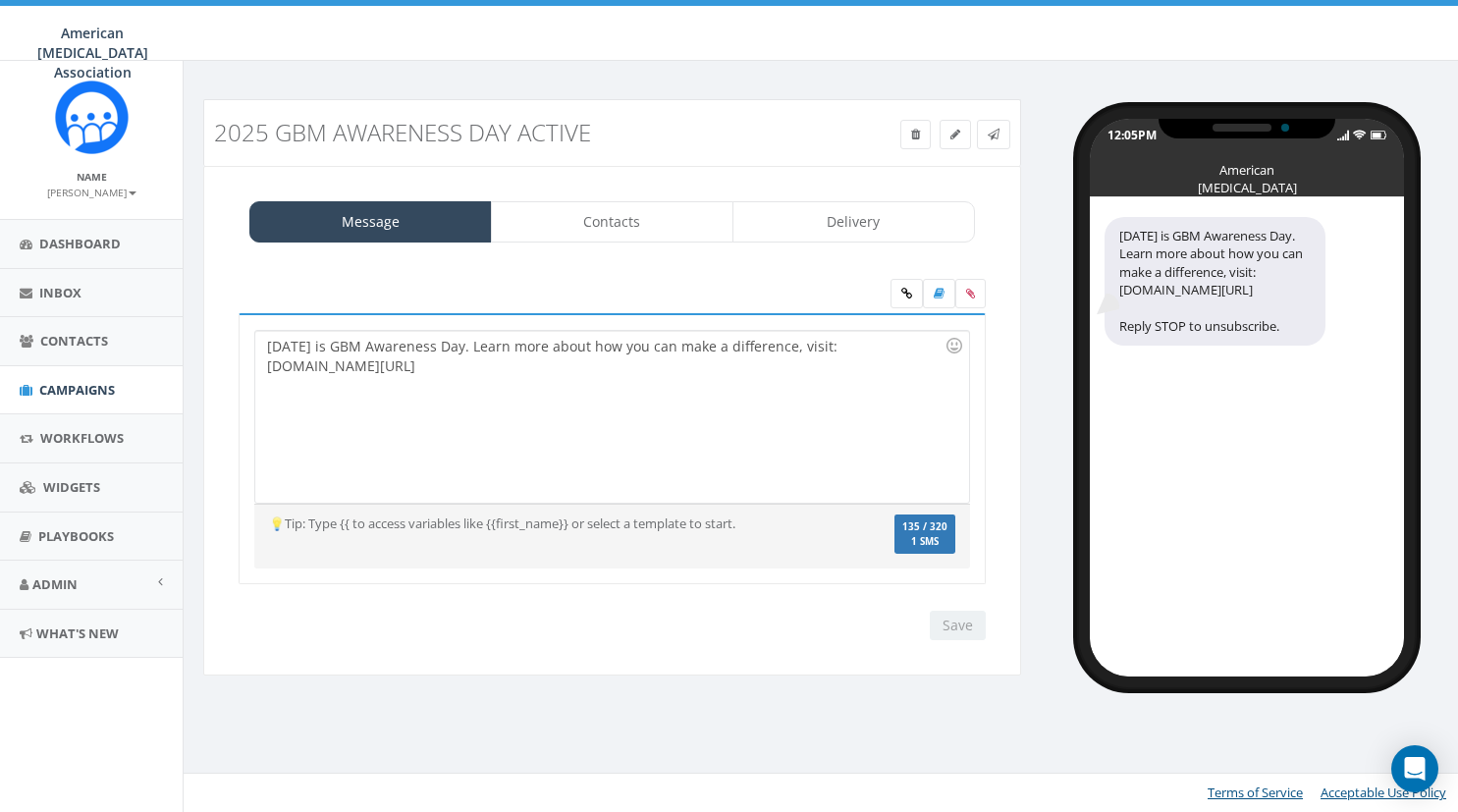 scroll, scrollTop: 0, scrollLeft: 0, axis: both 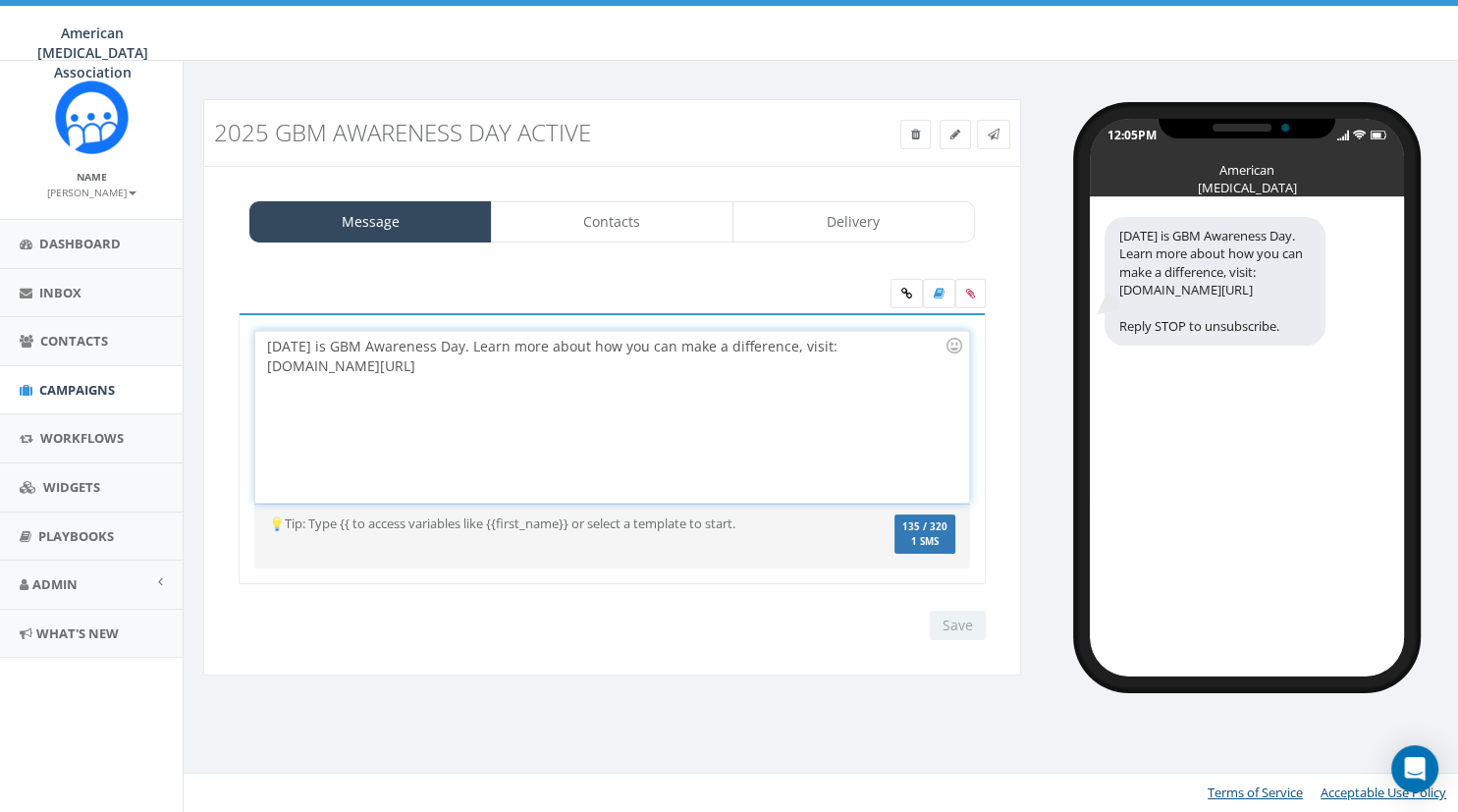 click on "Tomorrow is GBM Awareness Day. Learn more about how you can make a difference, visit: abta.org/glioblastoma" at bounding box center (612, 416) 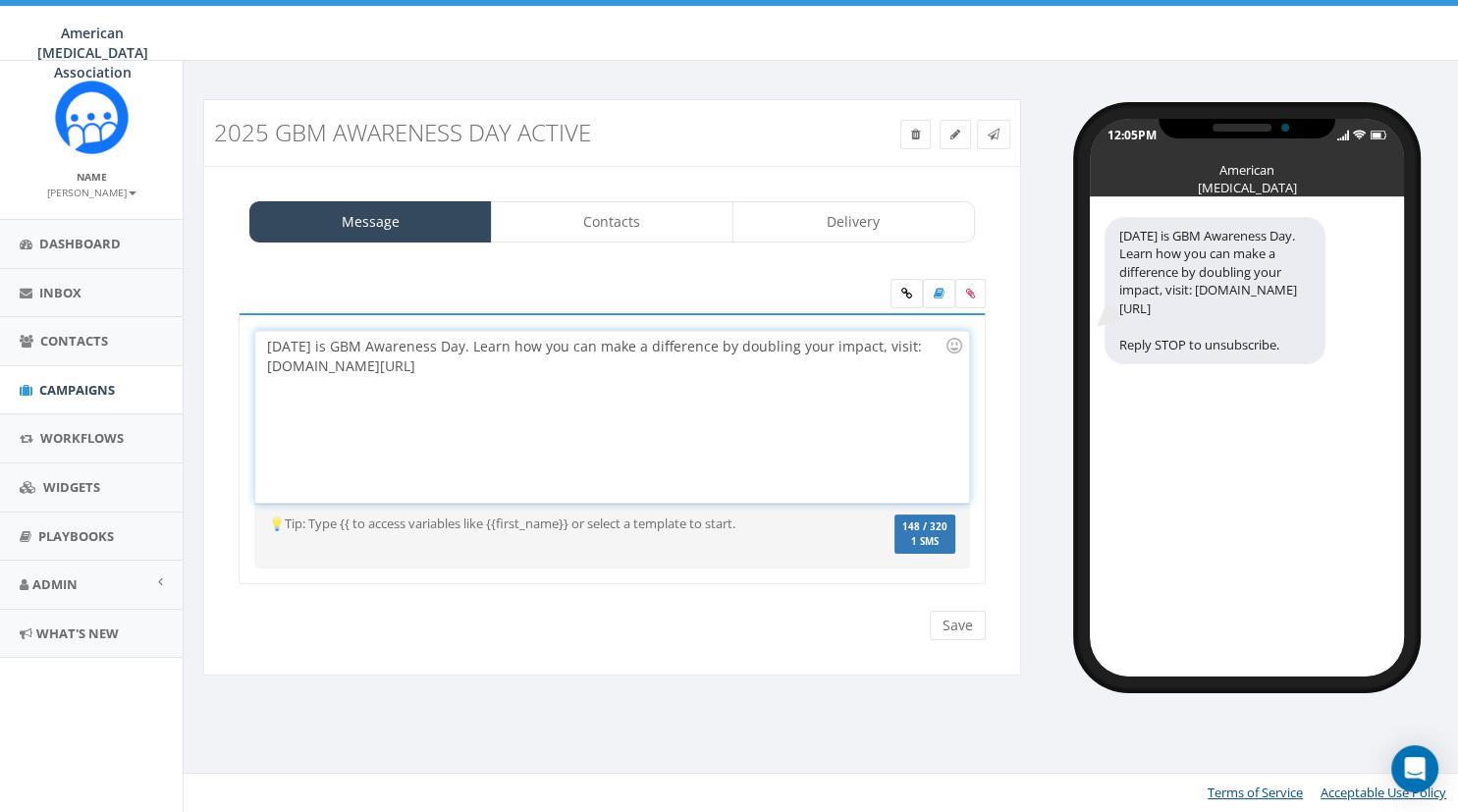 click on "Tomorrow is GBM Awareness Day. Learn how you can make a difference by doubling your impact, visit: abta.org/glioblastoma" at bounding box center (612, 416) 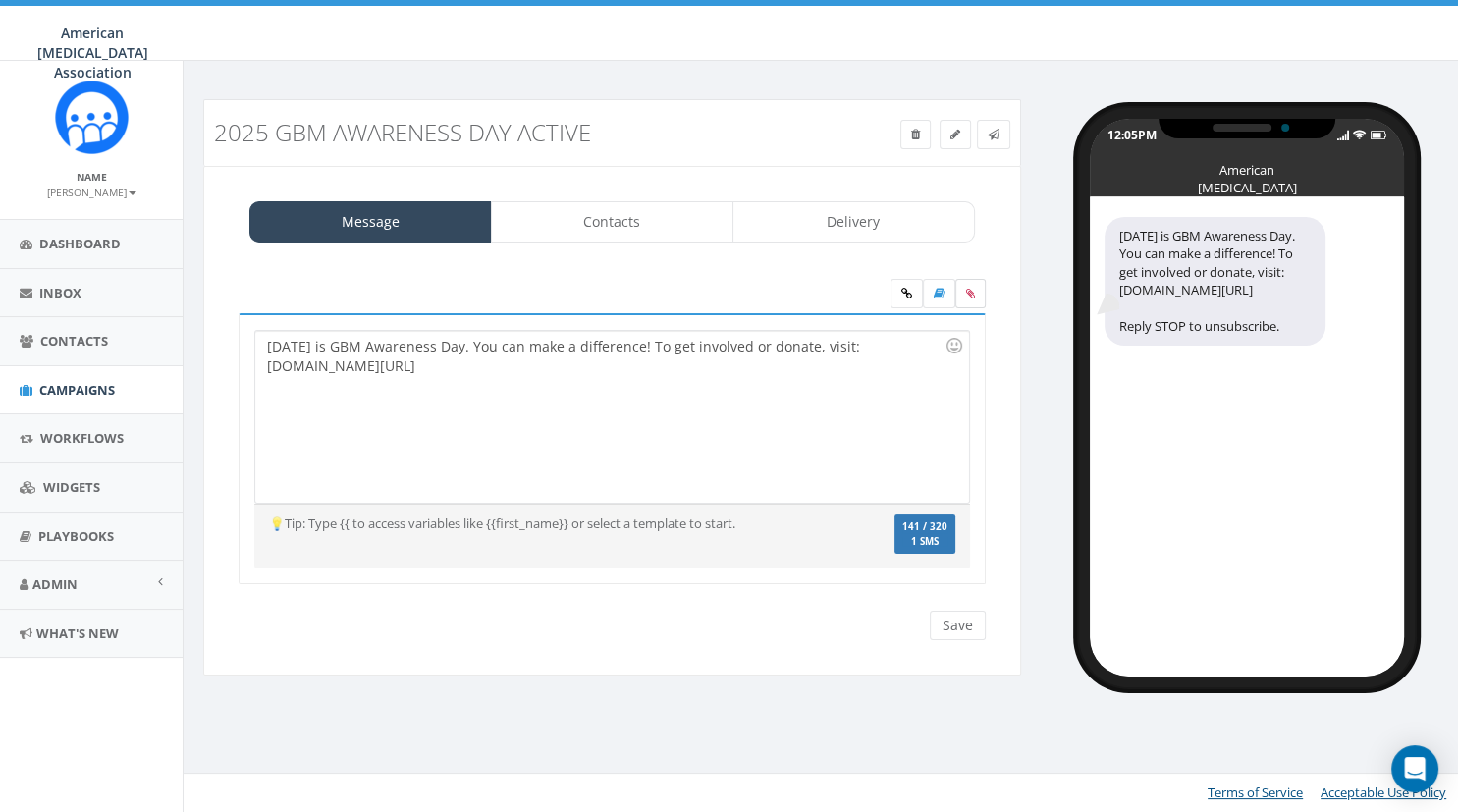 click at bounding box center [970, 294] 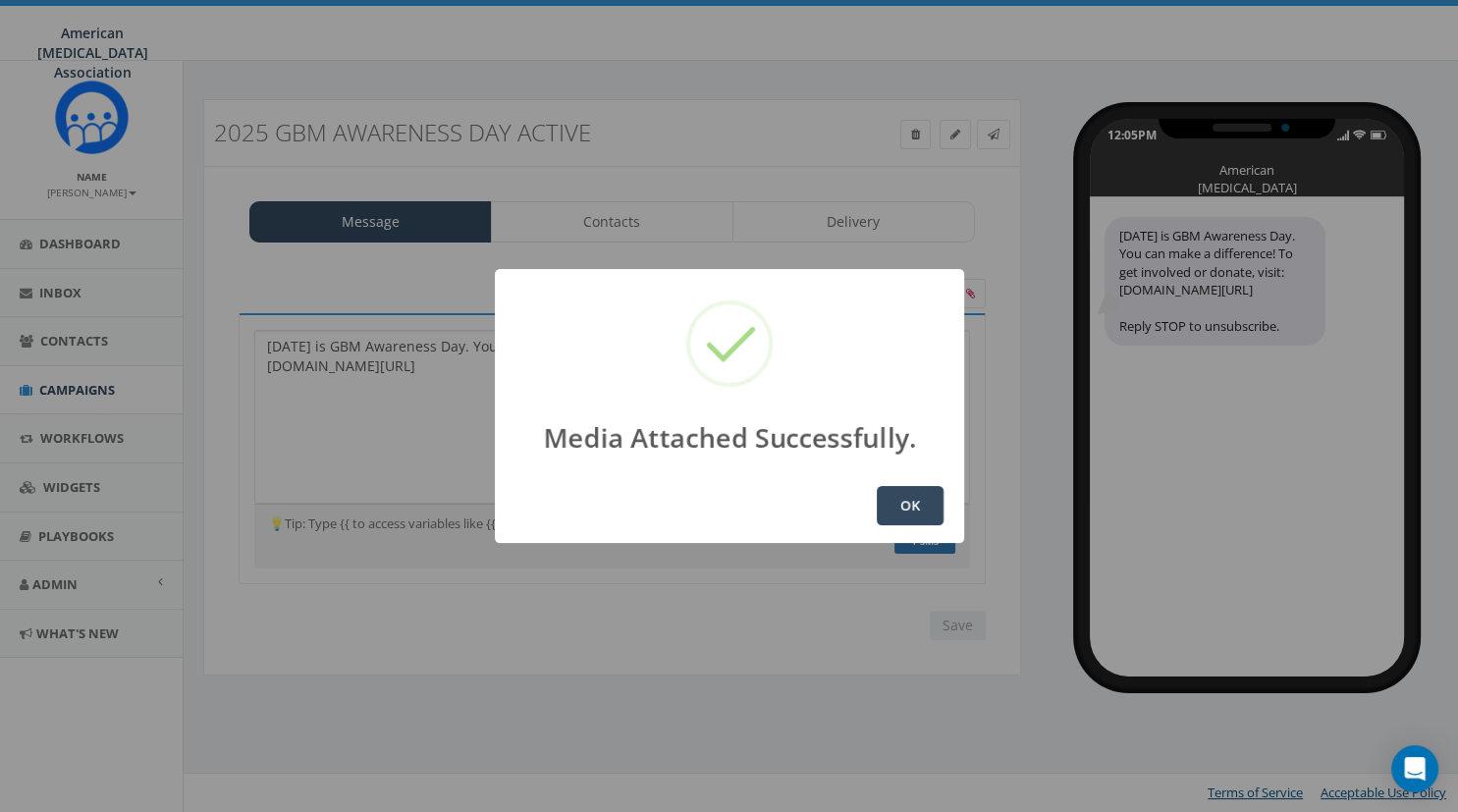 click on "OK" at bounding box center (910, 506) 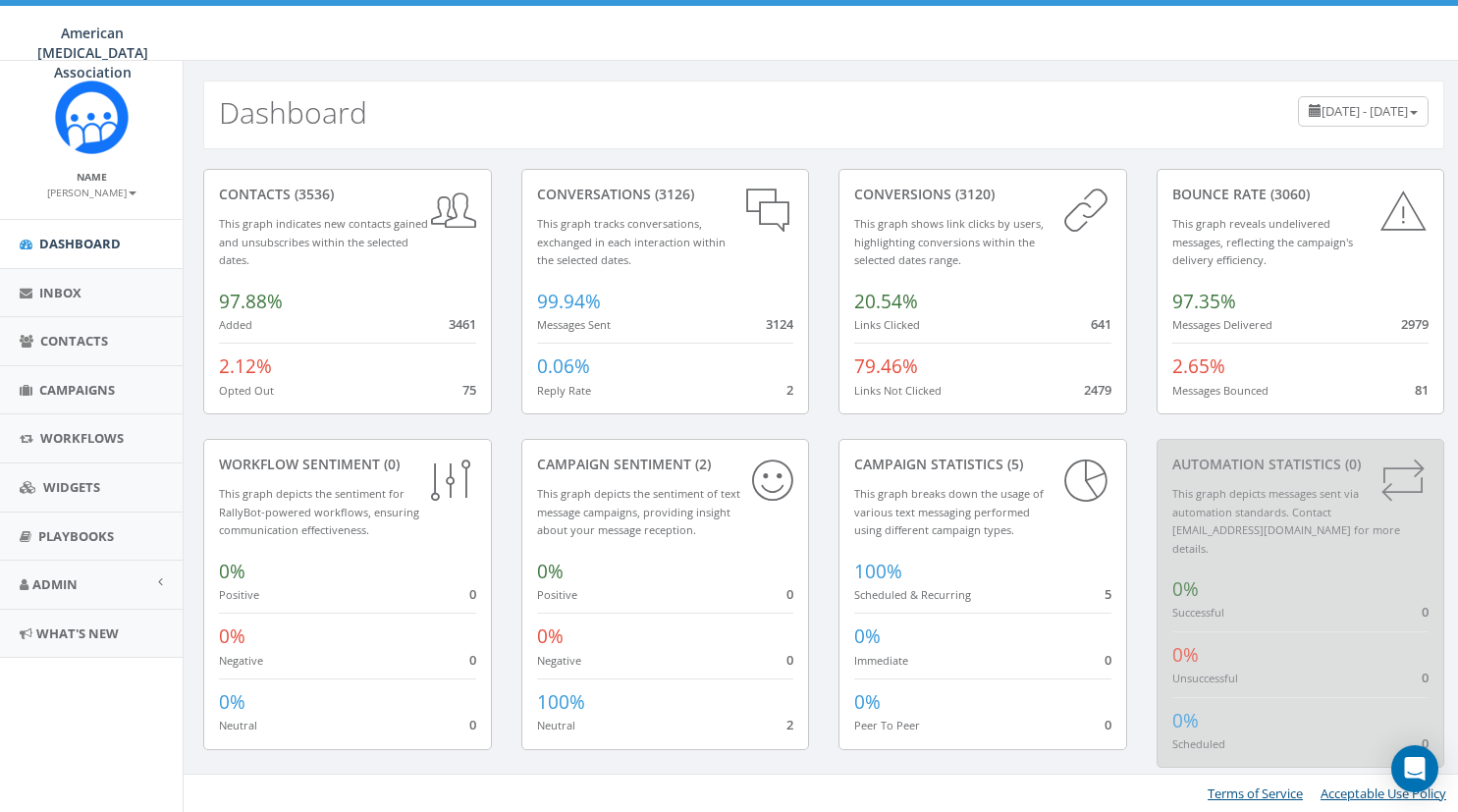 scroll, scrollTop: 0, scrollLeft: 0, axis: both 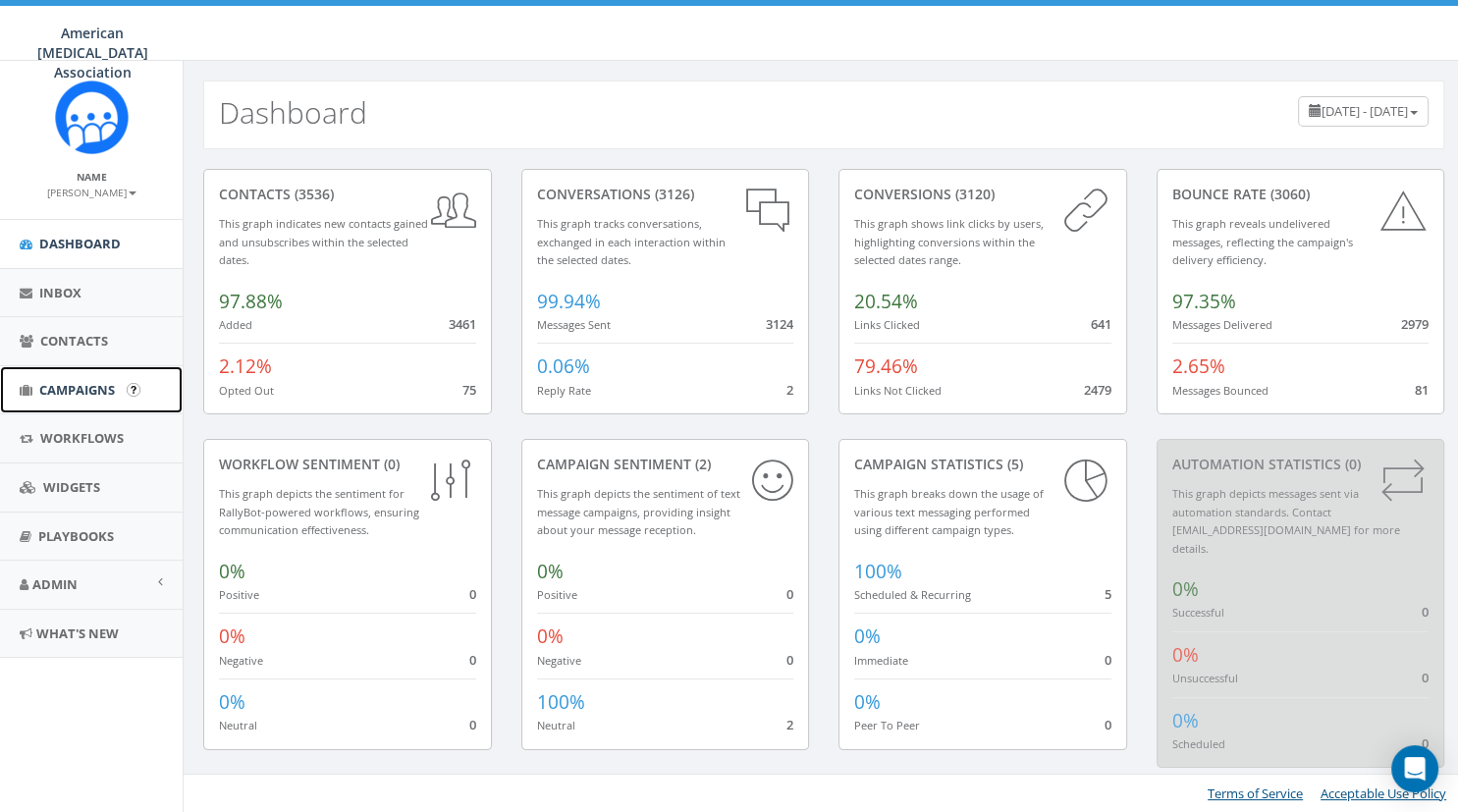 click on "Campaigns" at bounding box center (91, 390) 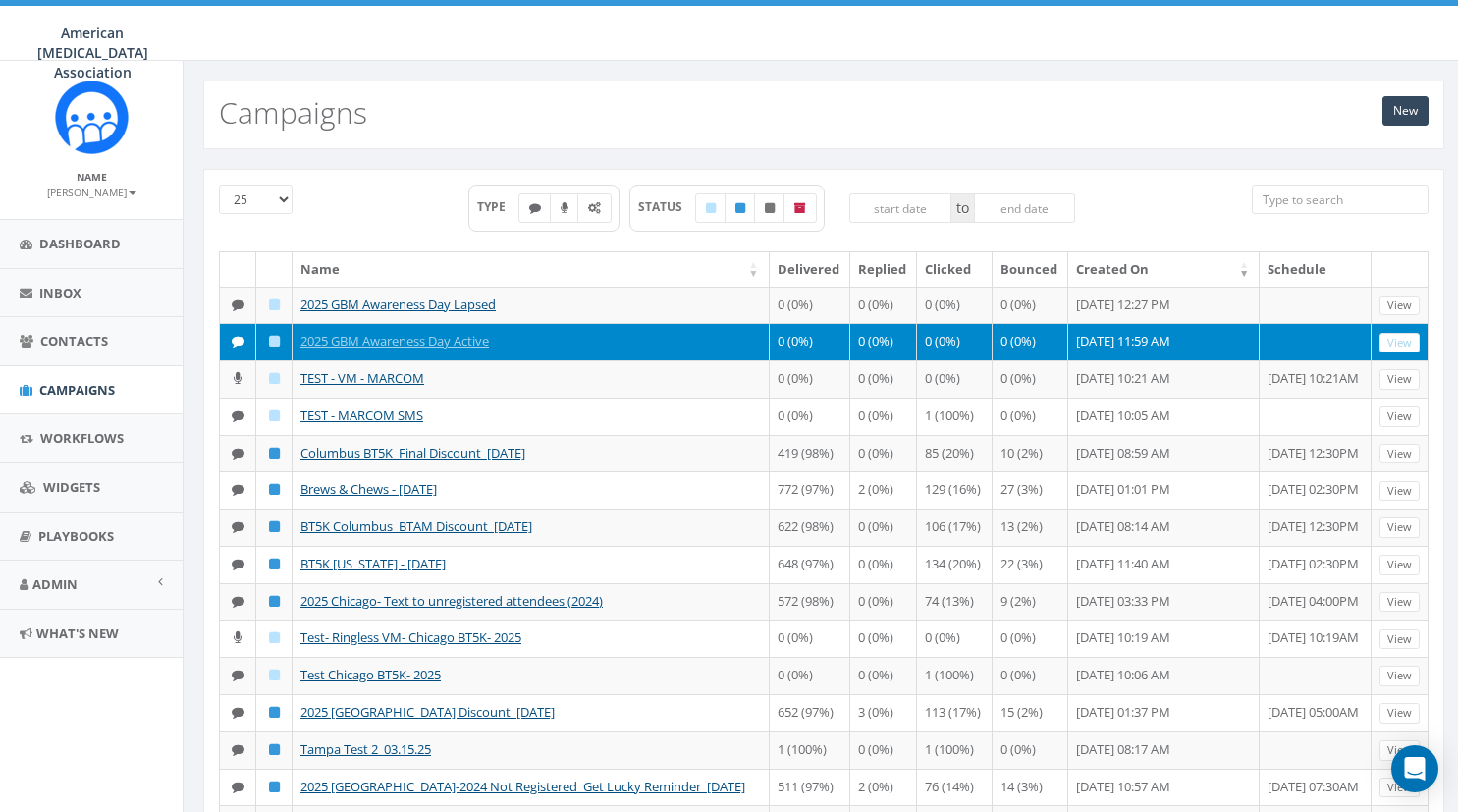 scroll, scrollTop: 0, scrollLeft: 0, axis: both 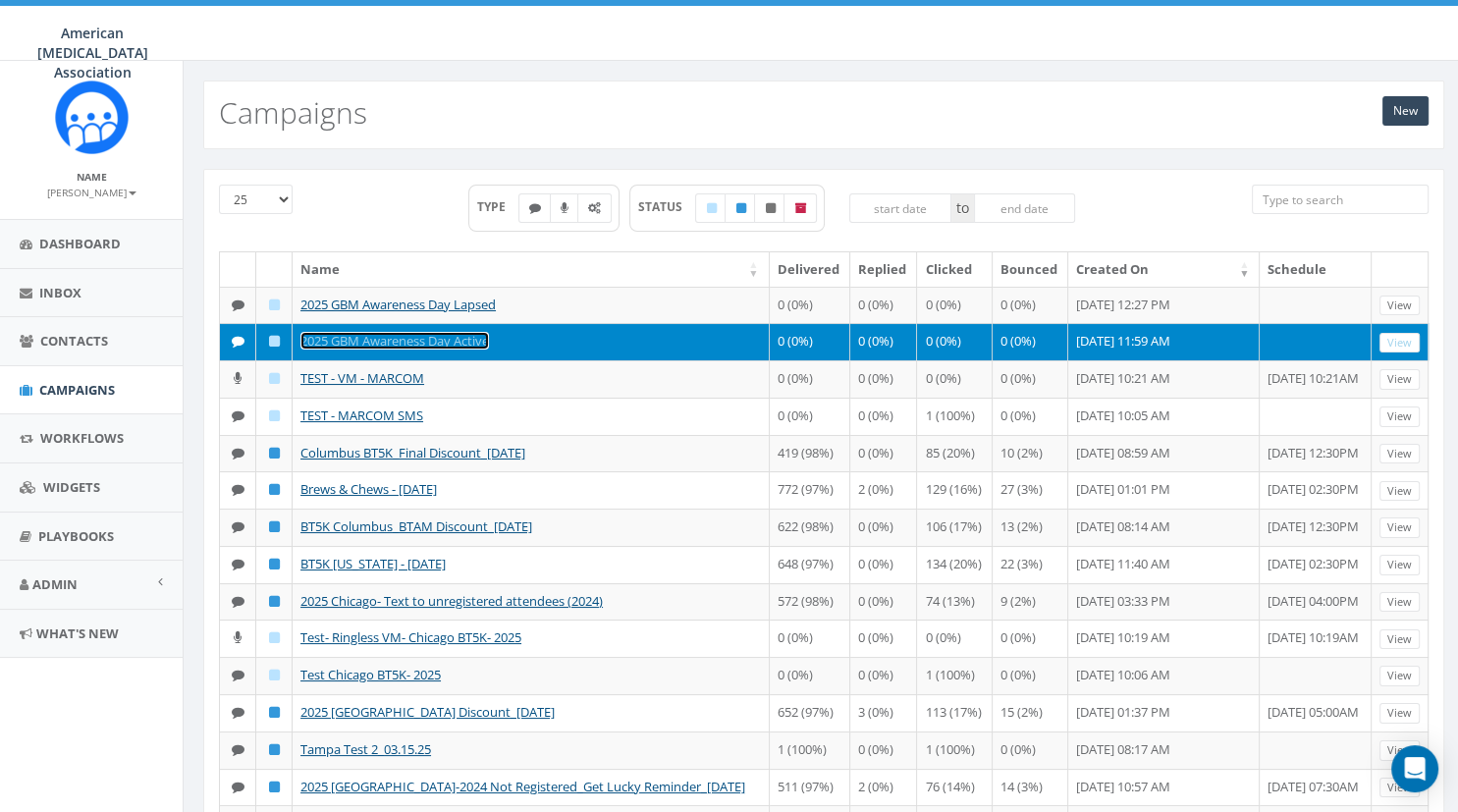 click on "2025 GBM Awareness Day Active" at bounding box center (395, 341) 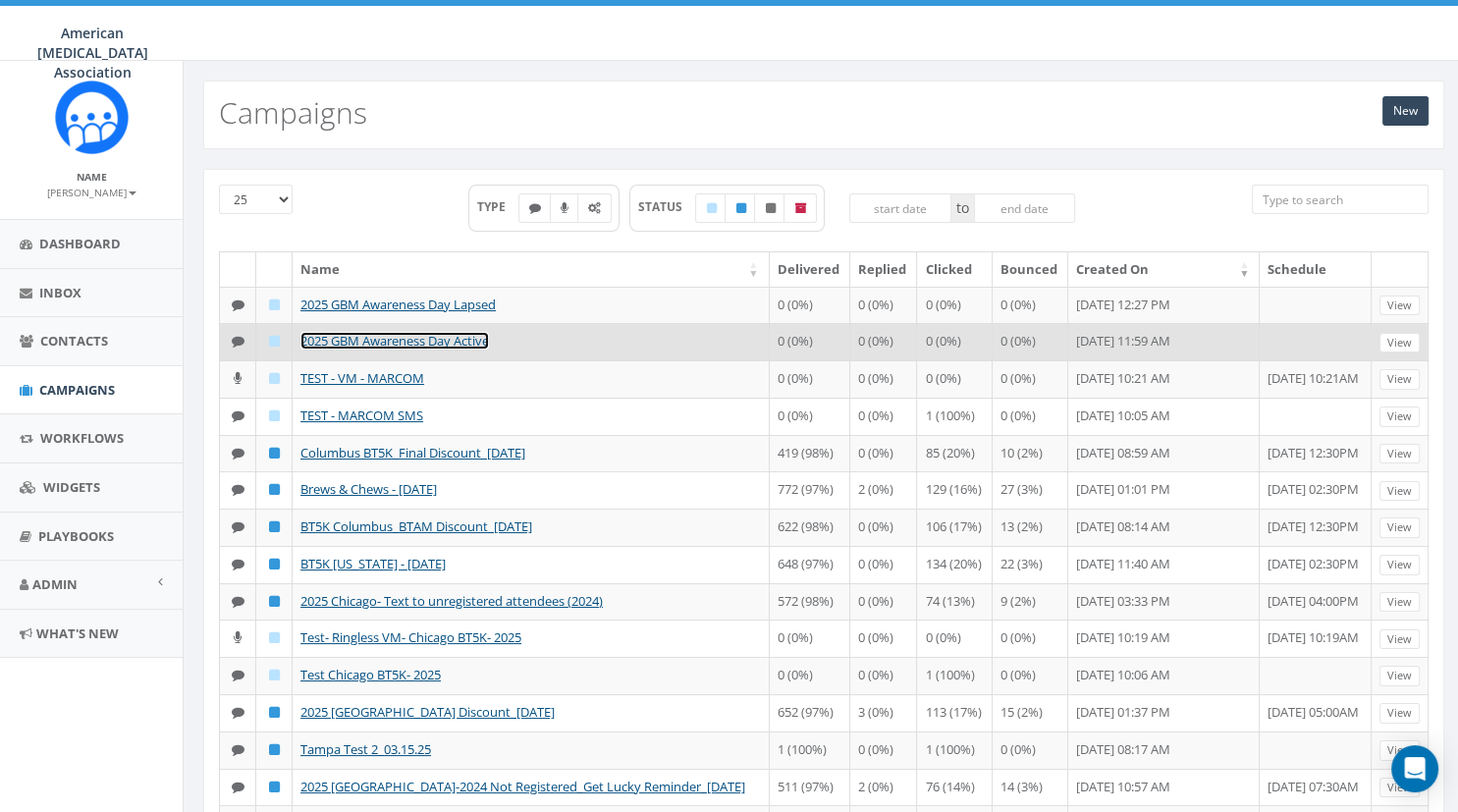click on "2025 GBM Awareness Day Active" at bounding box center [395, 341] 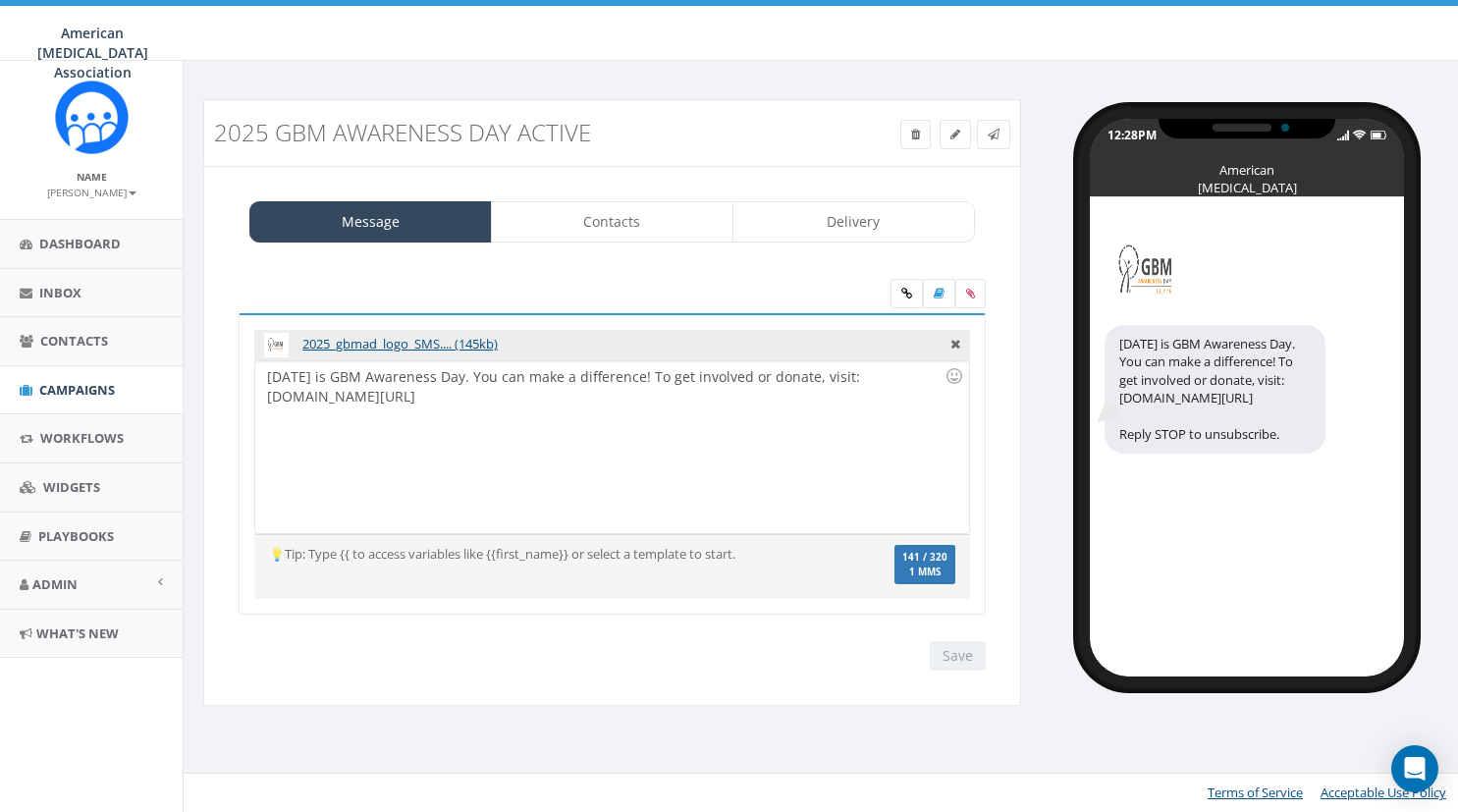 scroll, scrollTop: 0, scrollLeft: 0, axis: both 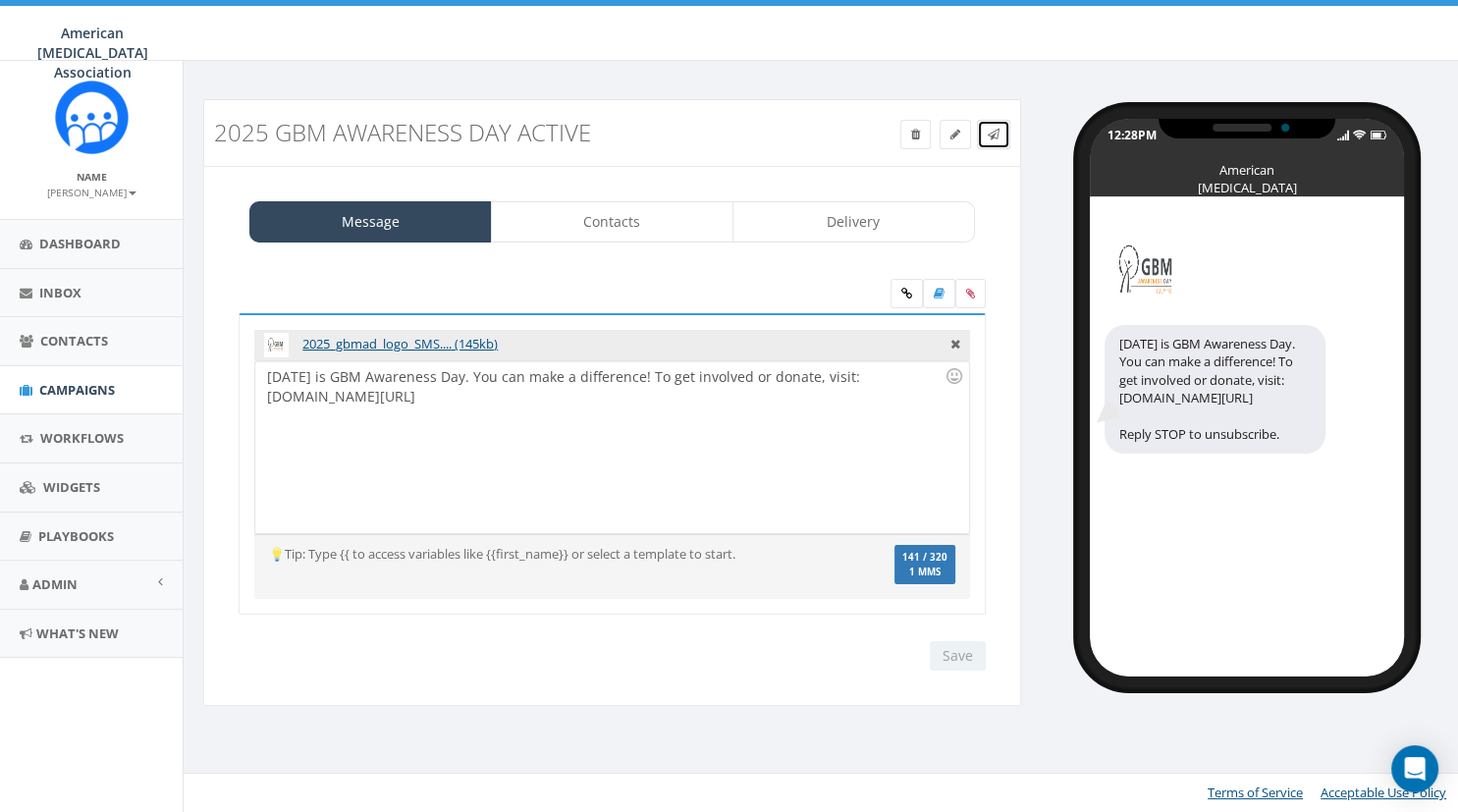 click at bounding box center (994, 135) 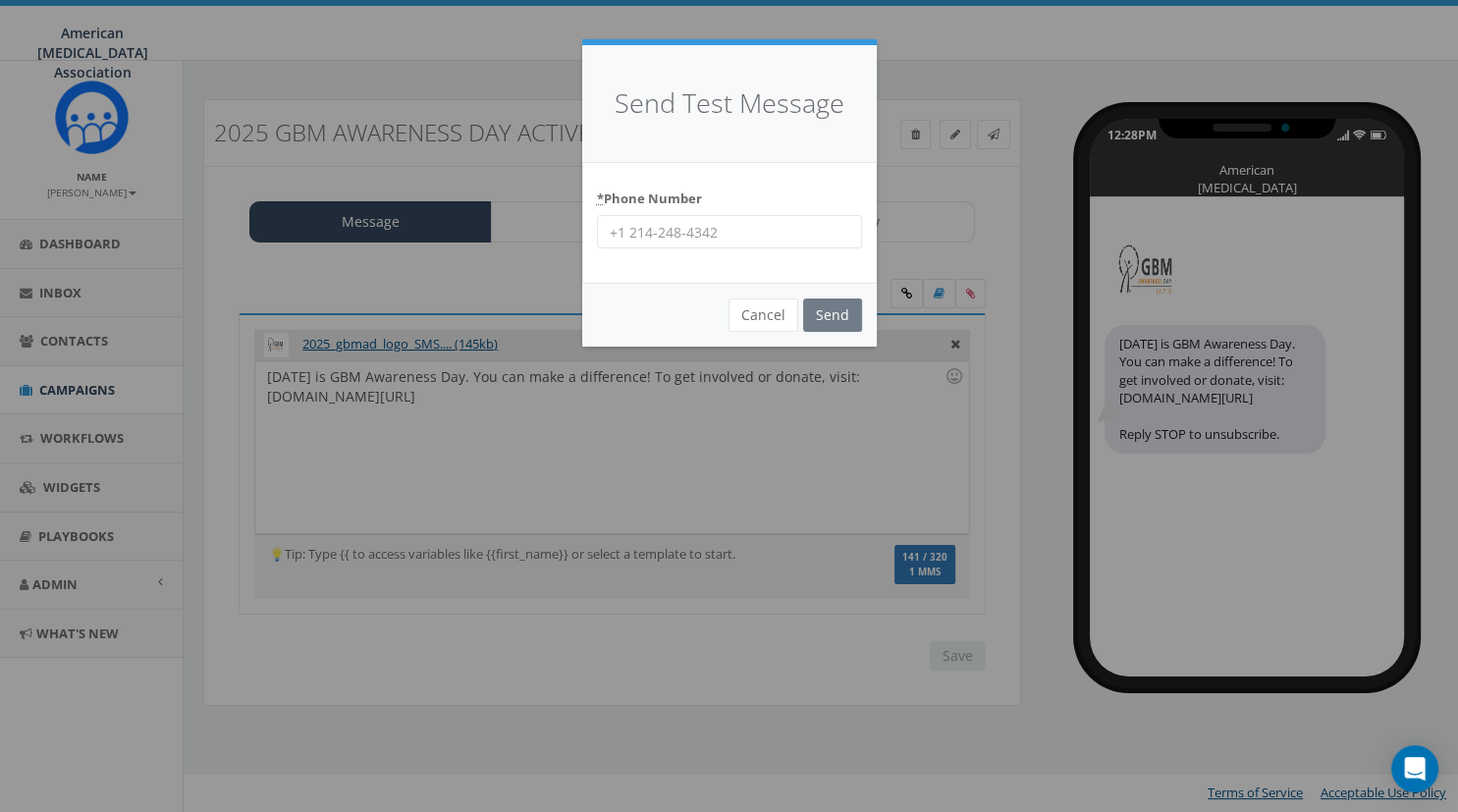 click on "*   Phone Number" at bounding box center [729, 232] 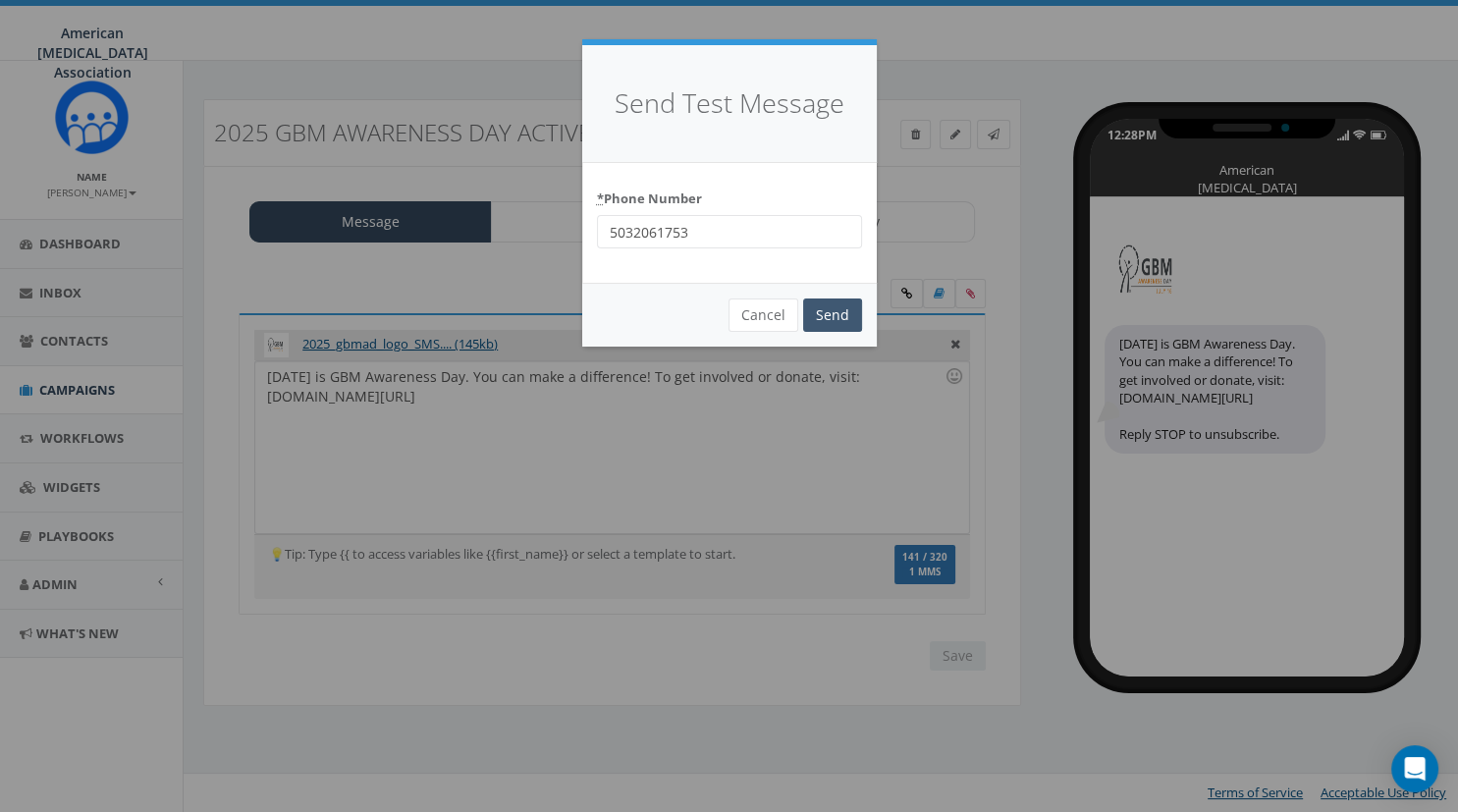 type on "5032061753" 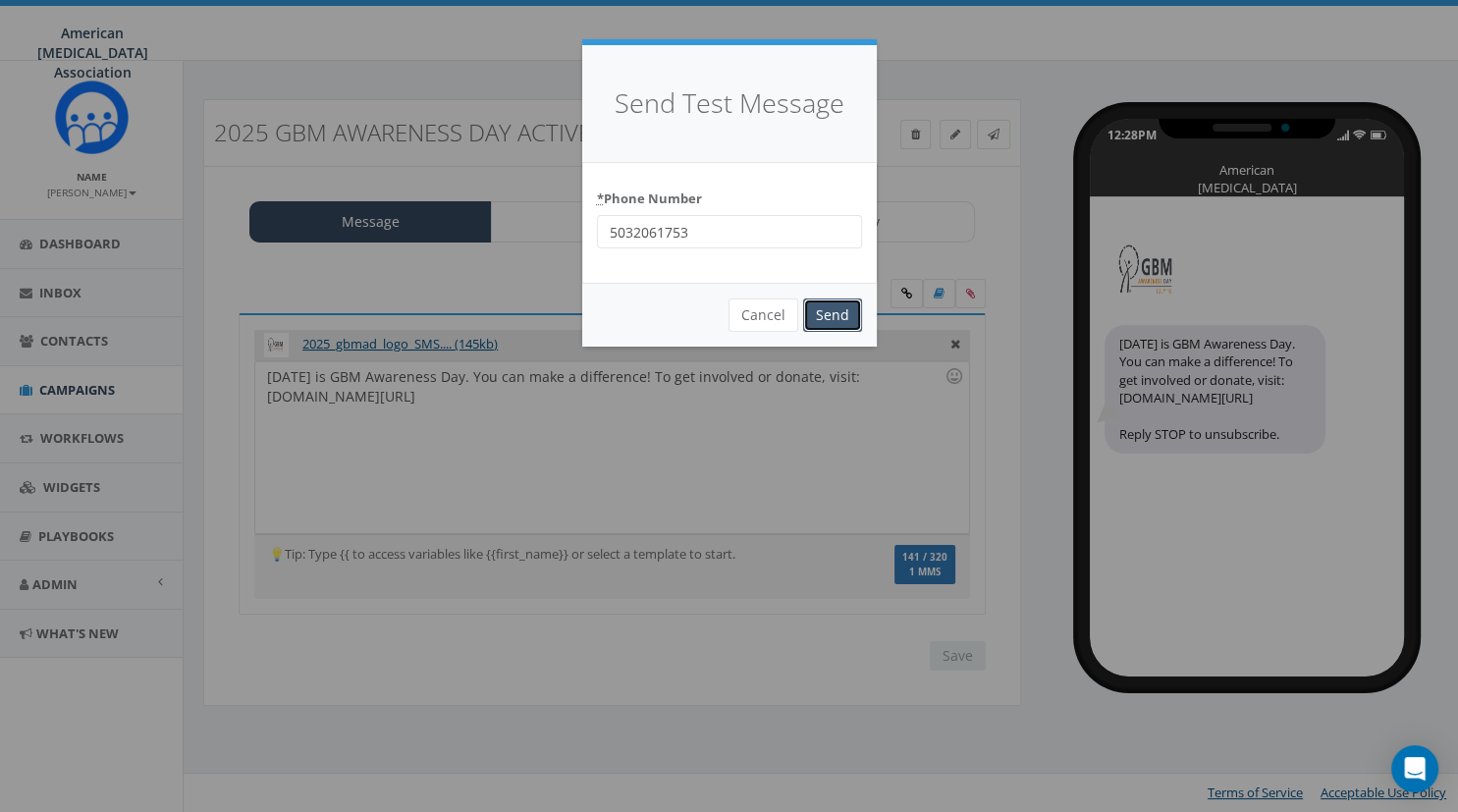 click on "Send" at bounding box center (833, 315) 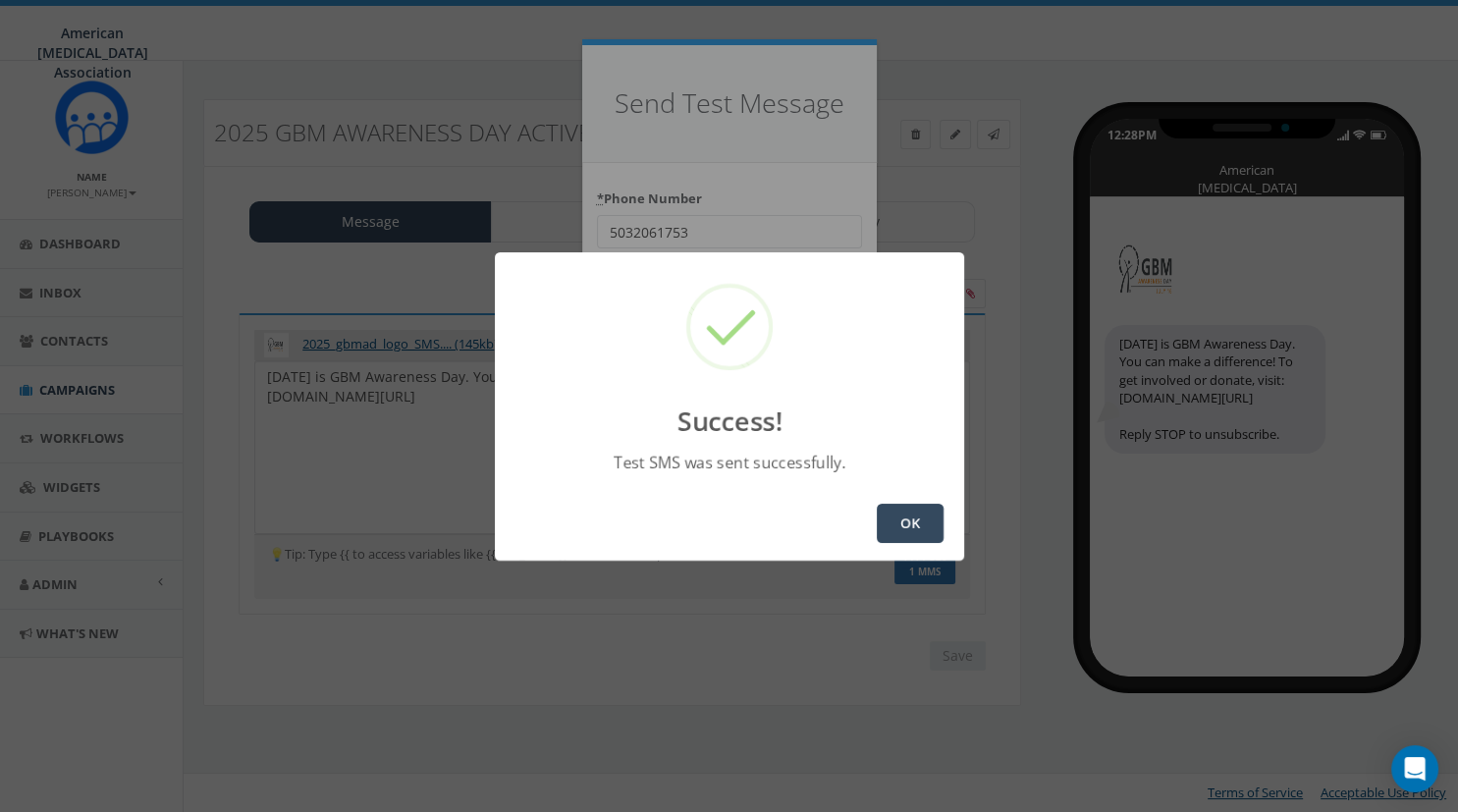 click on "OK" at bounding box center [910, 523] 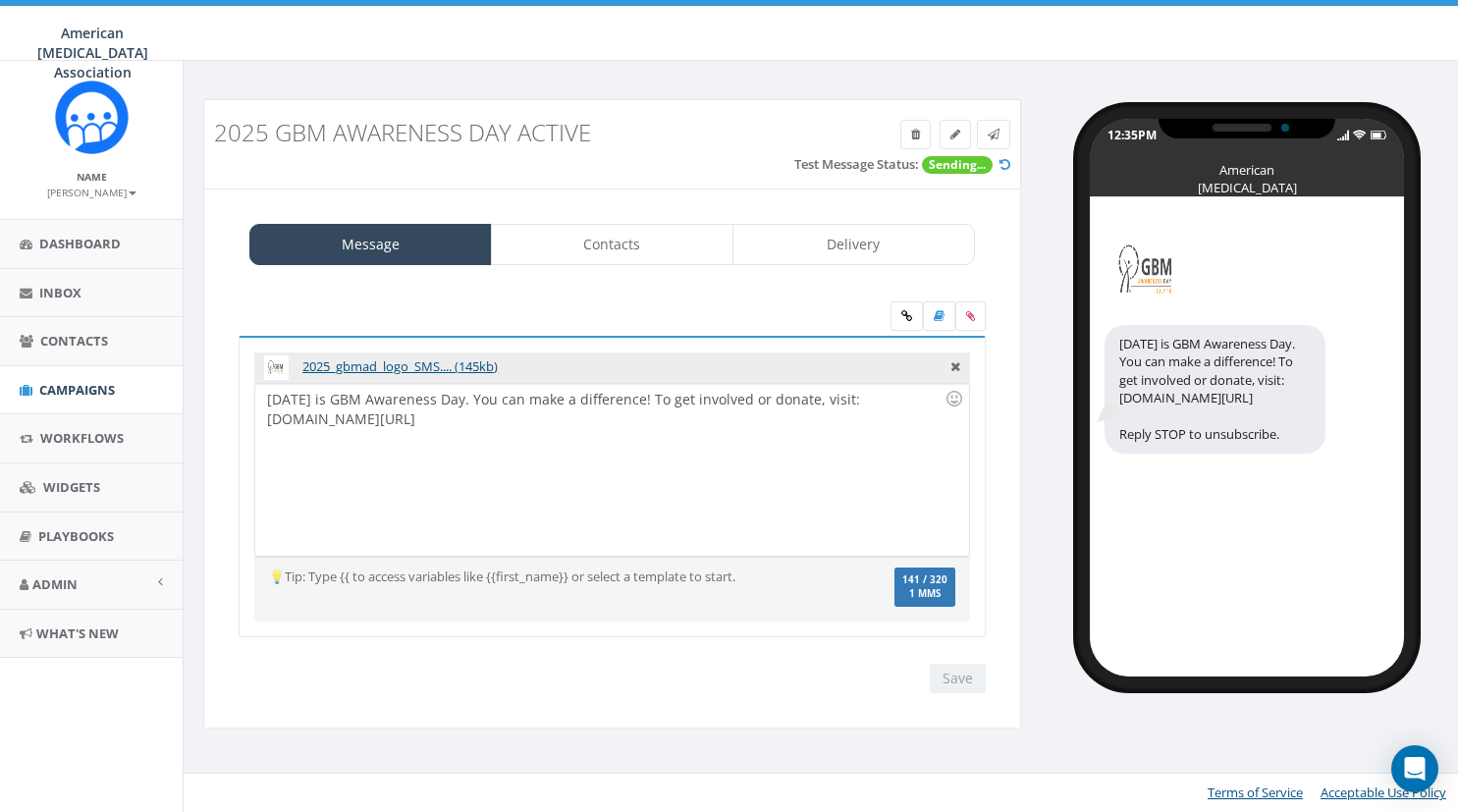 scroll, scrollTop: 0, scrollLeft: 0, axis: both 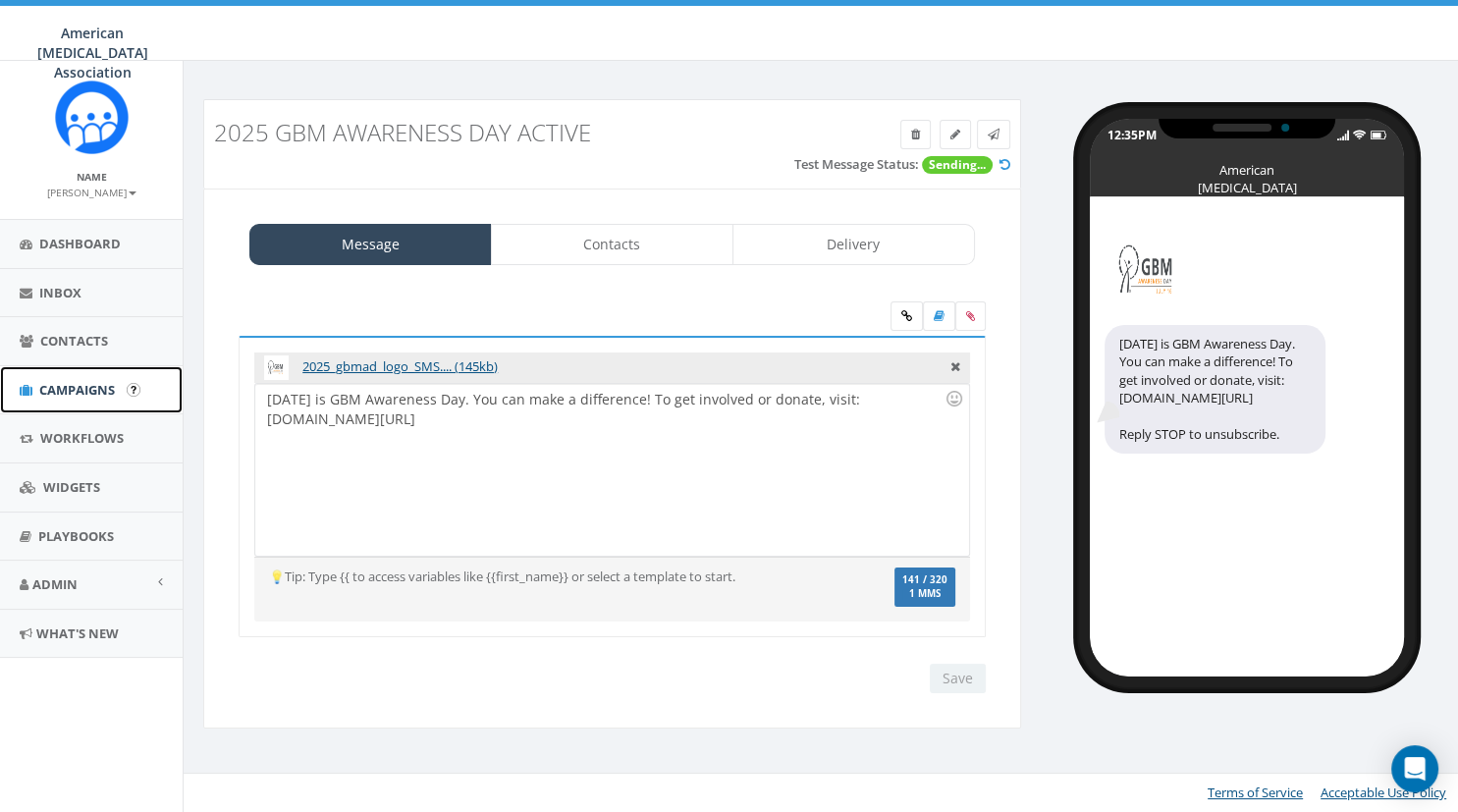 click on "Campaigns" at bounding box center (77, 390) 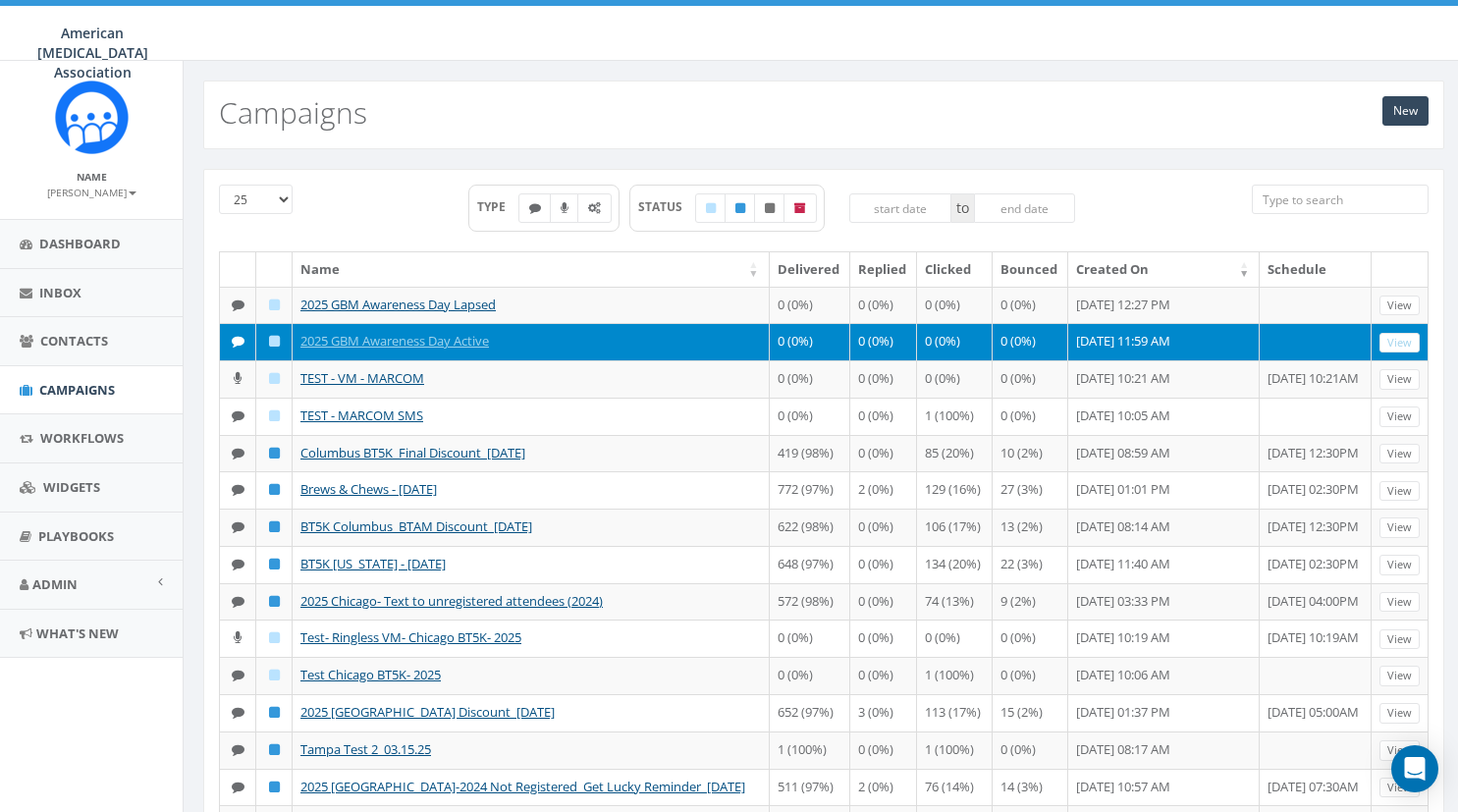 scroll, scrollTop: 0, scrollLeft: 0, axis: both 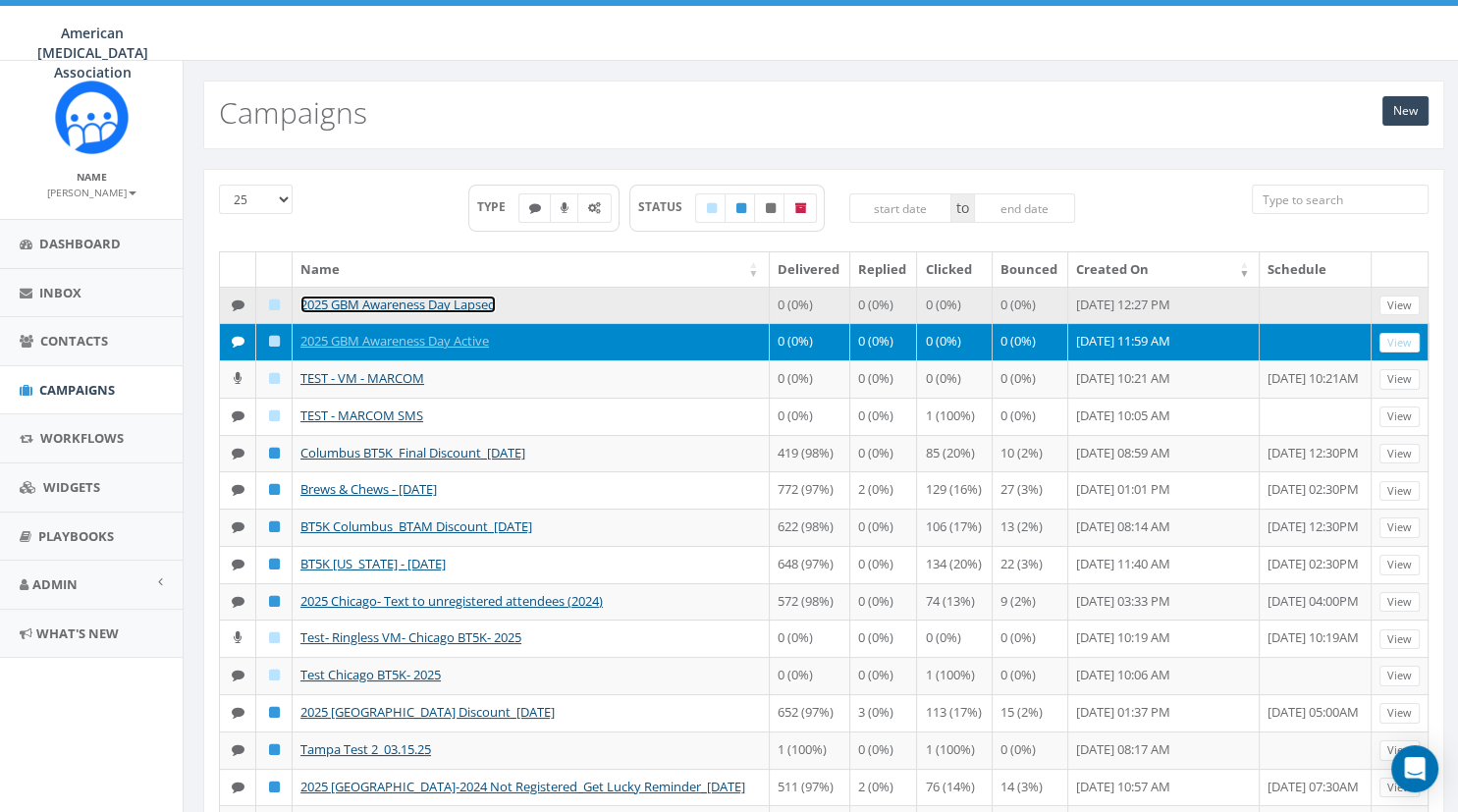 click on "2025 GBM Awareness Day Lapsed" at bounding box center [398, 304] 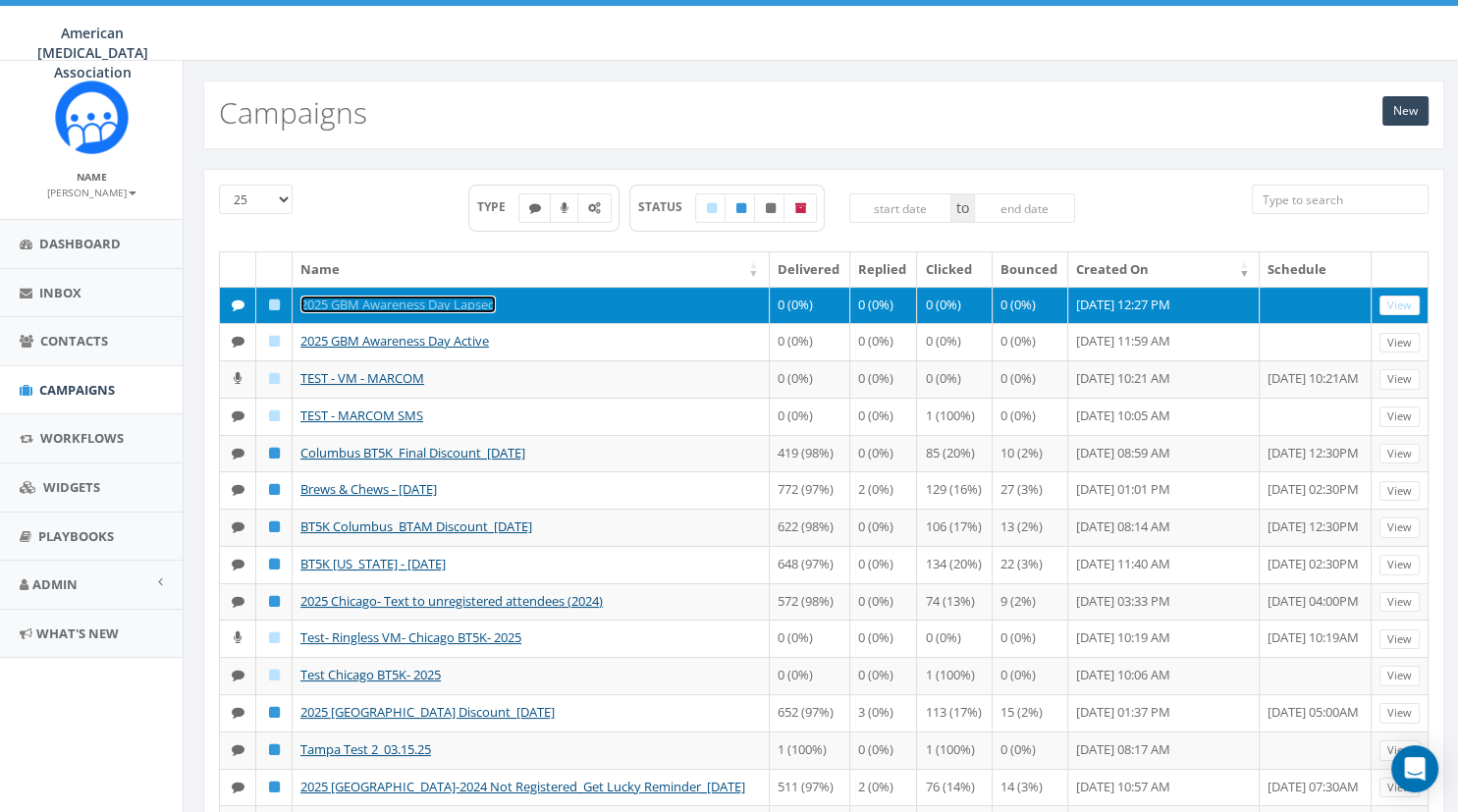 click on "2025 GBM Awareness Day Lapsed" at bounding box center [398, 304] 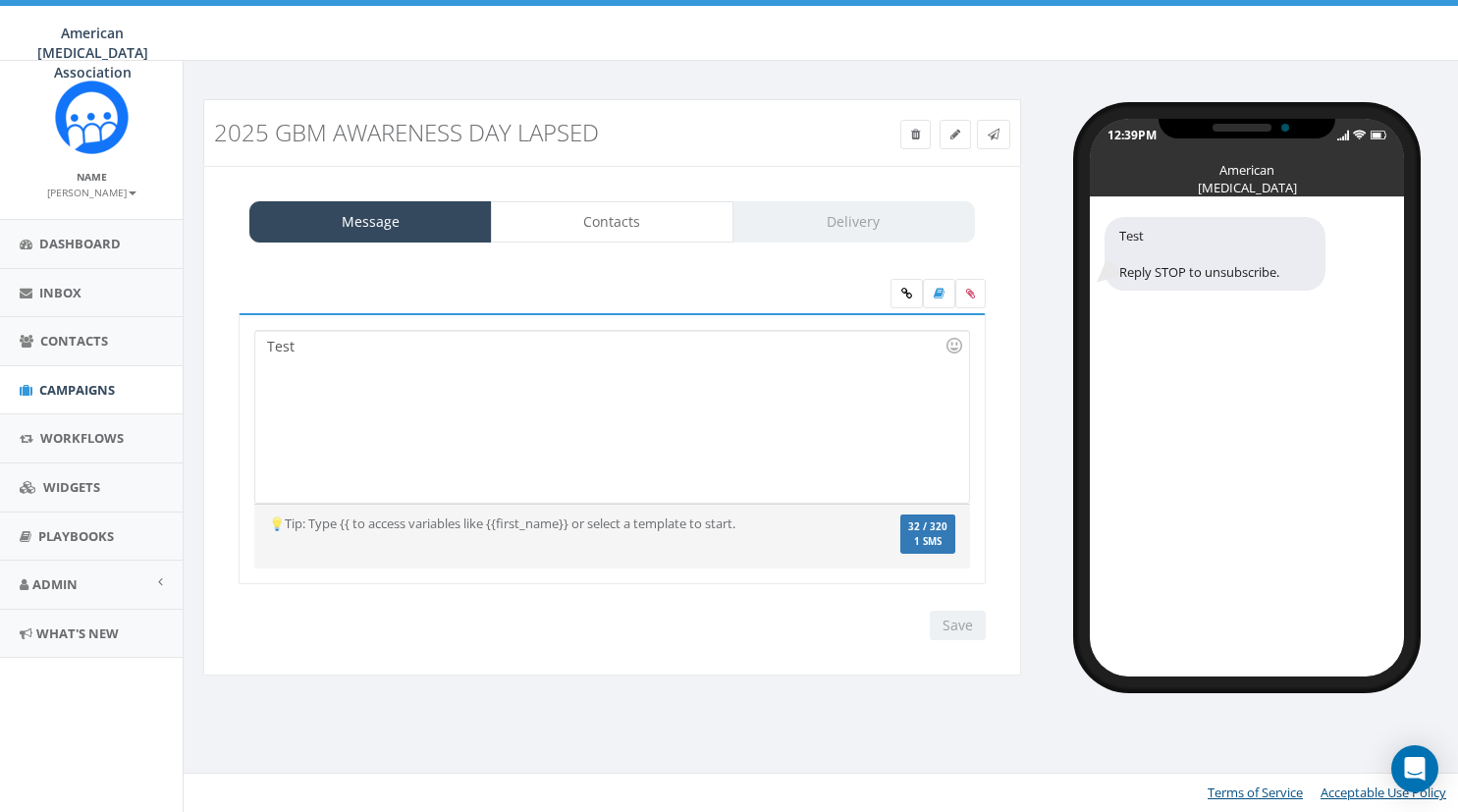 scroll, scrollTop: 0, scrollLeft: 0, axis: both 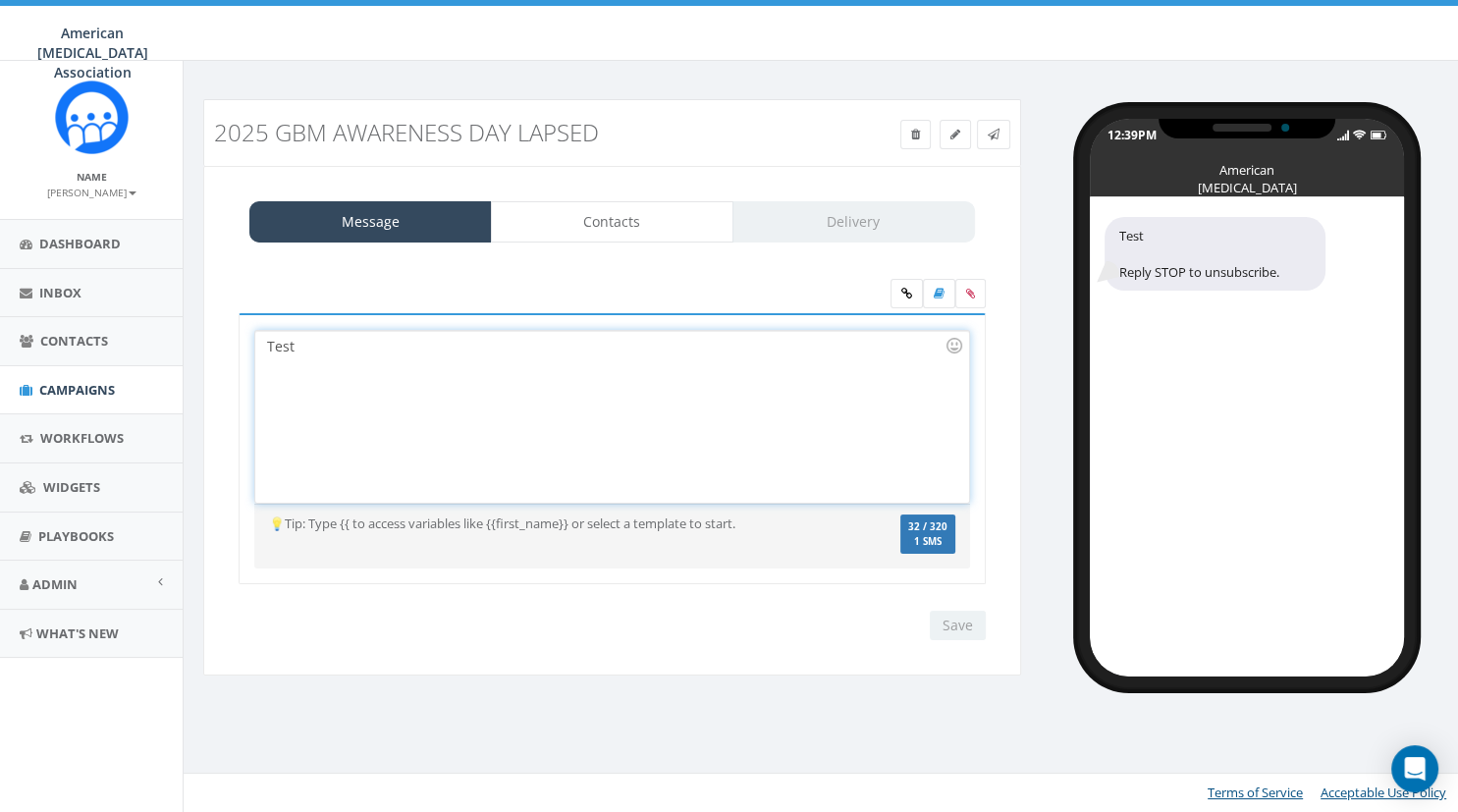 click on "Test" at bounding box center [612, 416] 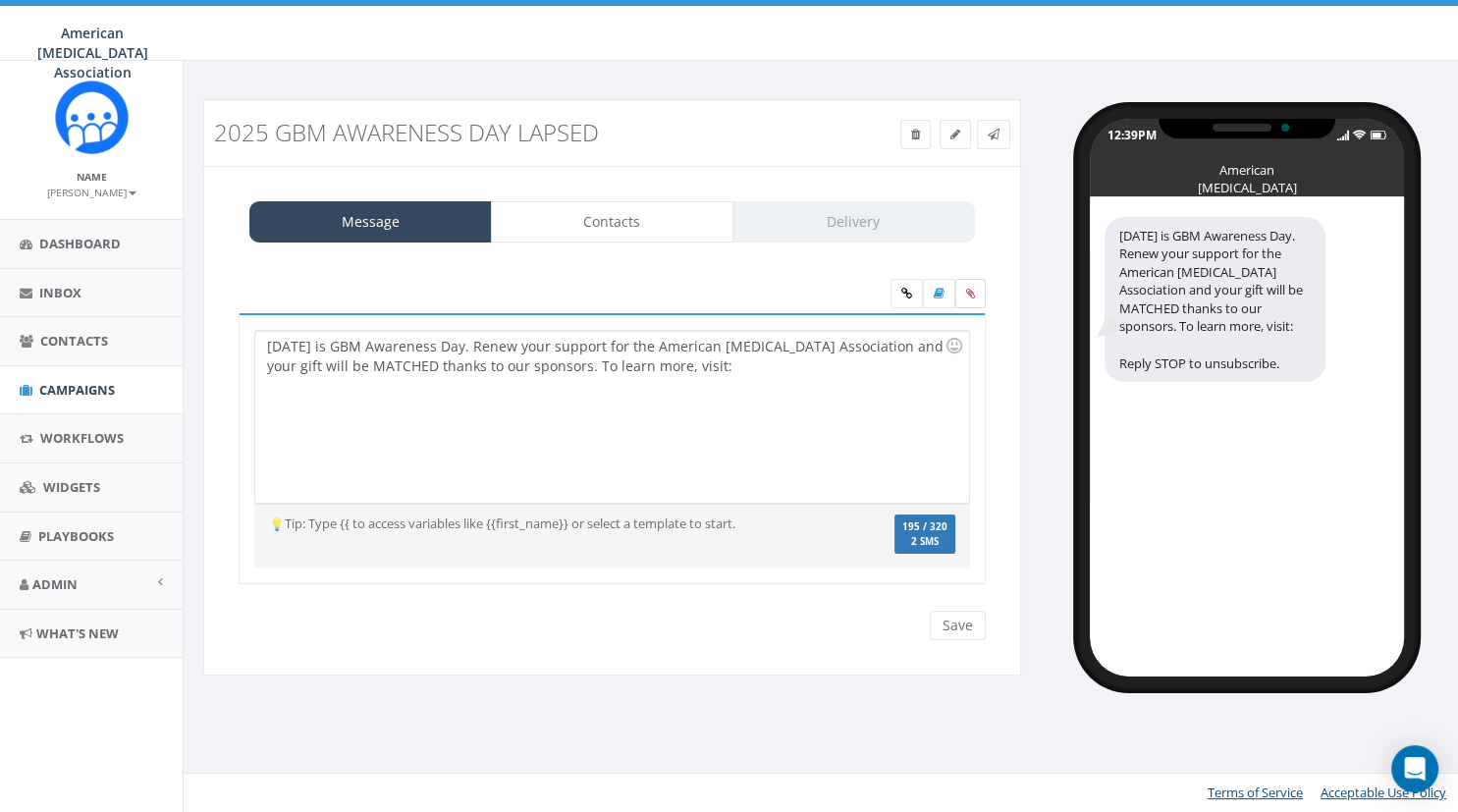 click at bounding box center (970, 294) 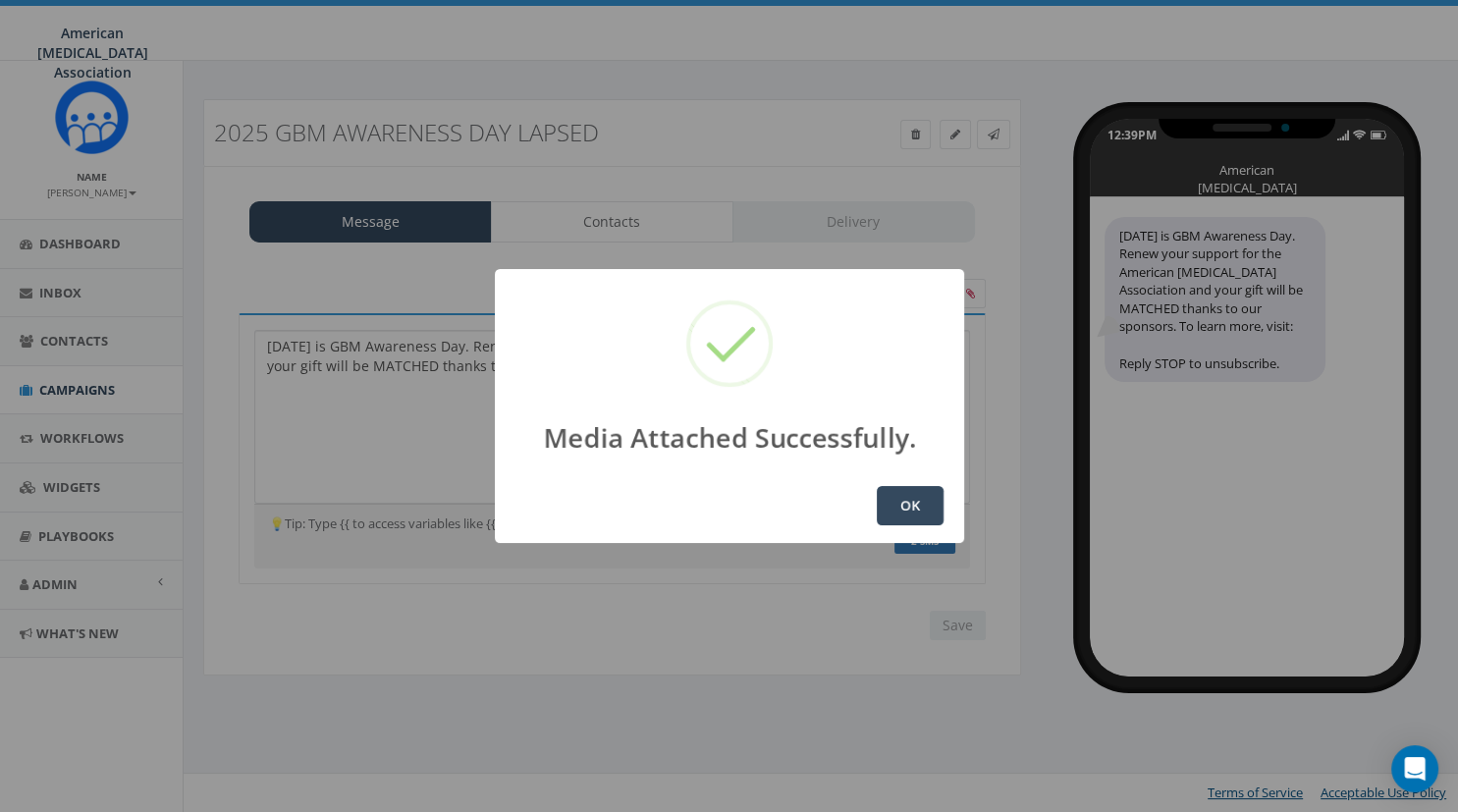 click on "OK" at bounding box center [910, 506] 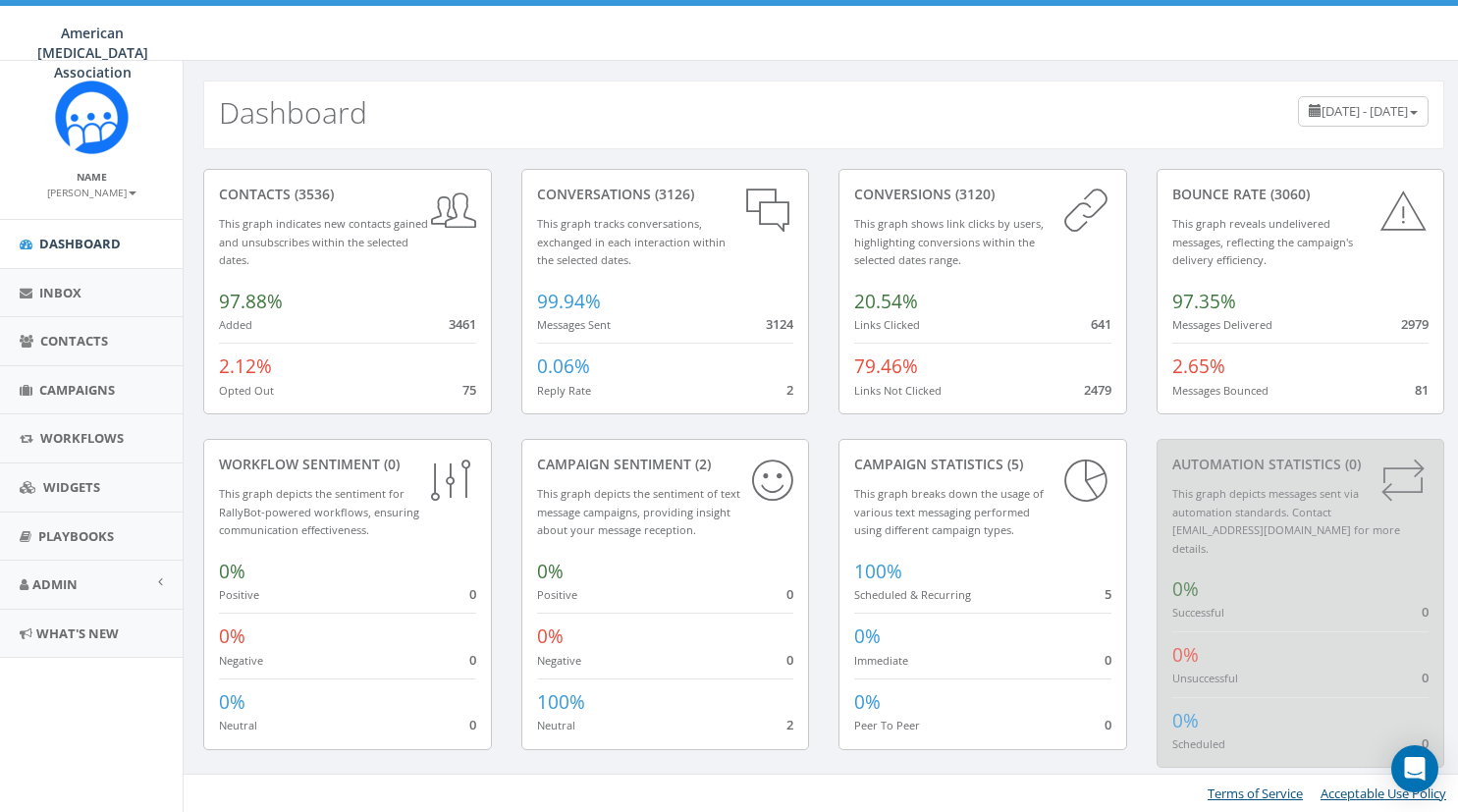 scroll, scrollTop: 0, scrollLeft: 0, axis: both 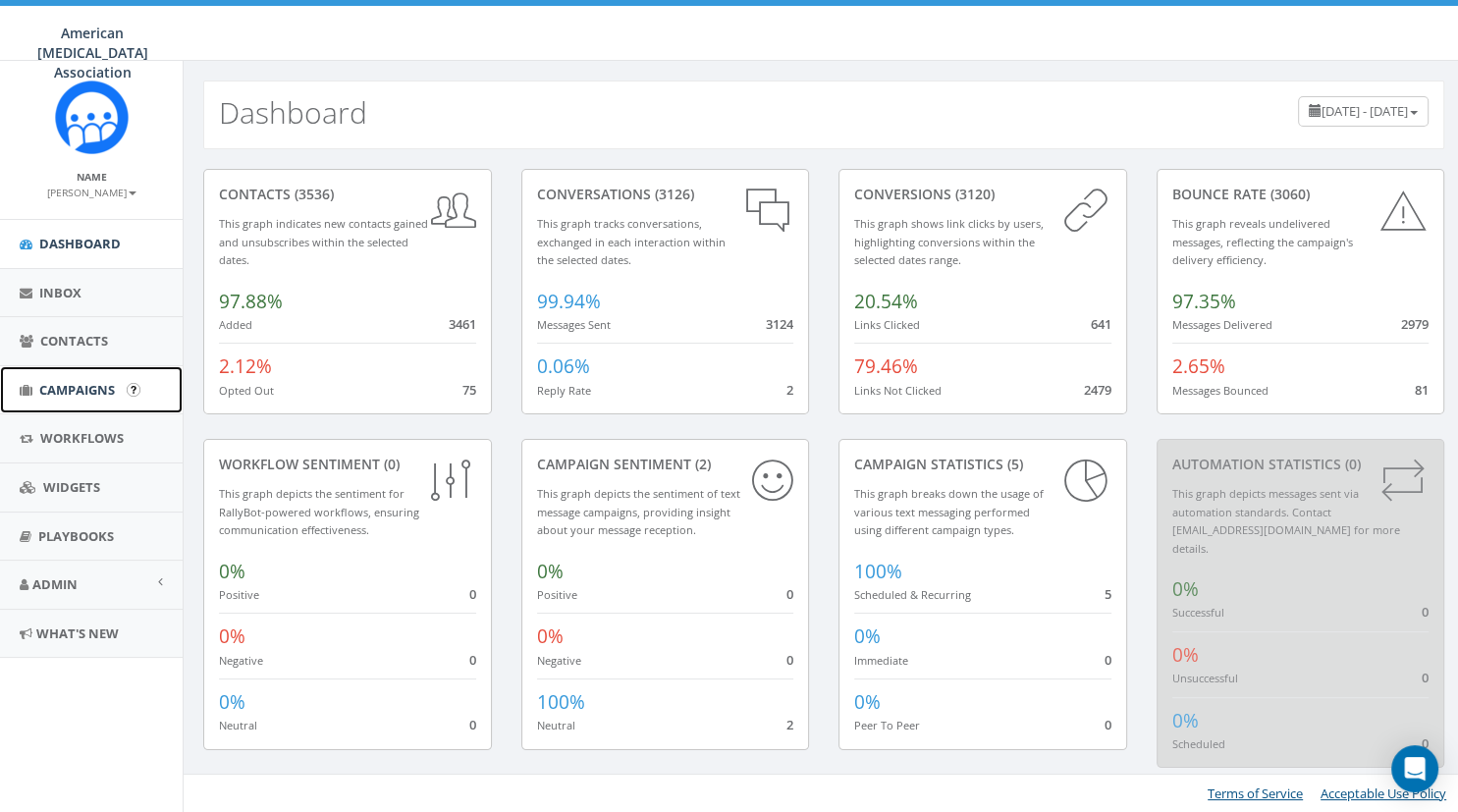 click on "Campaigns" at bounding box center (77, 390) 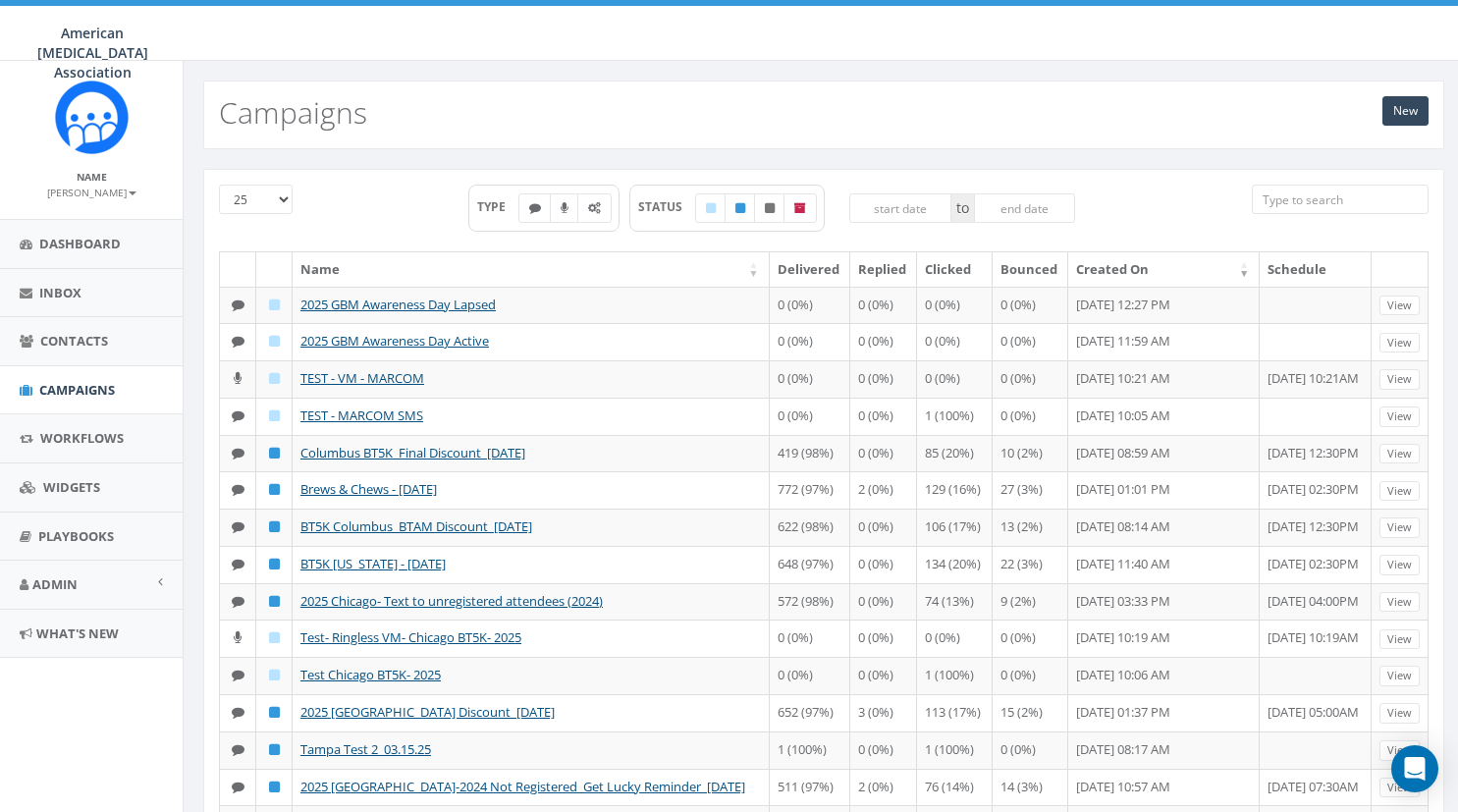 scroll, scrollTop: 0, scrollLeft: 0, axis: both 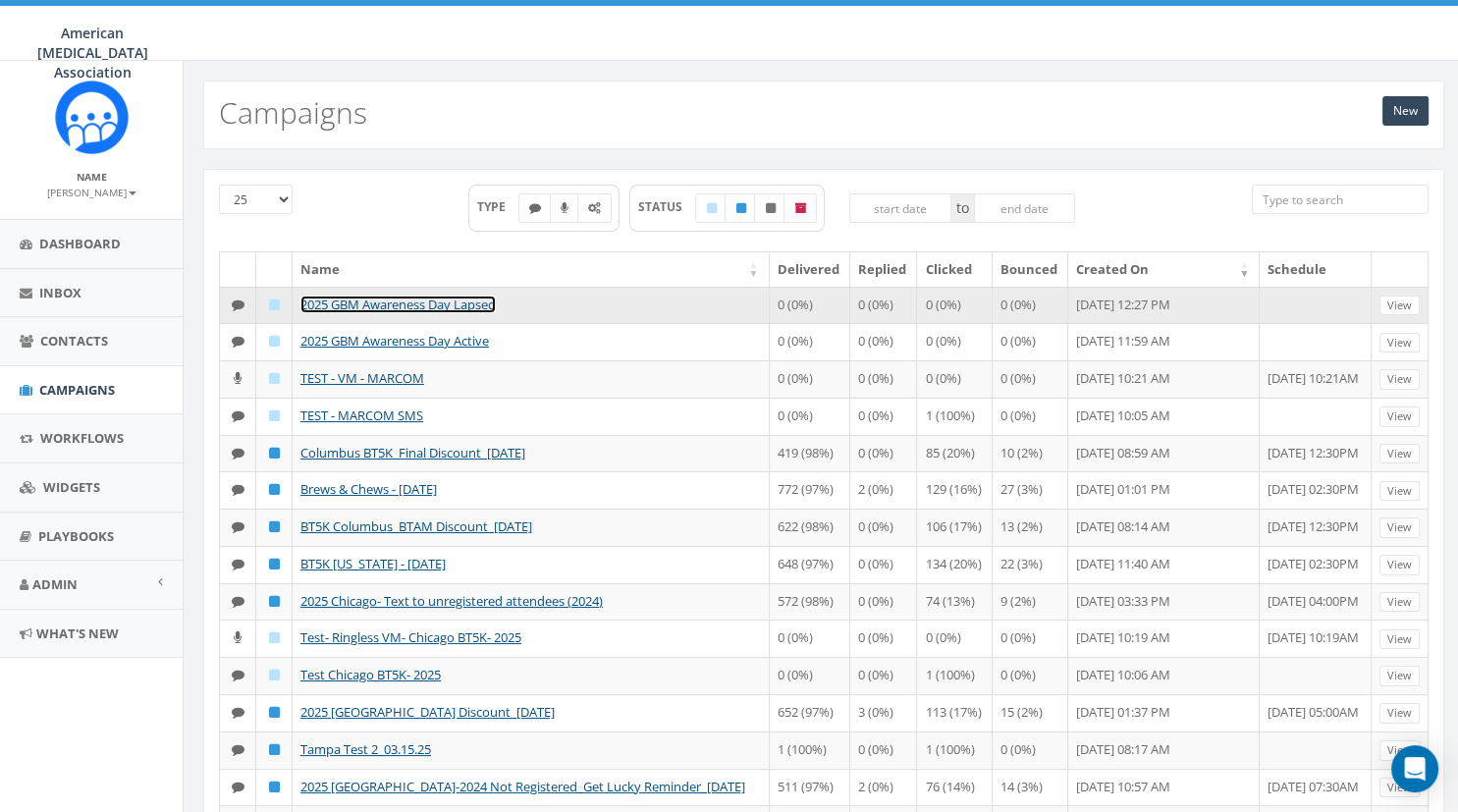 click on "2025 GBM Awareness Day Lapsed" at bounding box center [398, 304] 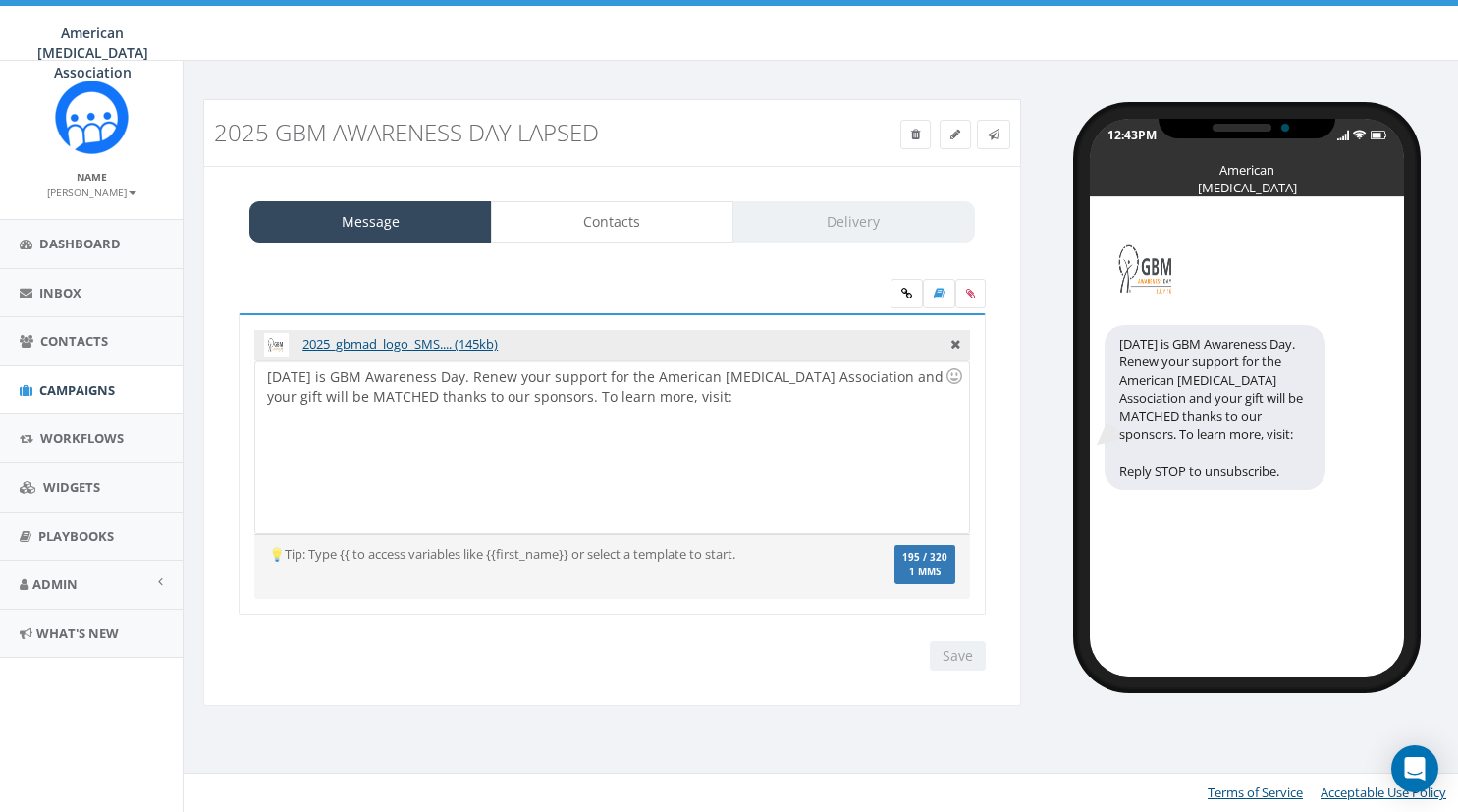 scroll, scrollTop: 0, scrollLeft: 0, axis: both 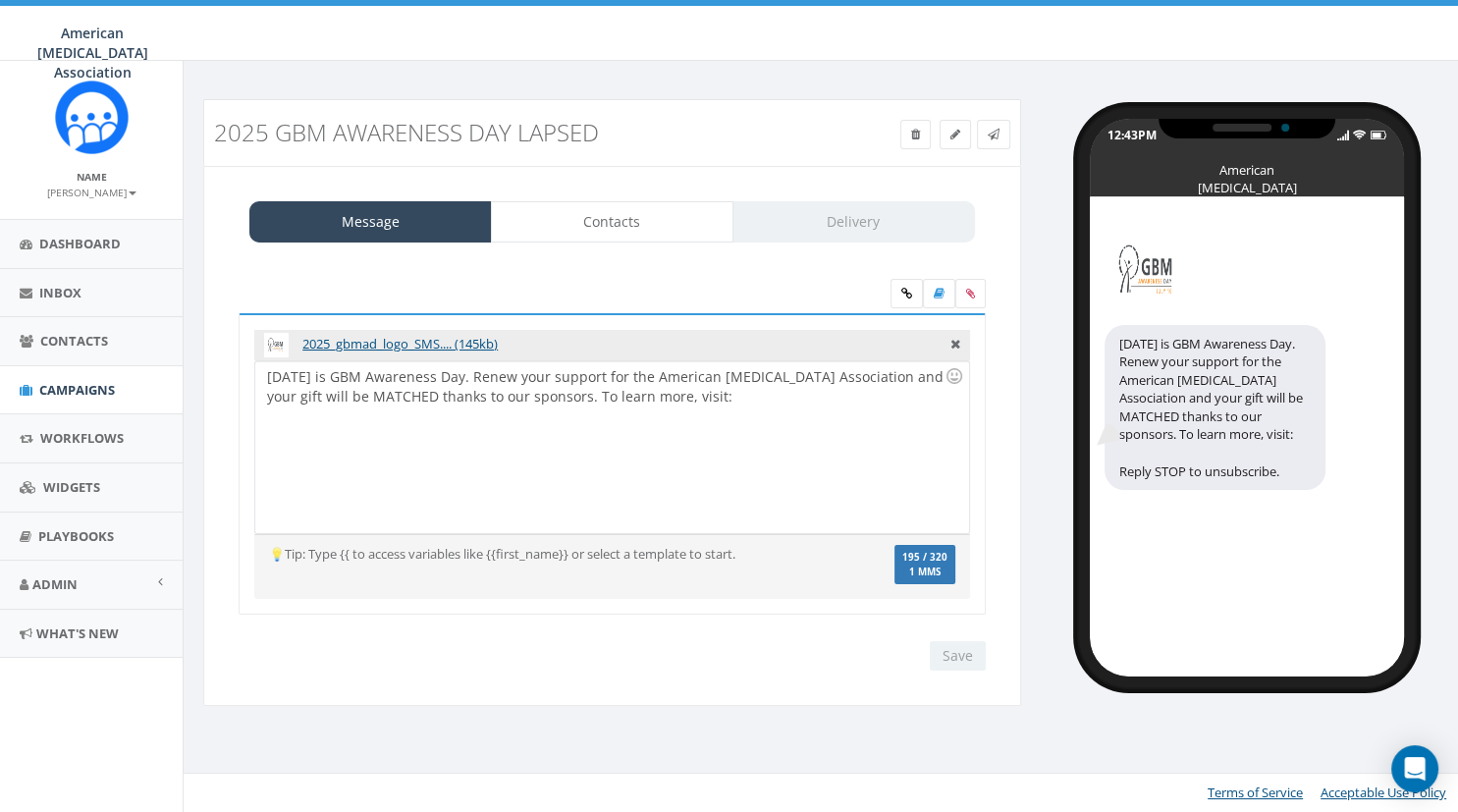 click on "Tomorrow is GBM Awareness Day. Renew your support for the American Brain Tumor Association and your gift will be MATCHED thanks to our sponsors. To learn more, visit:" at bounding box center [612, 447] 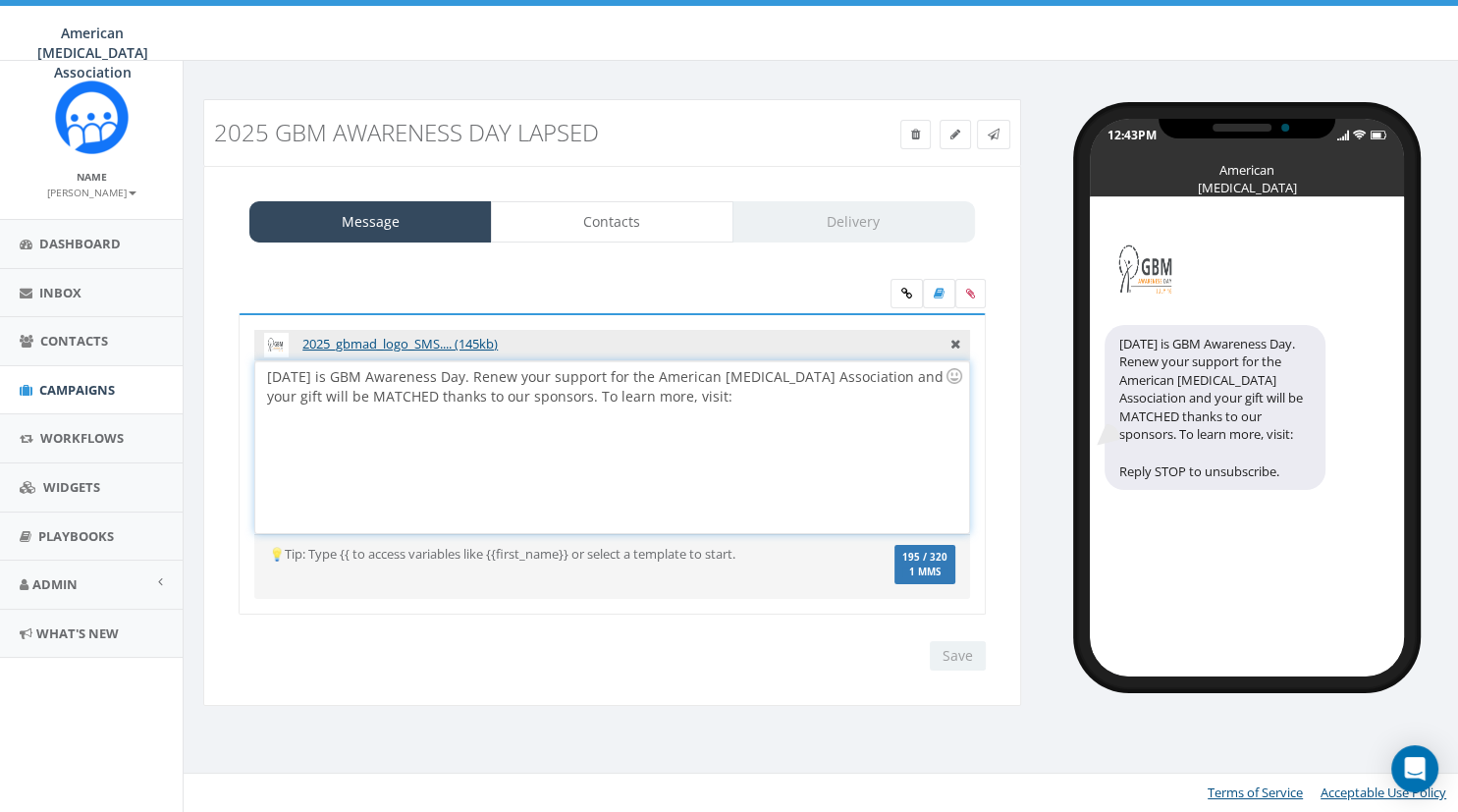 type 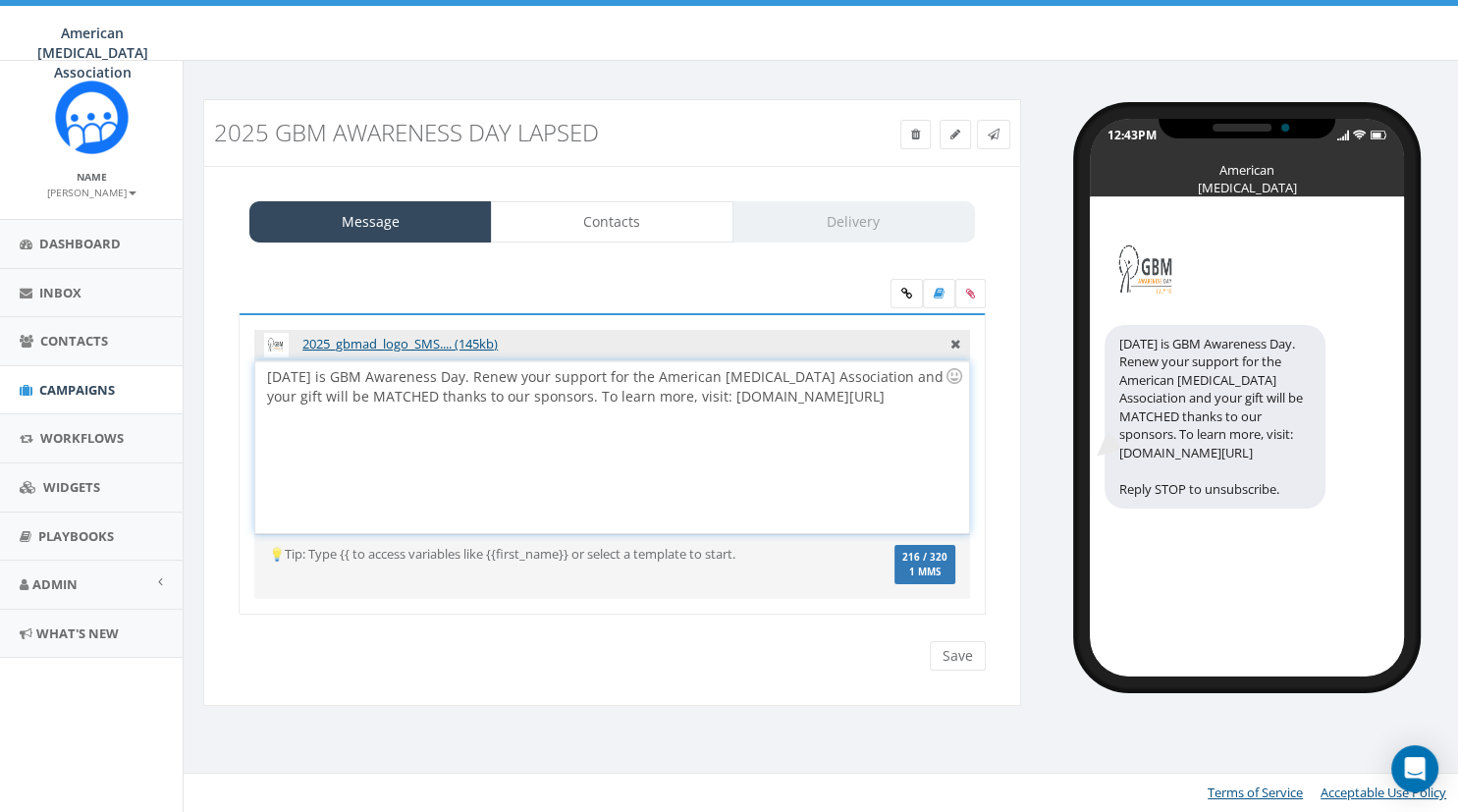 drag, startPoint x: 884, startPoint y: 396, endPoint x: 183, endPoint y: 352, distance: 702.3795 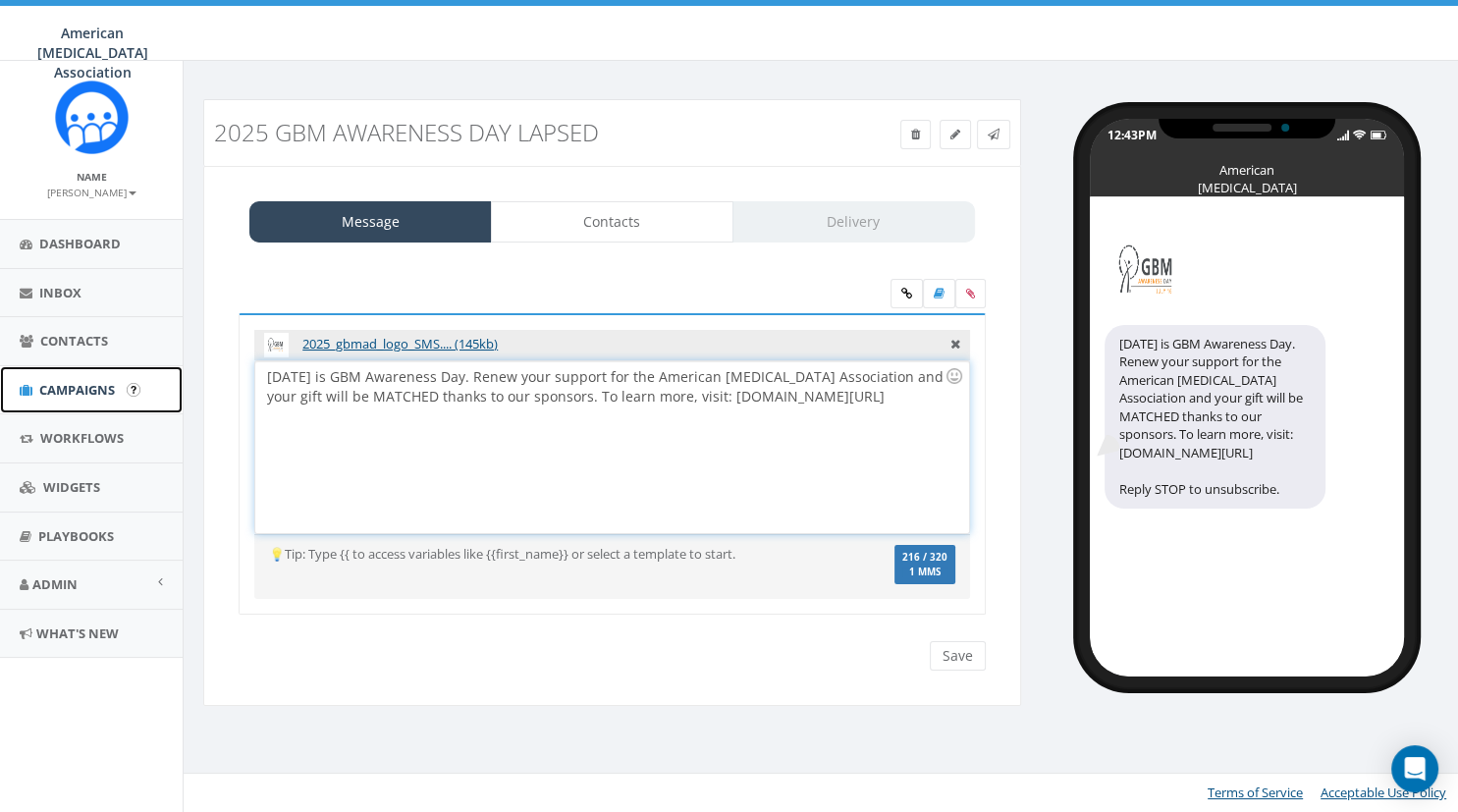 click on "Campaigns" at bounding box center [77, 390] 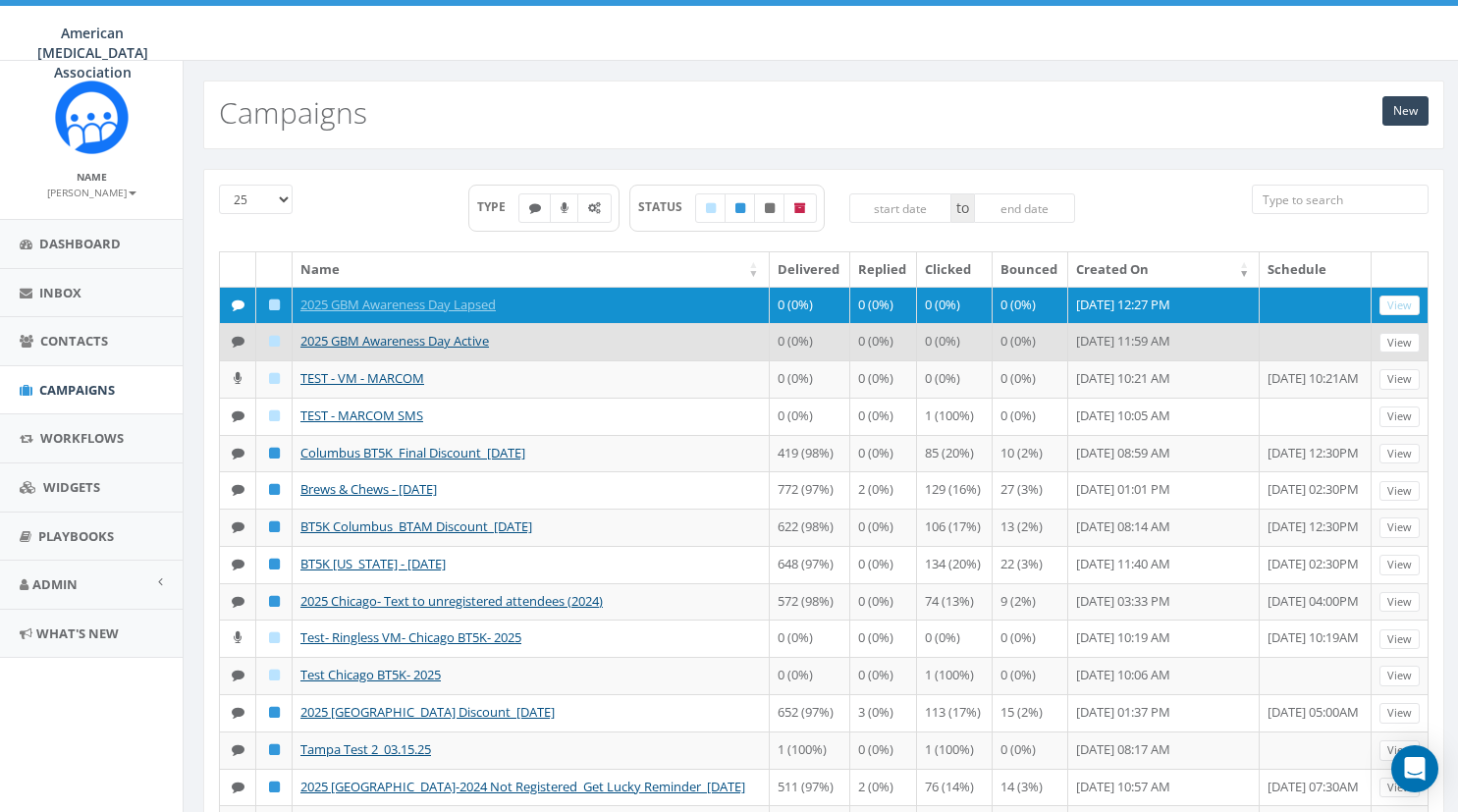 scroll, scrollTop: 0, scrollLeft: 0, axis: both 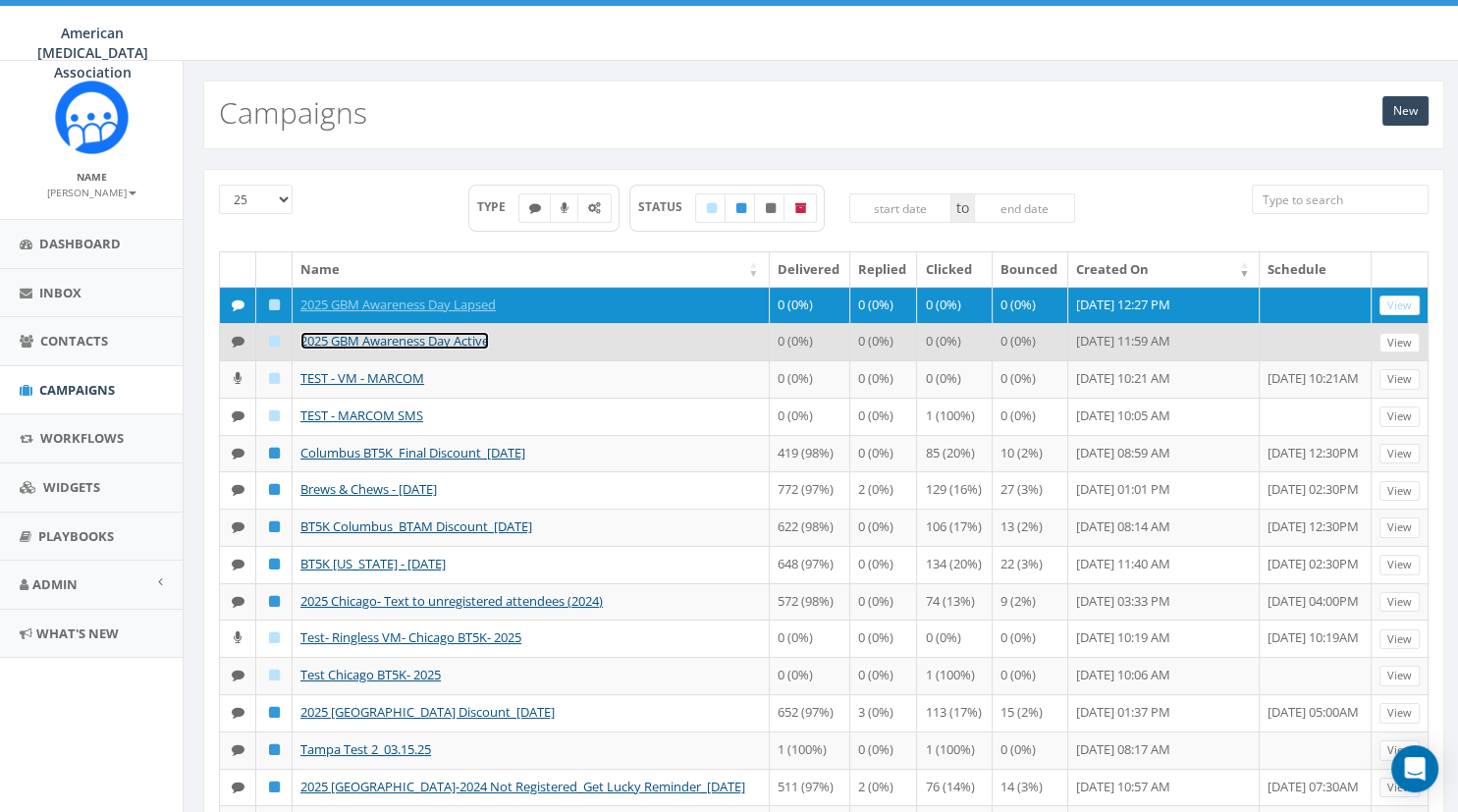 click on "2025 GBM Awareness Day Active" at bounding box center (395, 341) 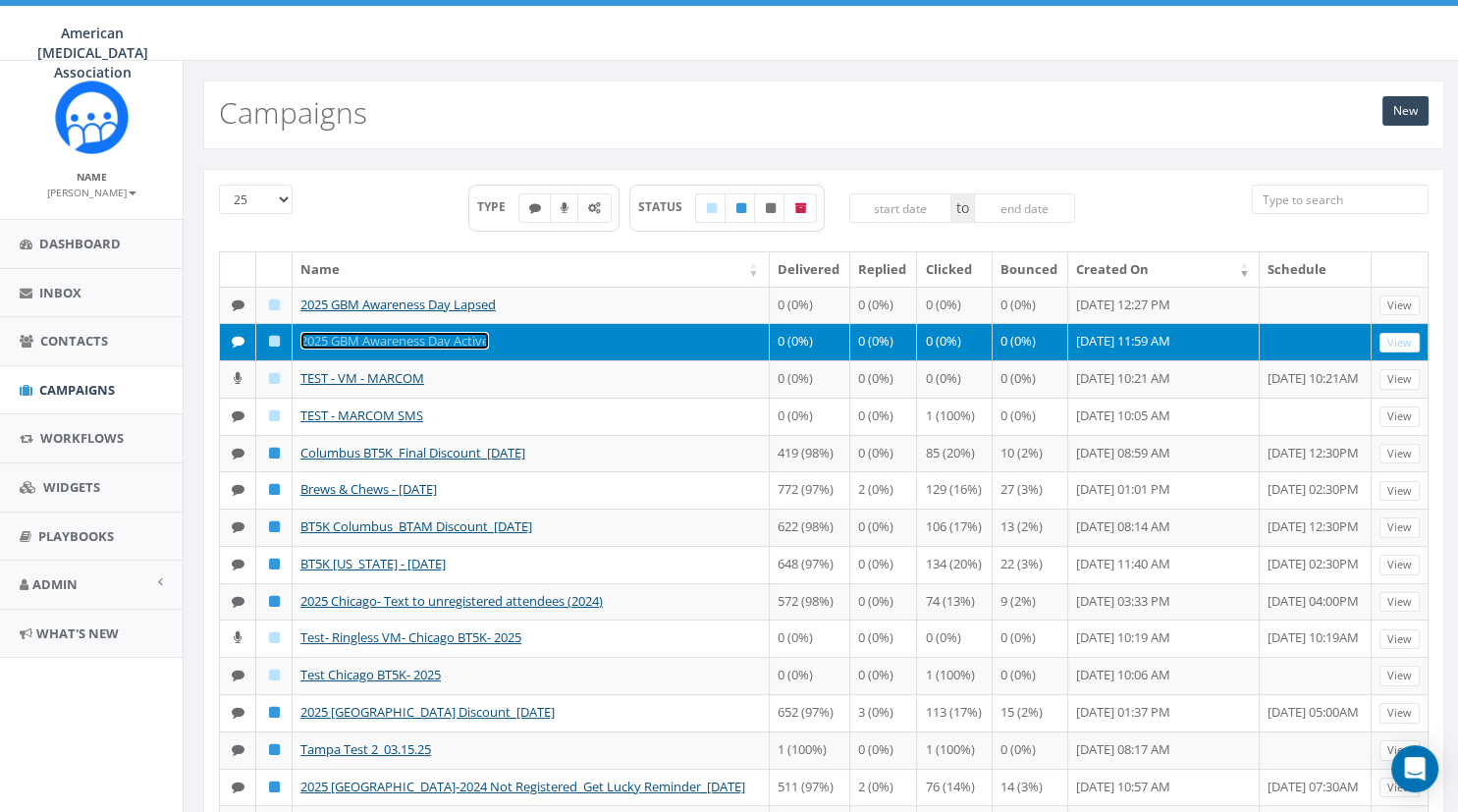 click on "2025 GBM Awareness Day Active" at bounding box center [395, 341] 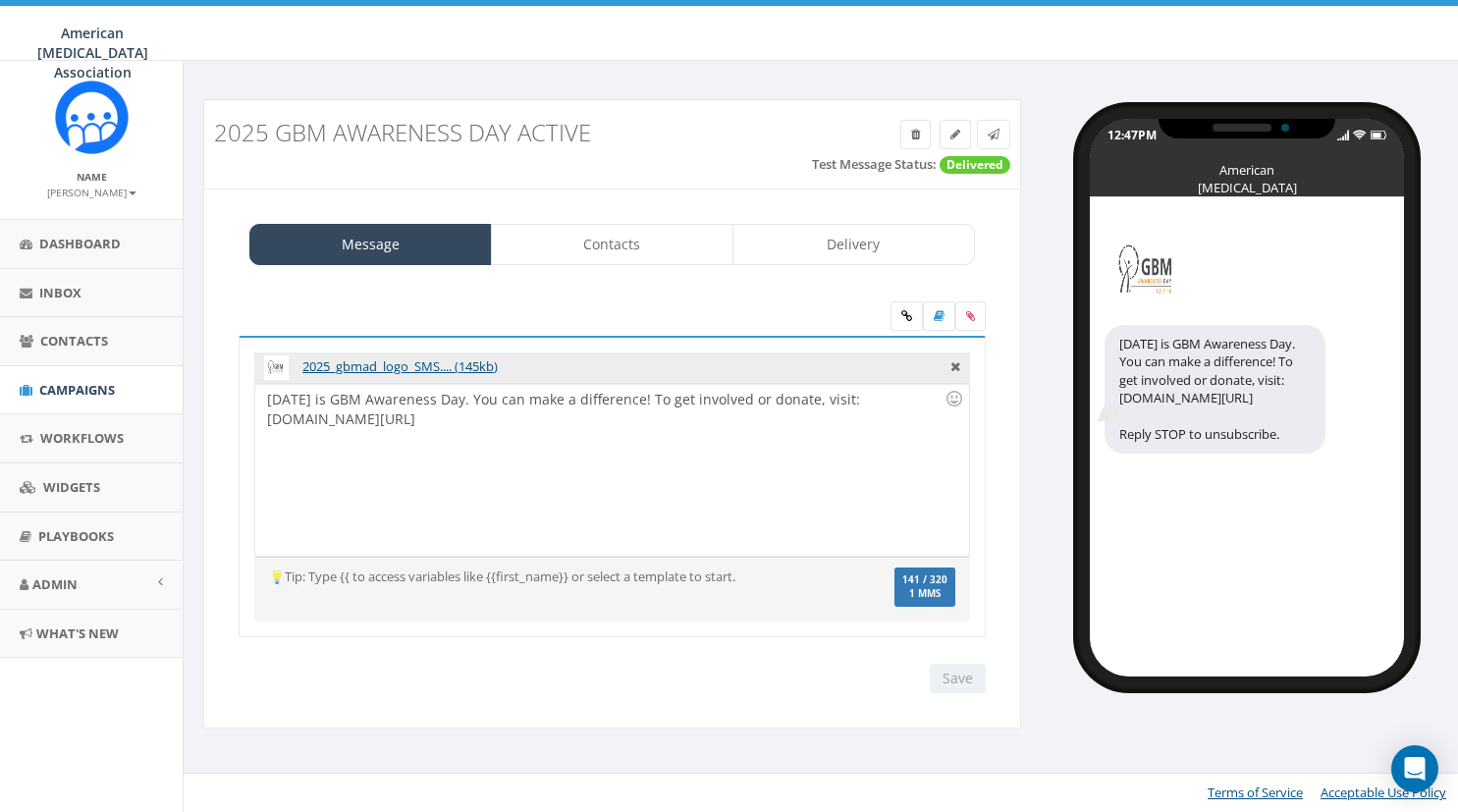 scroll, scrollTop: 0, scrollLeft: 0, axis: both 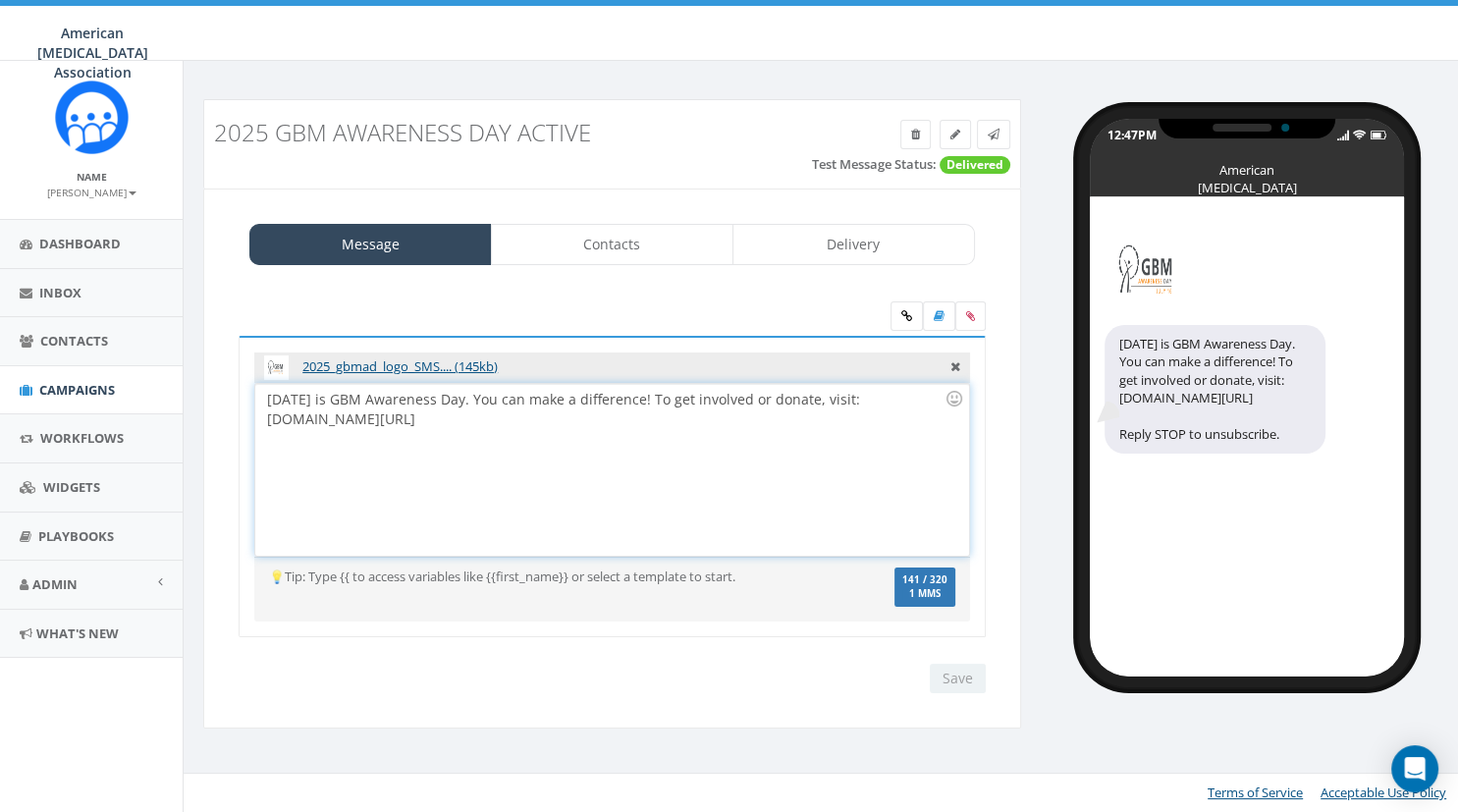 drag, startPoint x: 356, startPoint y: 419, endPoint x: 248, endPoint y: 394, distance: 110.85576 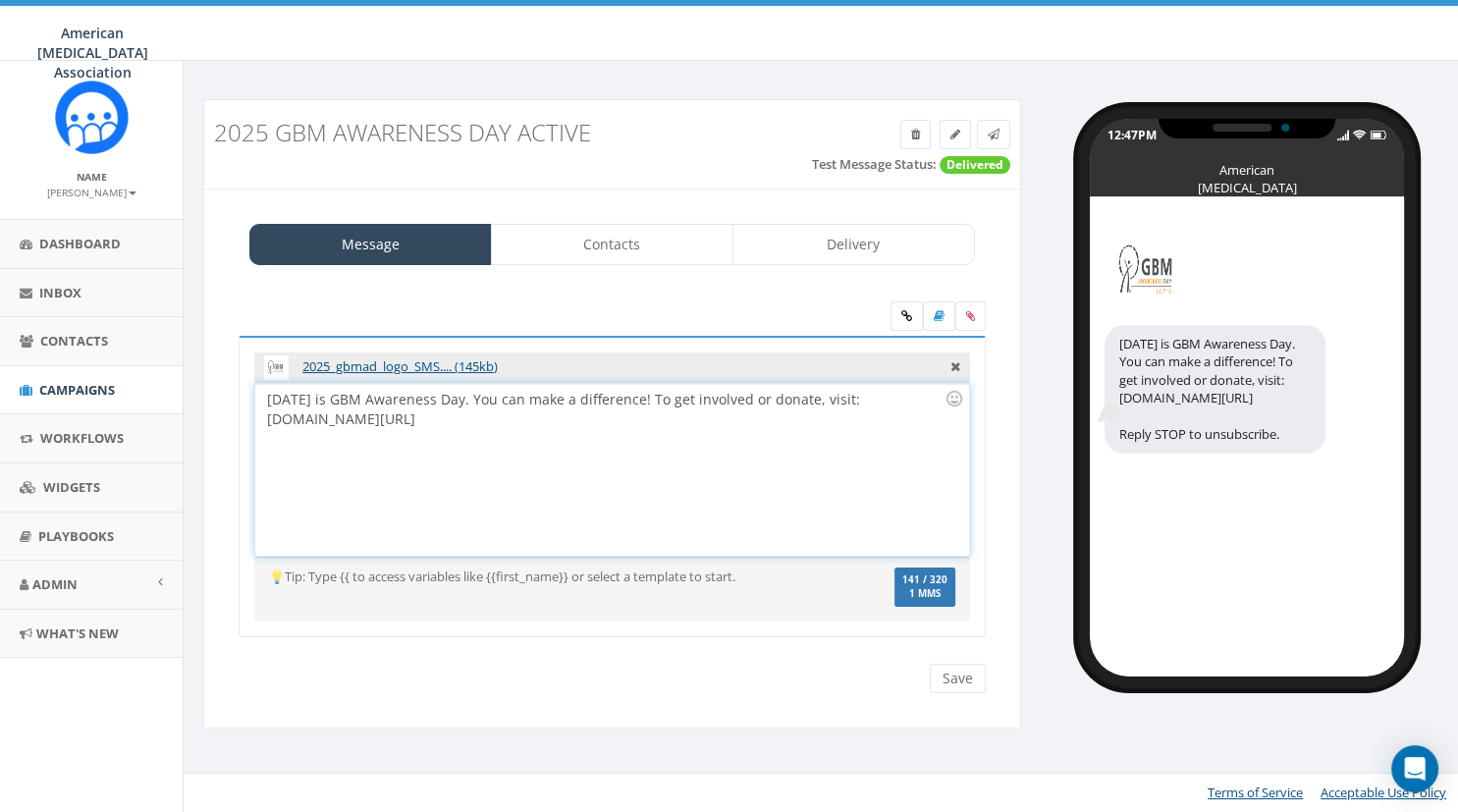 click on "[DATE] is GBM Awareness Day. You can make a difference! To get involved or donate, visit: [DOMAIN_NAME][URL]" at bounding box center [612, 469] 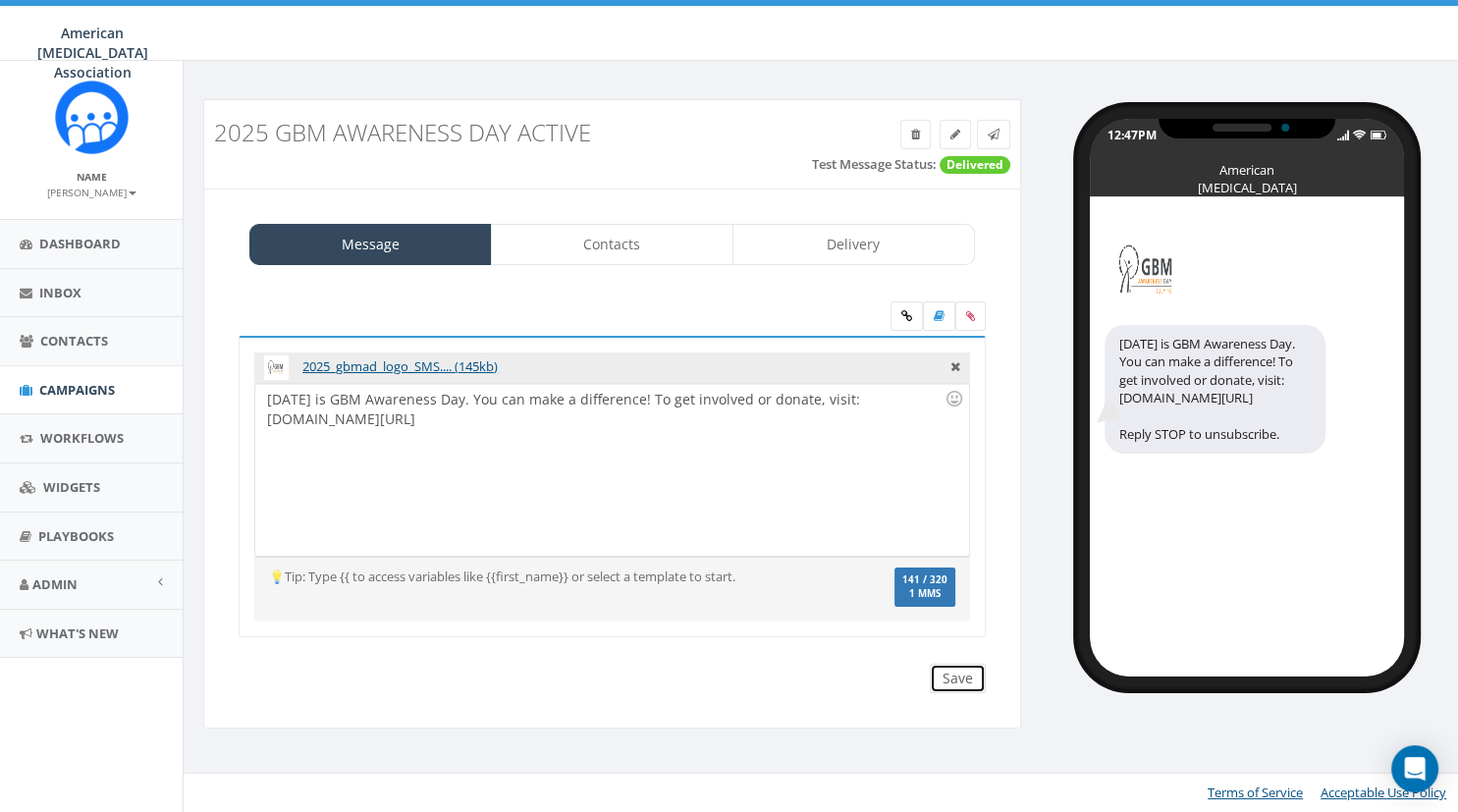 click on "Save" at bounding box center (957, 678) 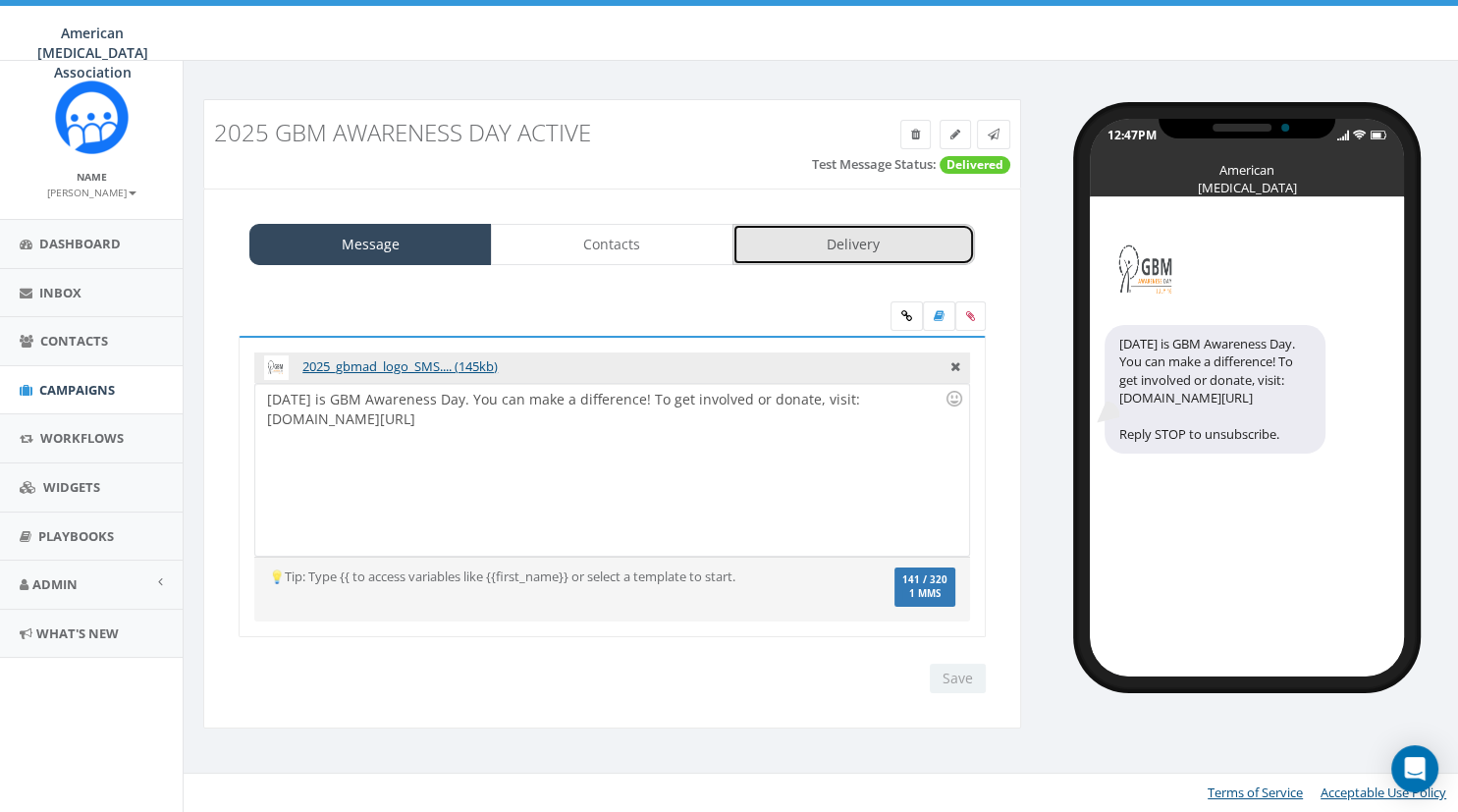 click on "Delivery" at bounding box center (853, 244) 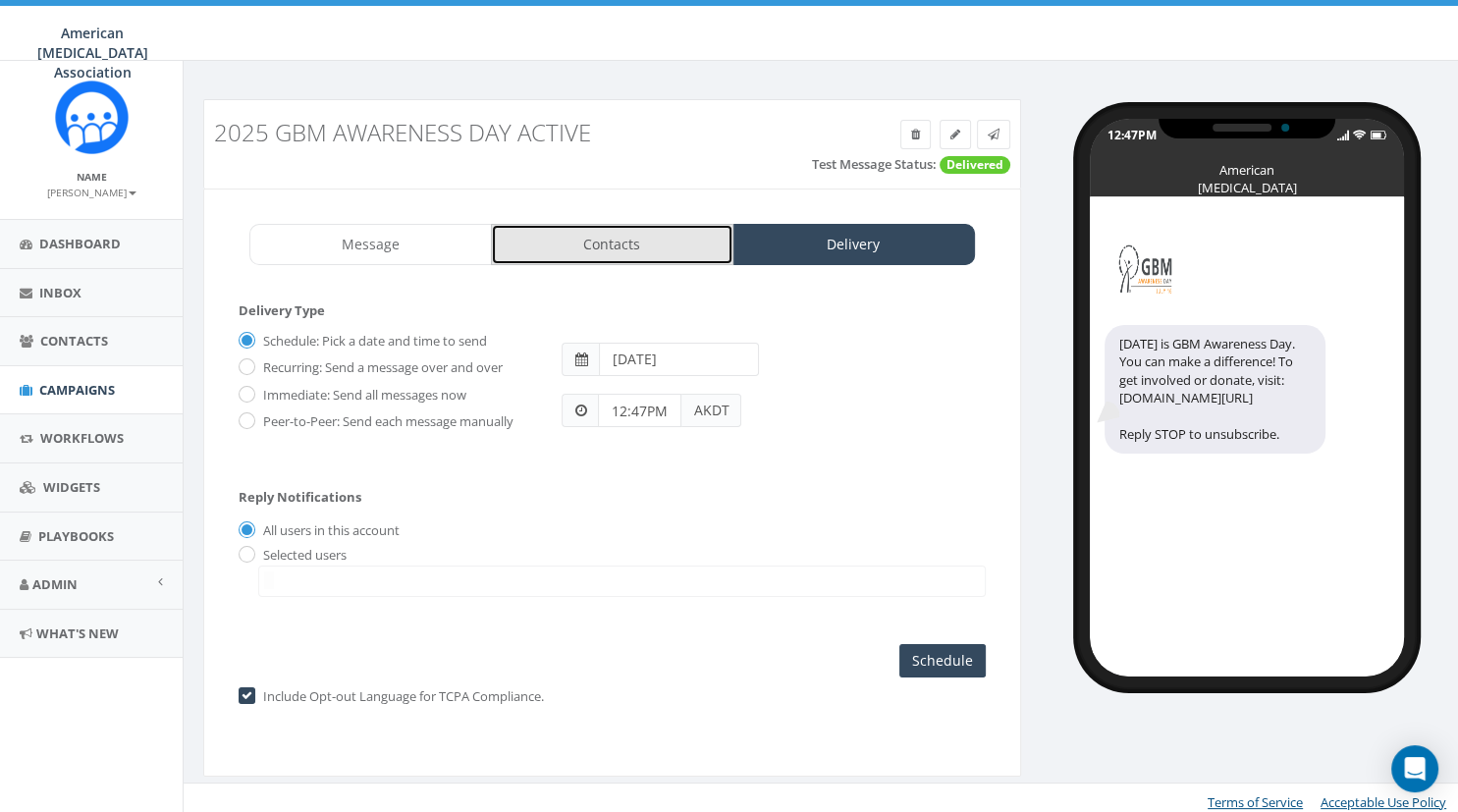 click on "Contacts" at bounding box center (612, 244) 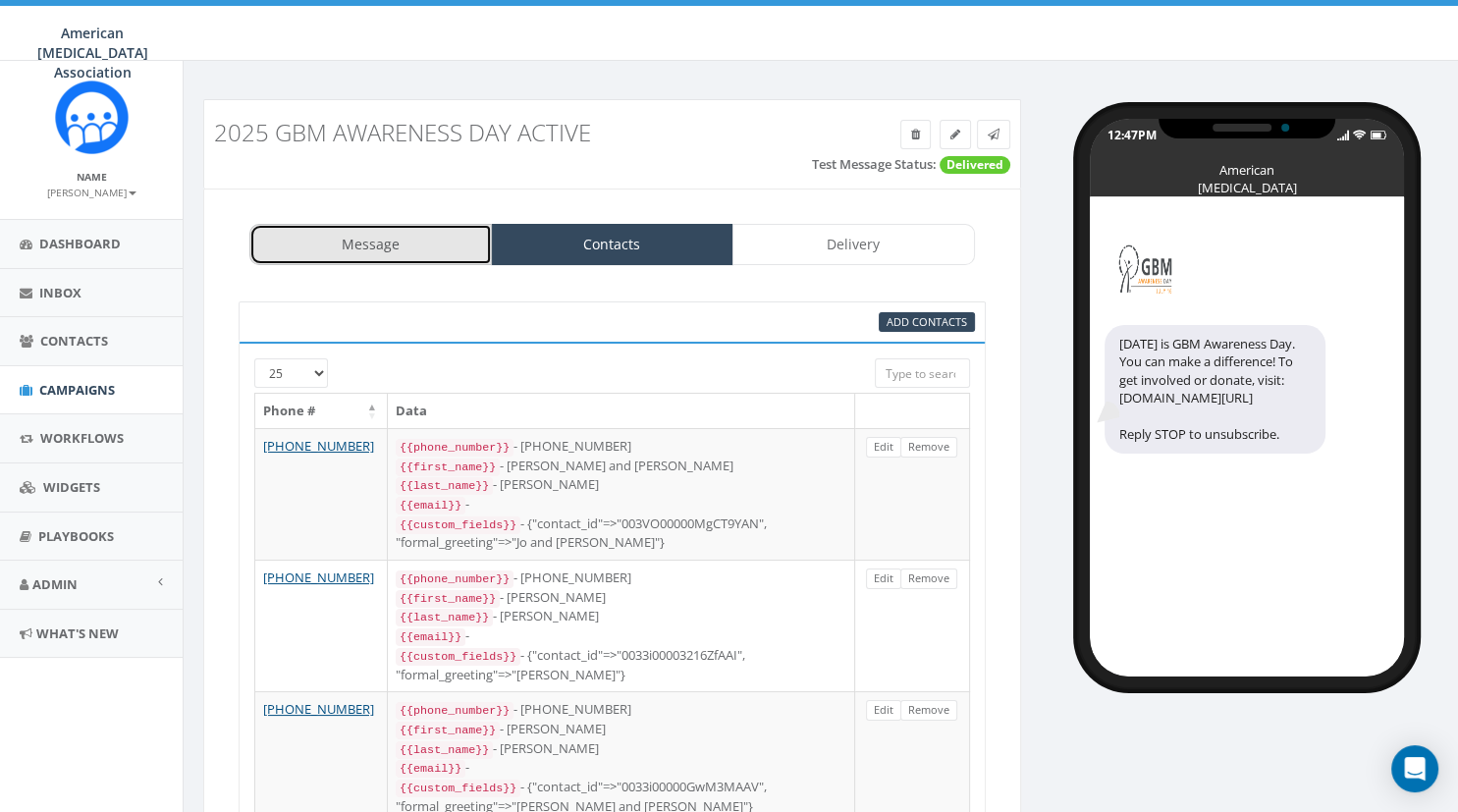 click on "Message" at bounding box center (370, 244) 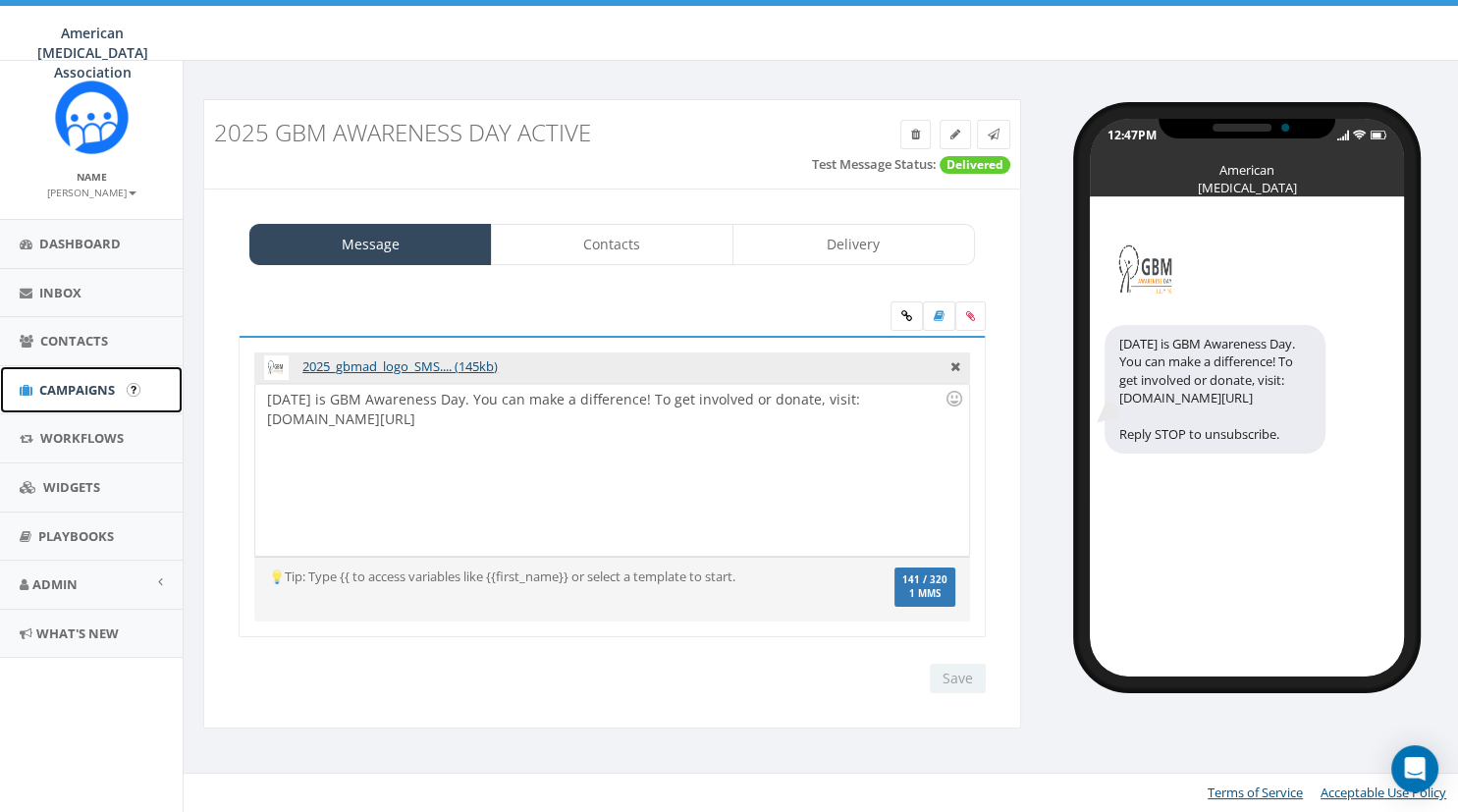click on "Campaigns" at bounding box center [77, 390] 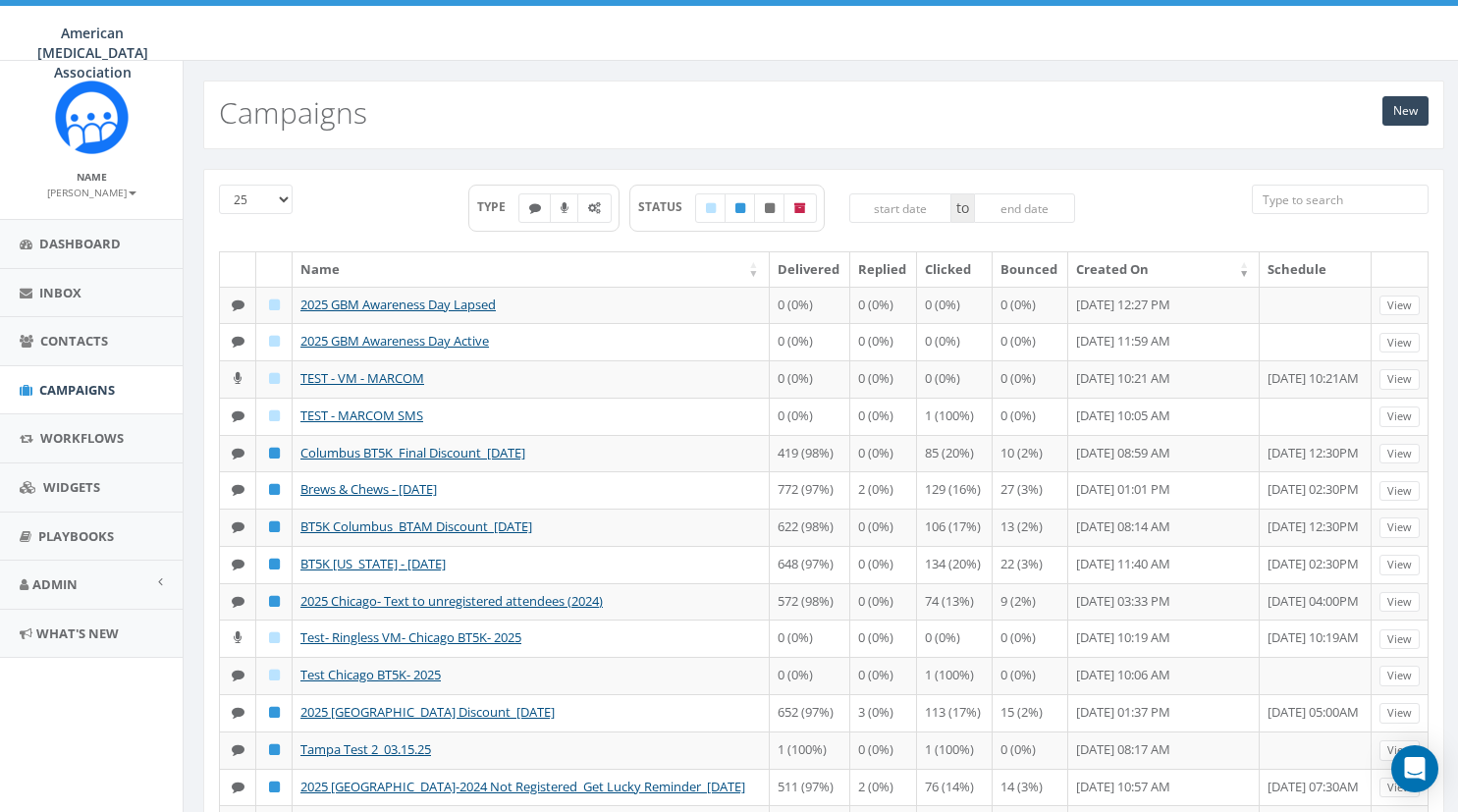 scroll, scrollTop: 0, scrollLeft: 0, axis: both 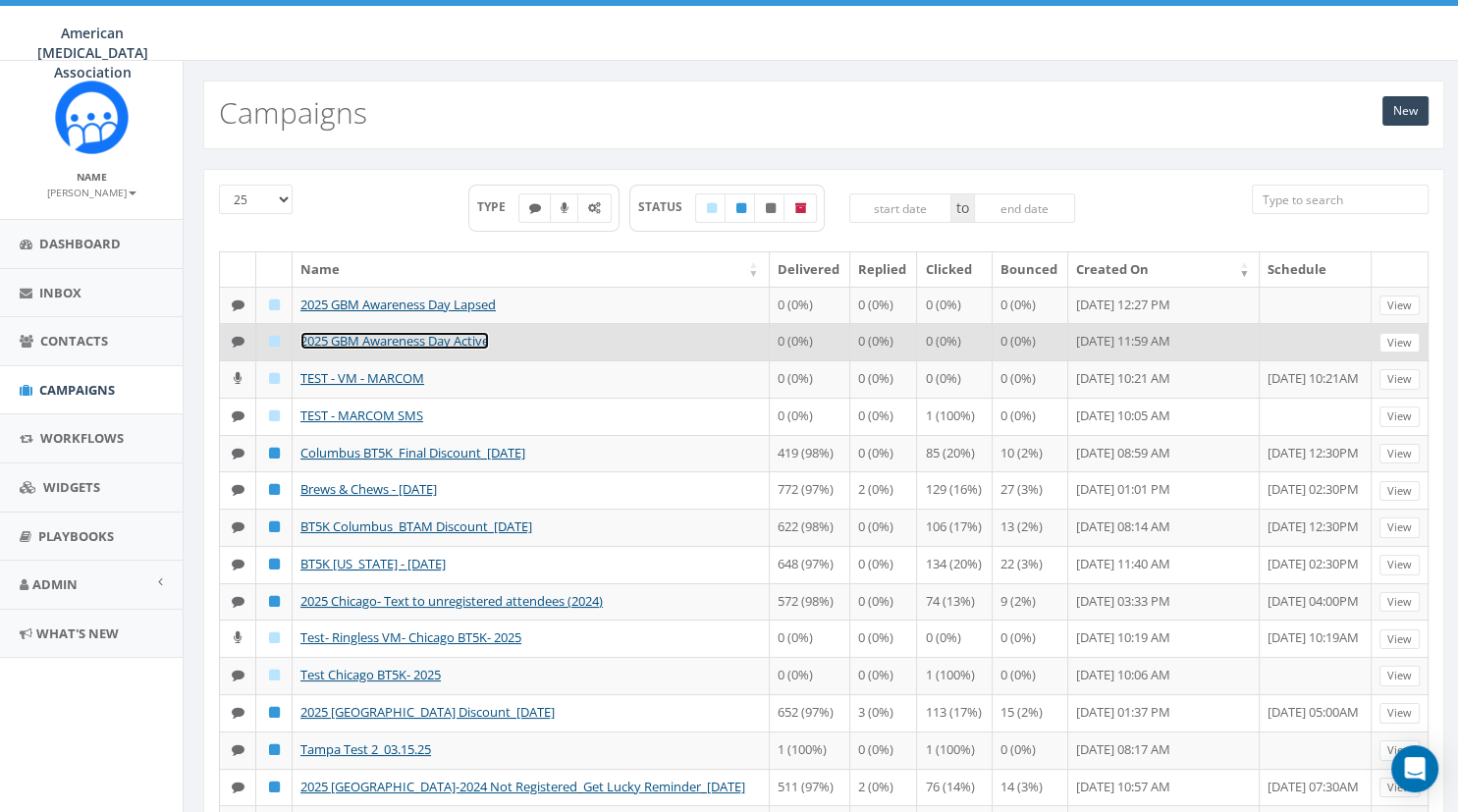 click on "2025 GBM Awareness Day Active" at bounding box center [395, 341] 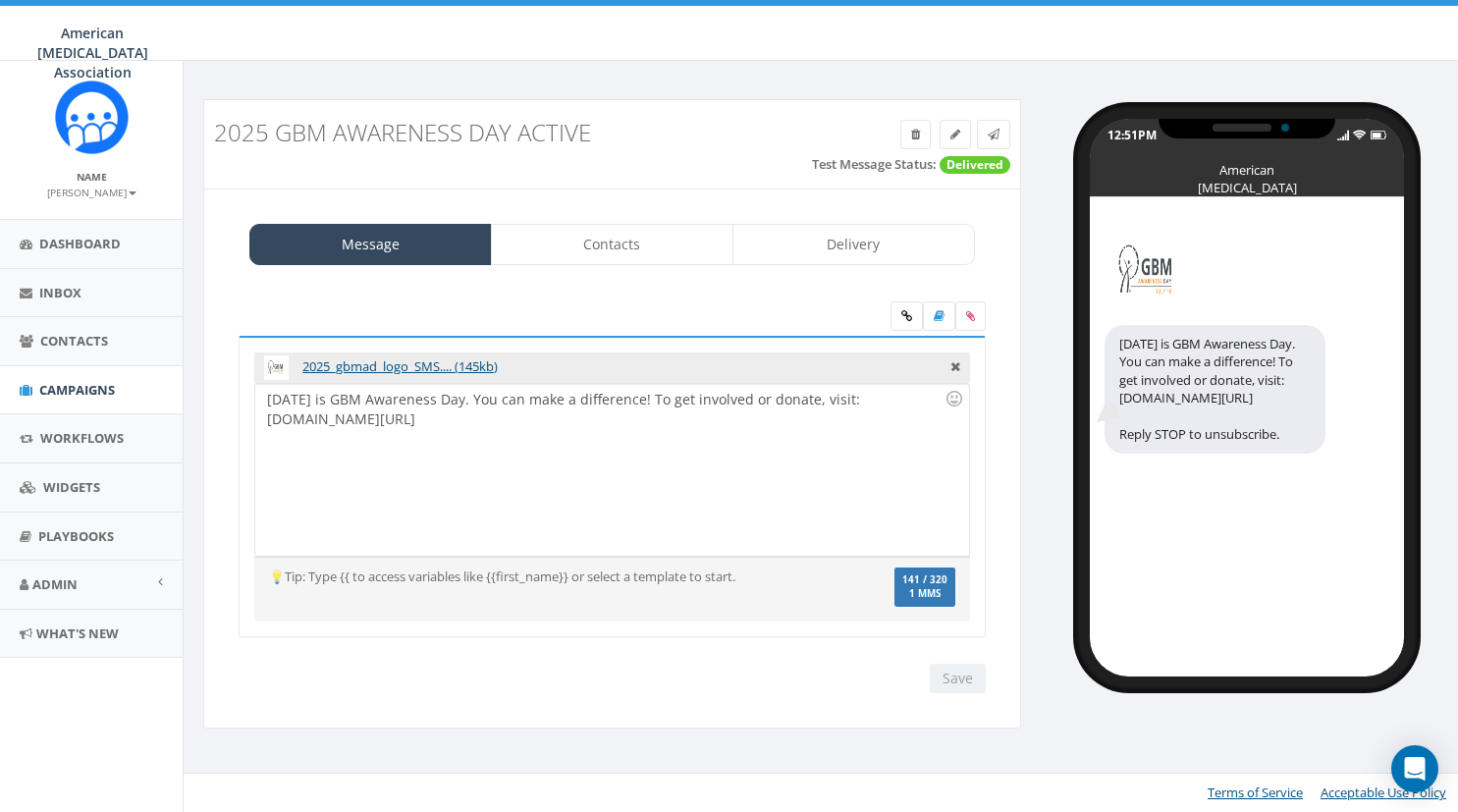 scroll, scrollTop: 0, scrollLeft: 0, axis: both 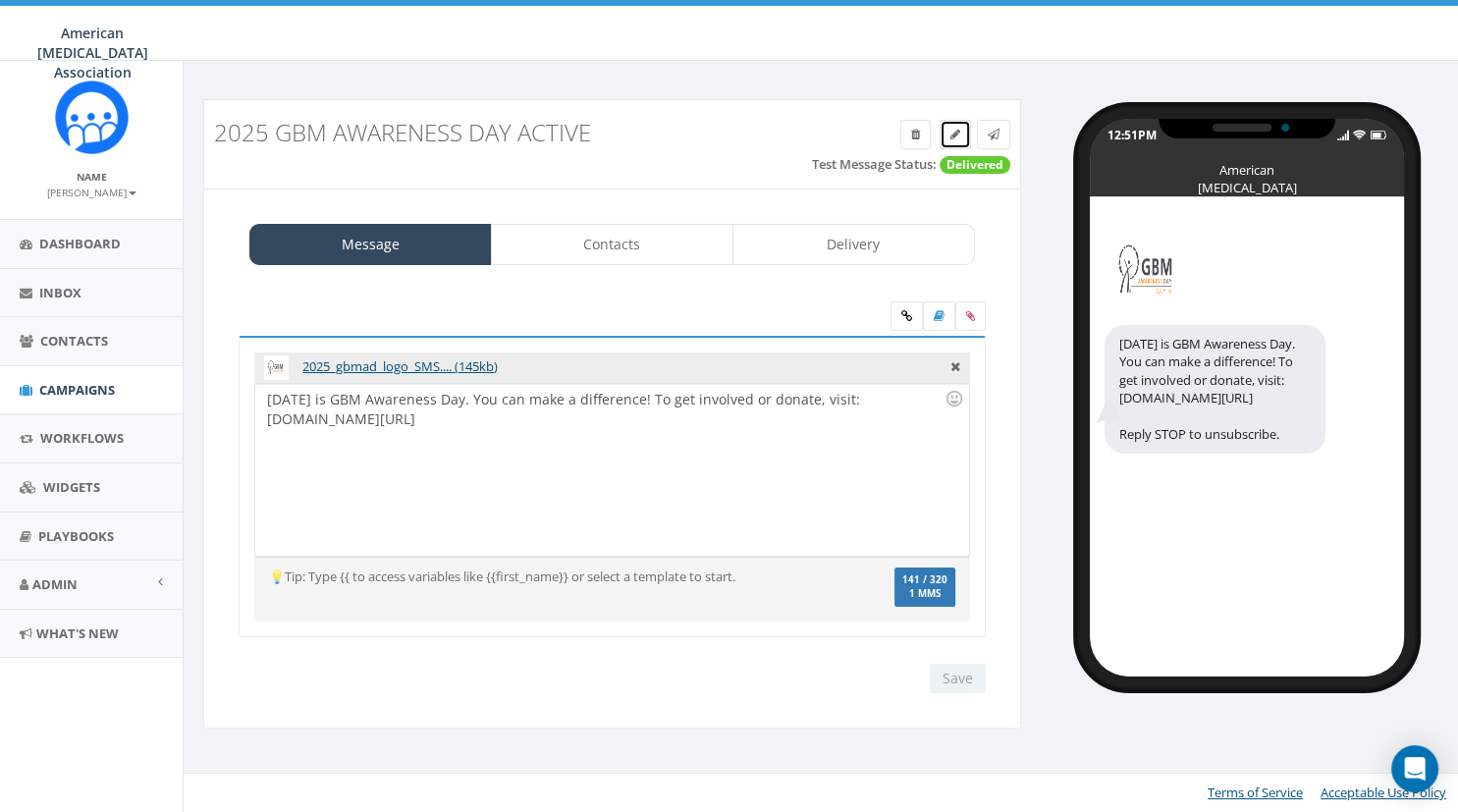 click at bounding box center (955, 134) 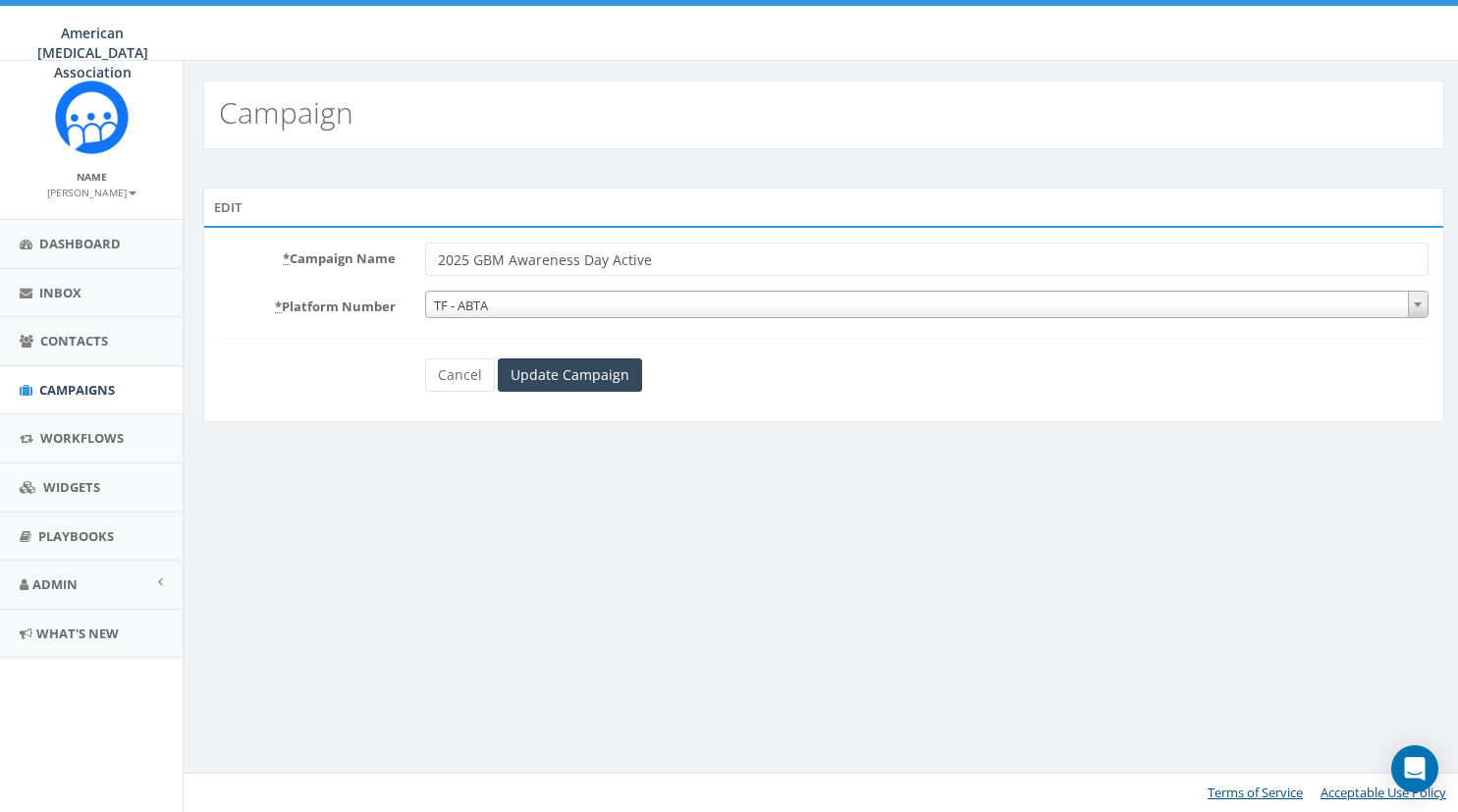 scroll, scrollTop: 0, scrollLeft: 0, axis: both 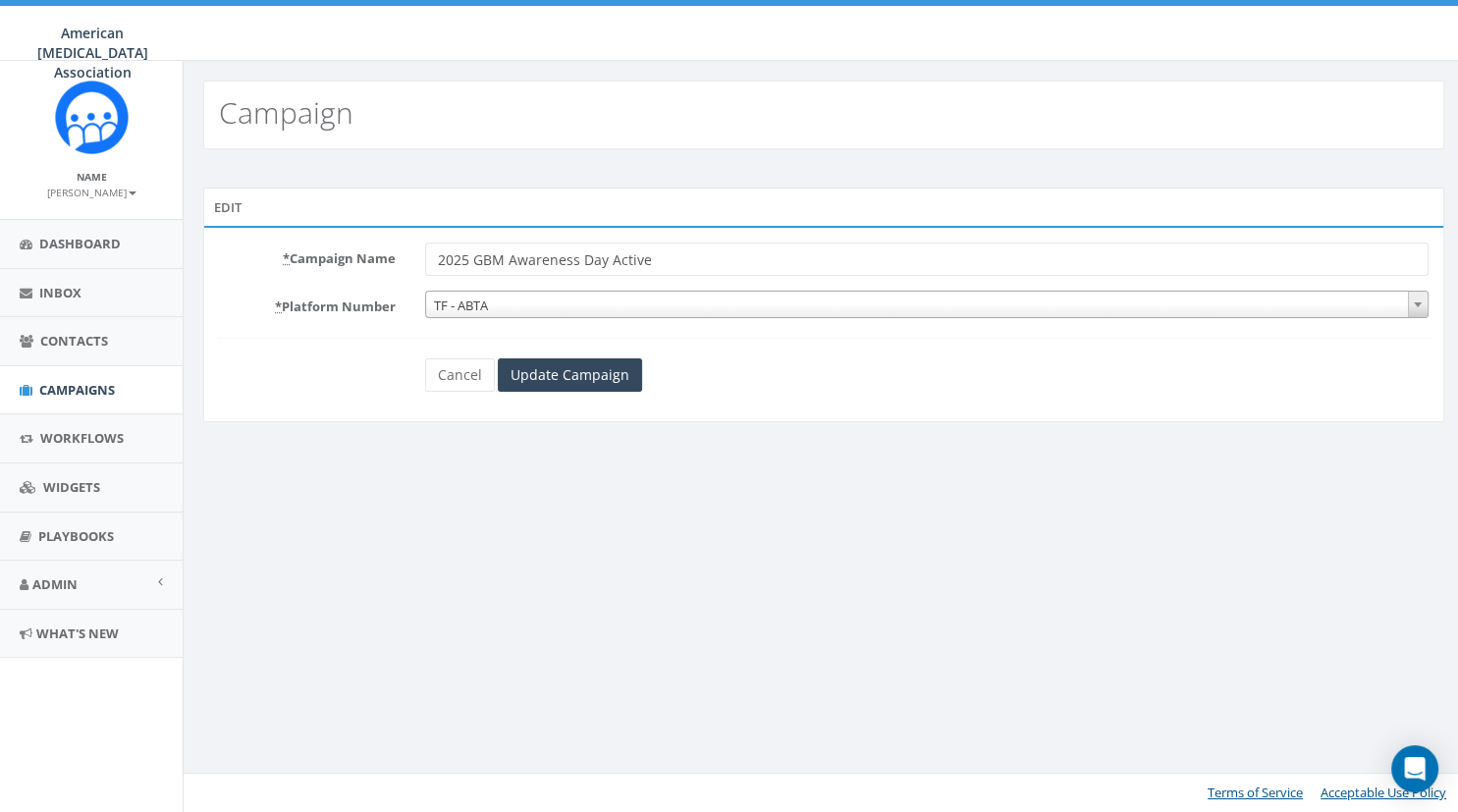 click on "2025 GBM Awareness Day Active" at bounding box center (927, 259) 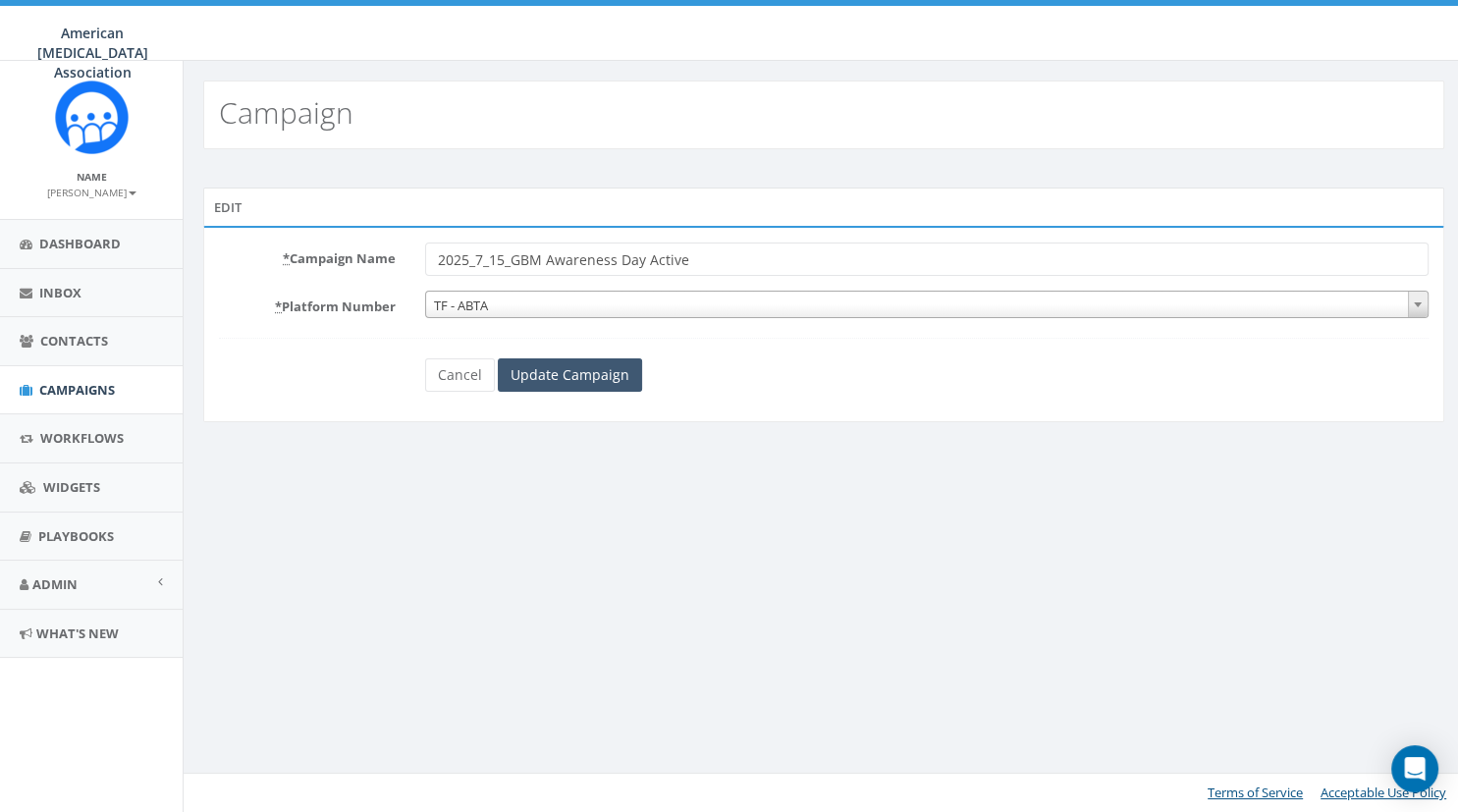 type on "2025_7_15_GBM Awareness Day Active" 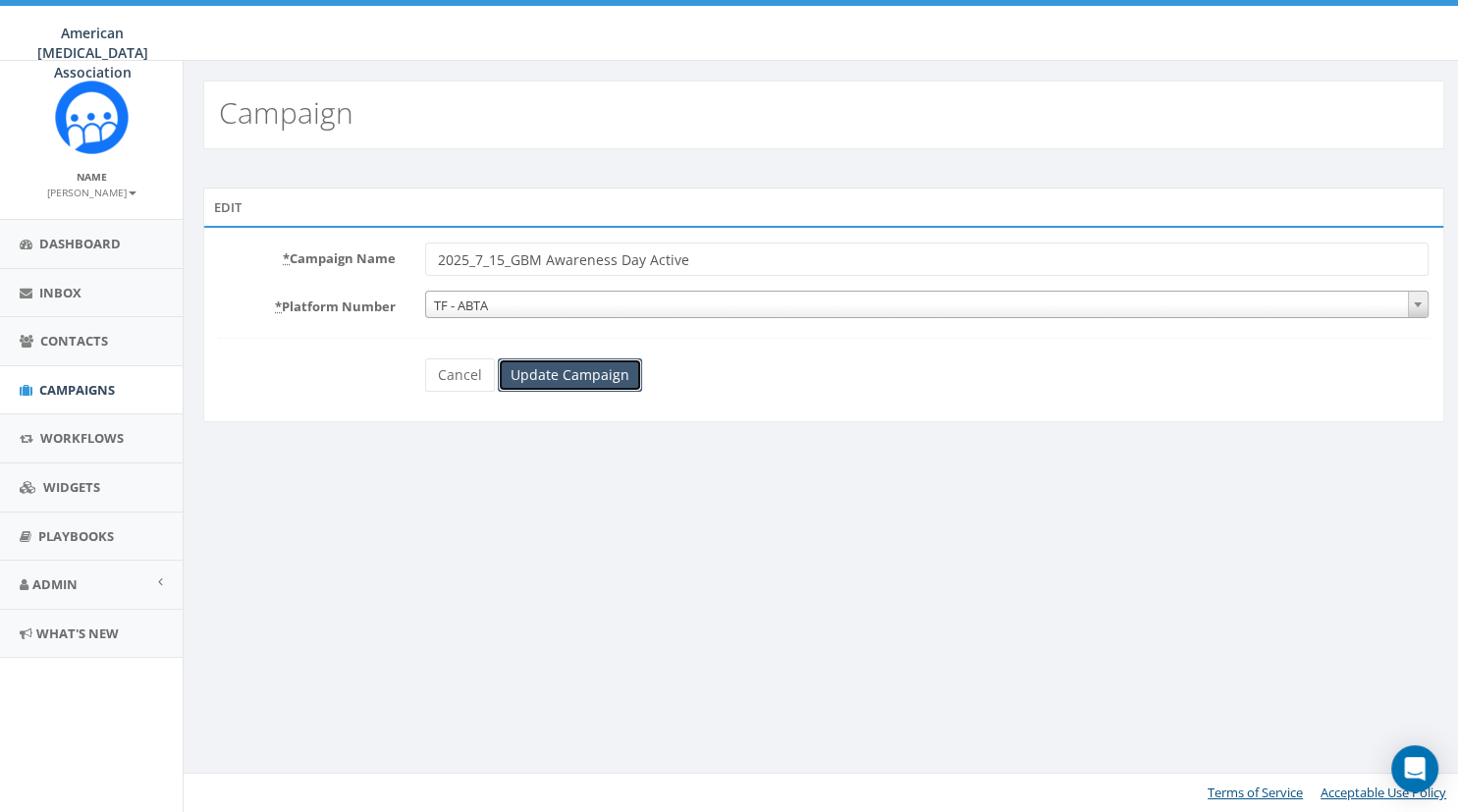 click on "Update Campaign" at bounding box center [569, 375] 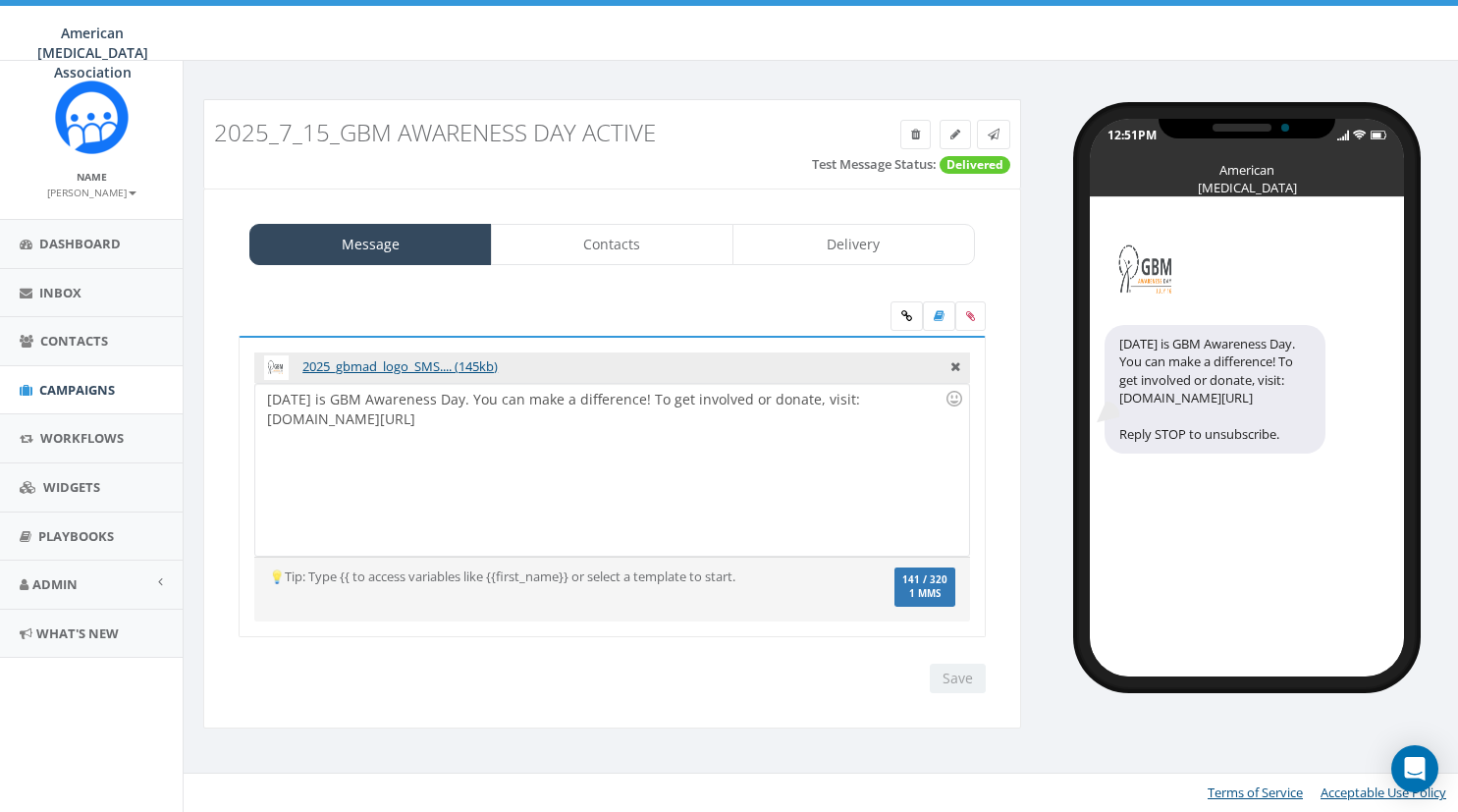 scroll, scrollTop: 0, scrollLeft: 0, axis: both 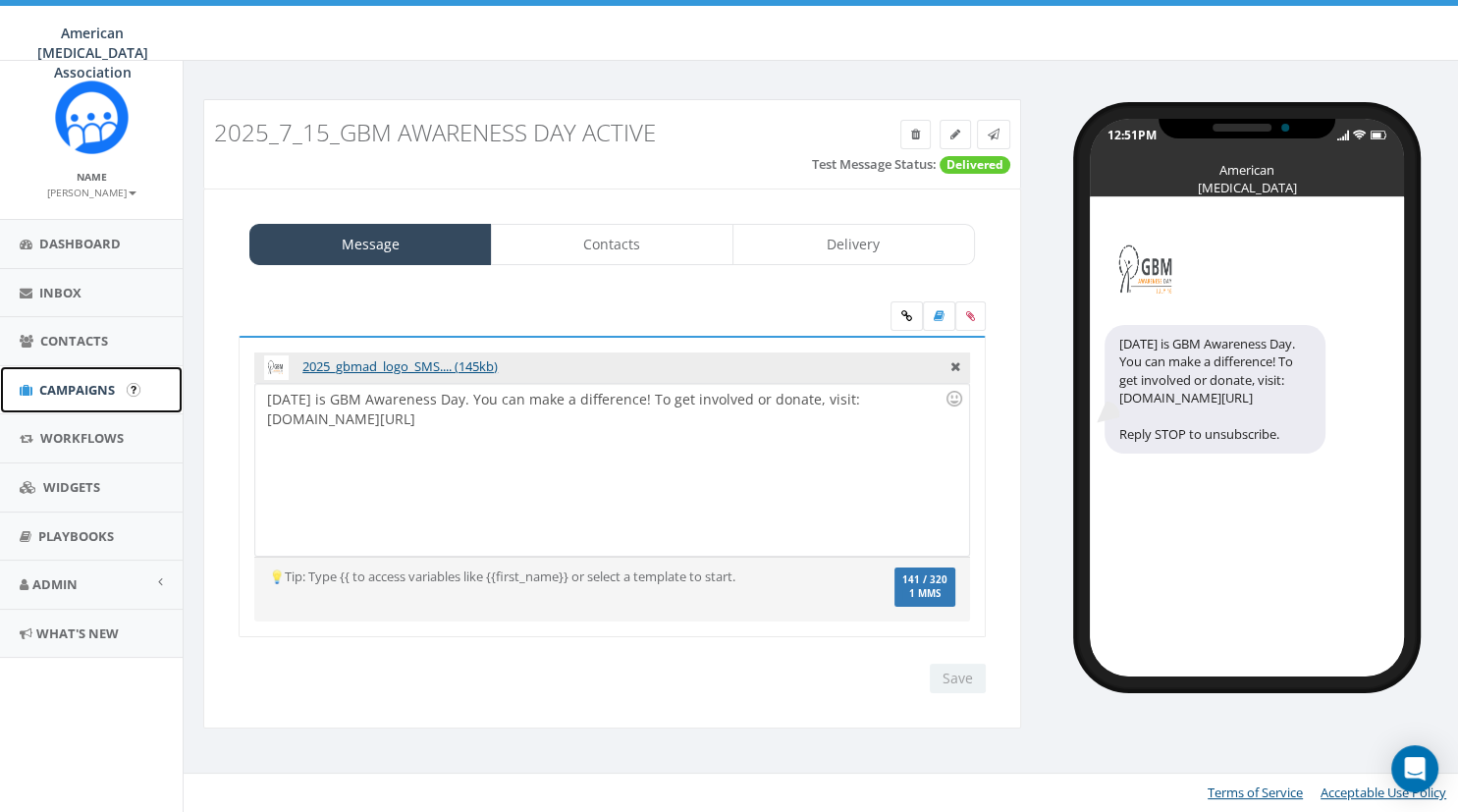 click on "Campaigns" at bounding box center (77, 390) 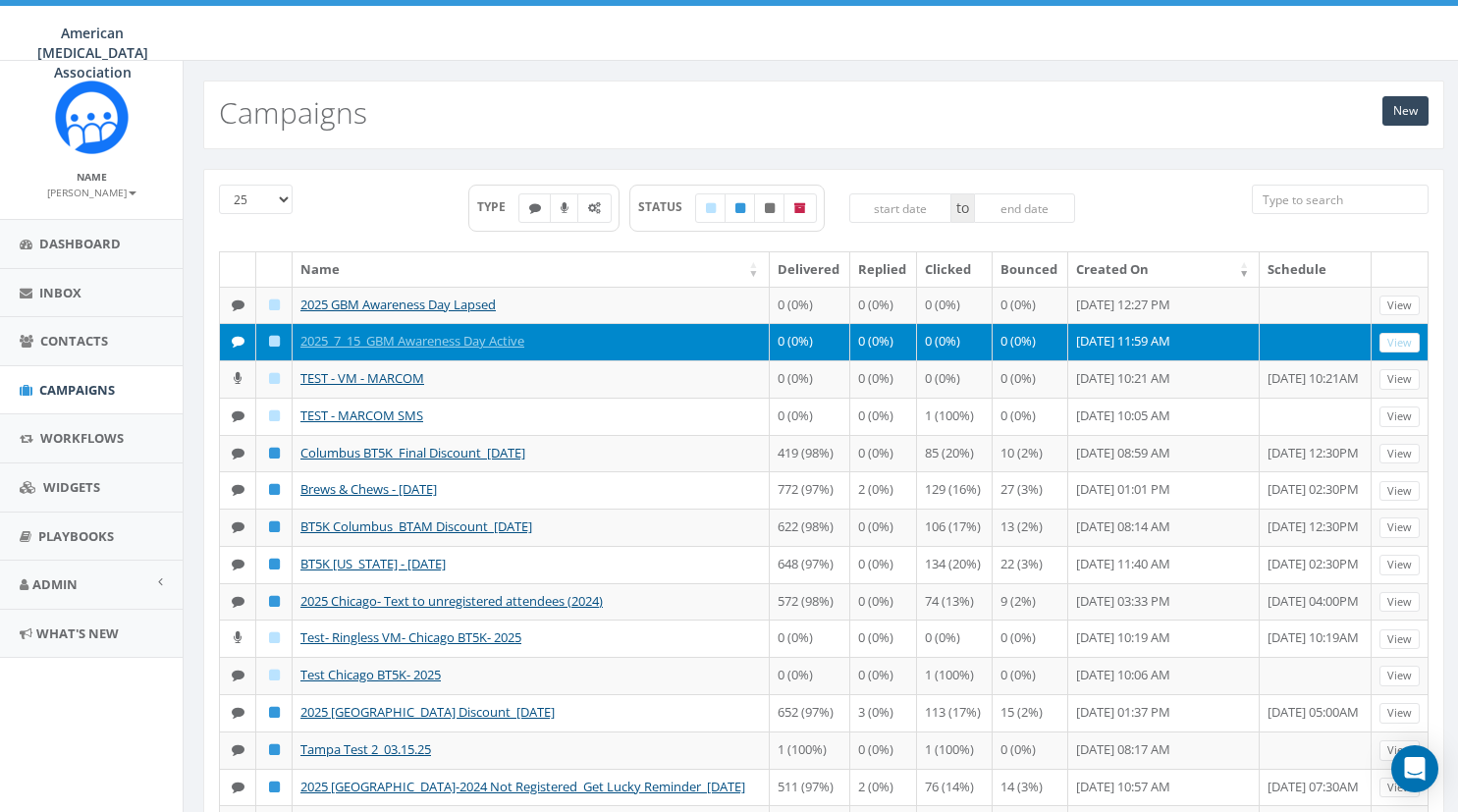 scroll, scrollTop: 0, scrollLeft: 0, axis: both 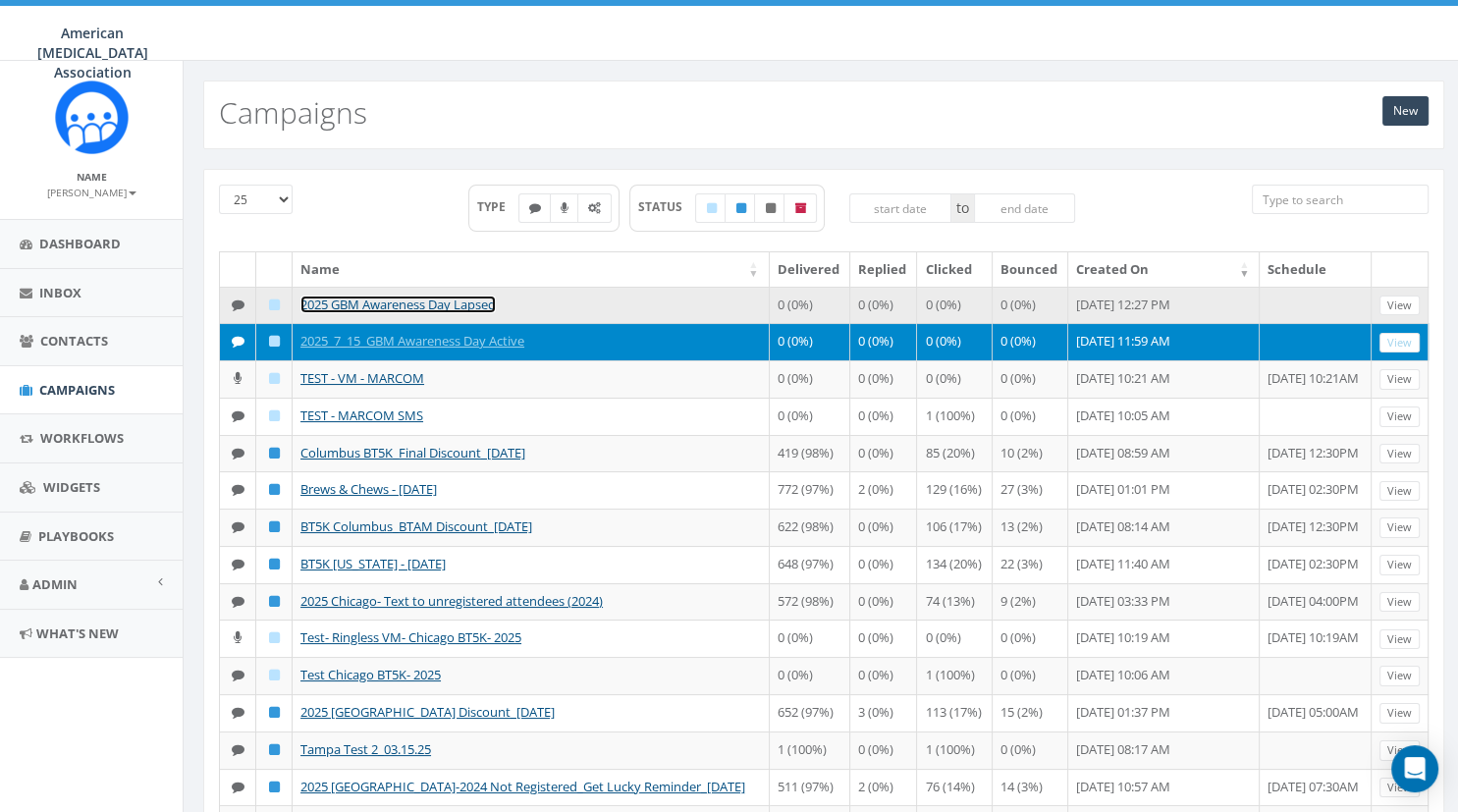 click on "2025 GBM Awareness Day Lapsed" at bounding box center (398, 304) 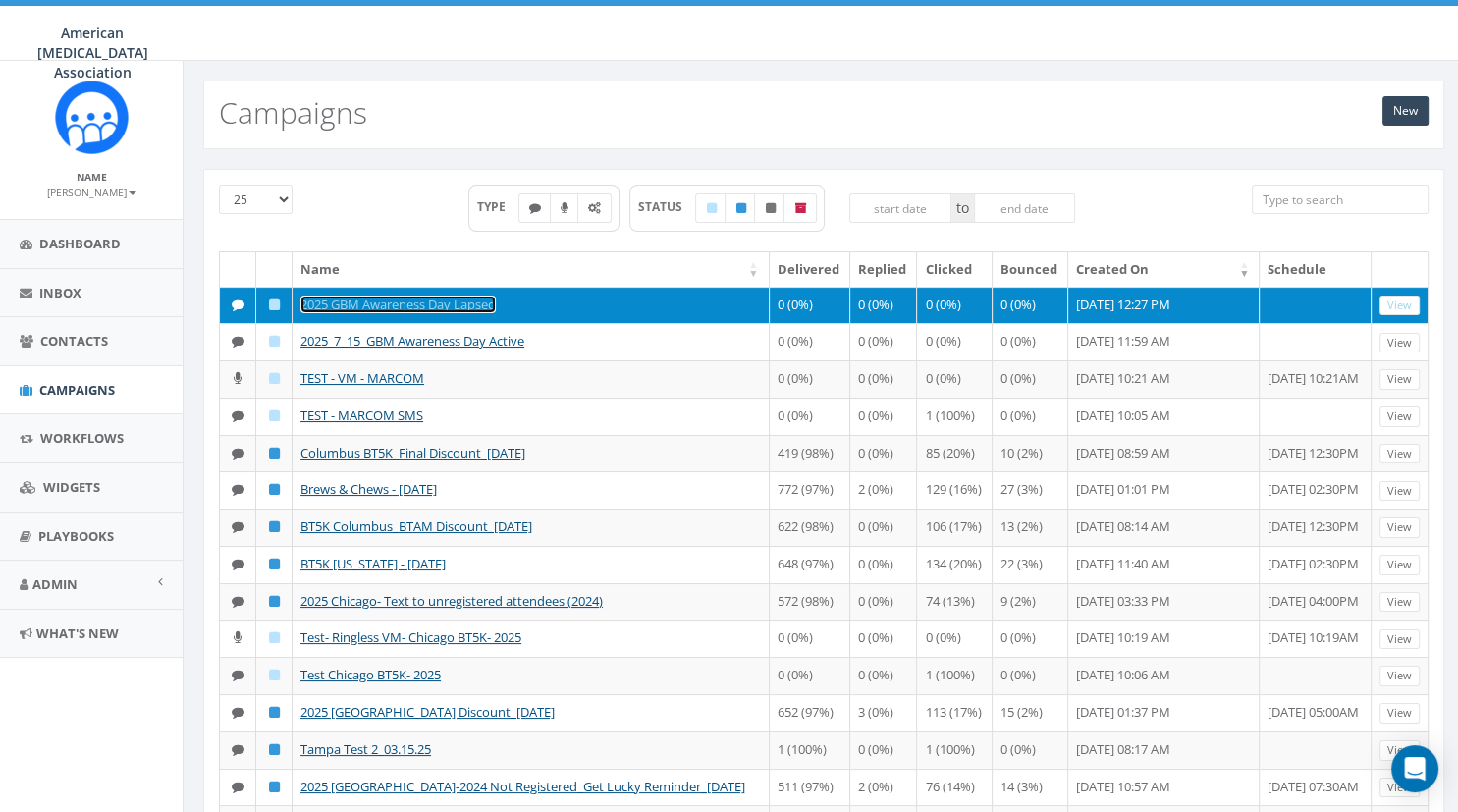 click on "2025 GBM Awareness Day Lapsed" at bounding box center [398, 304] 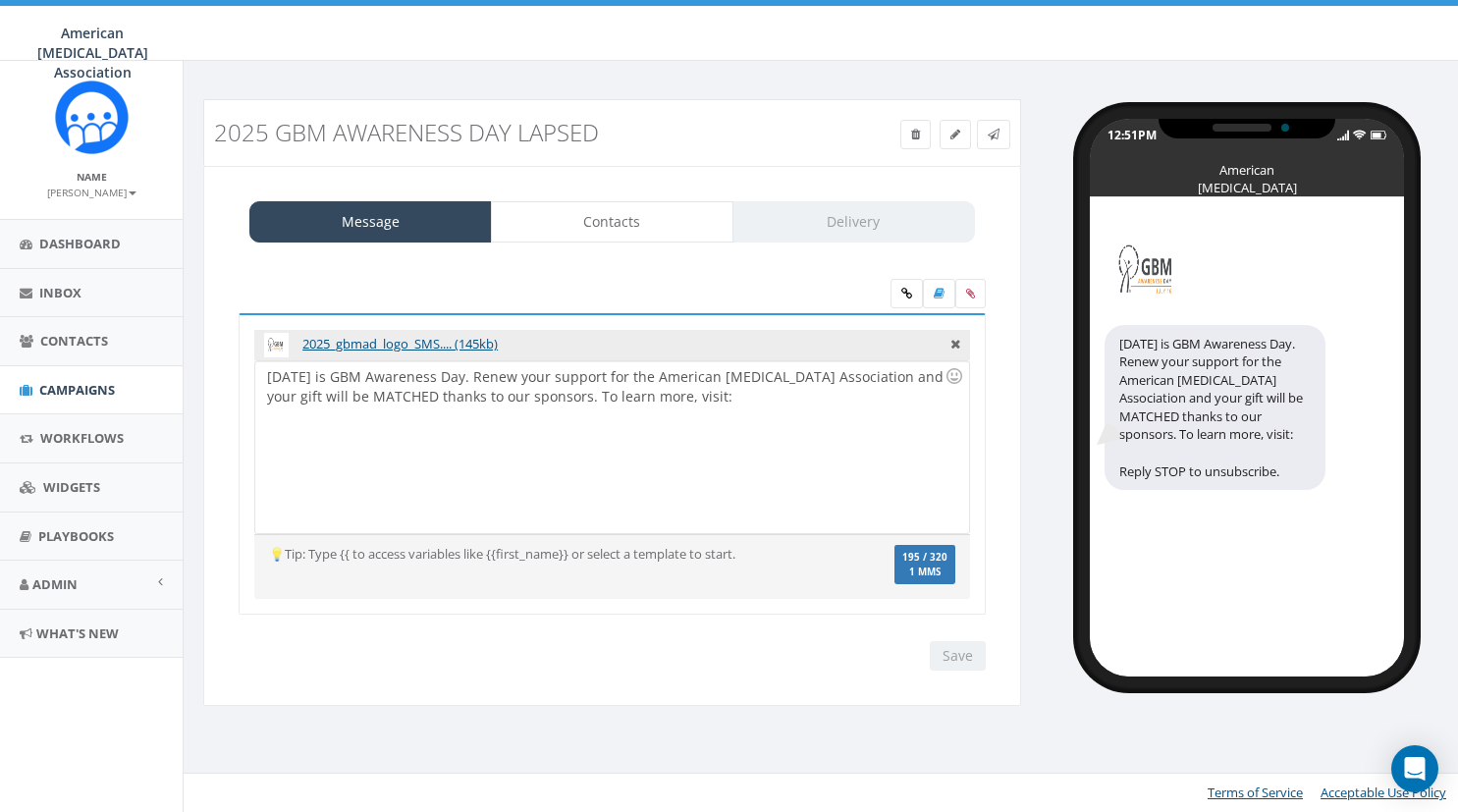 scroll, scrollTop: 0, scrollLeft: 0, axis: both 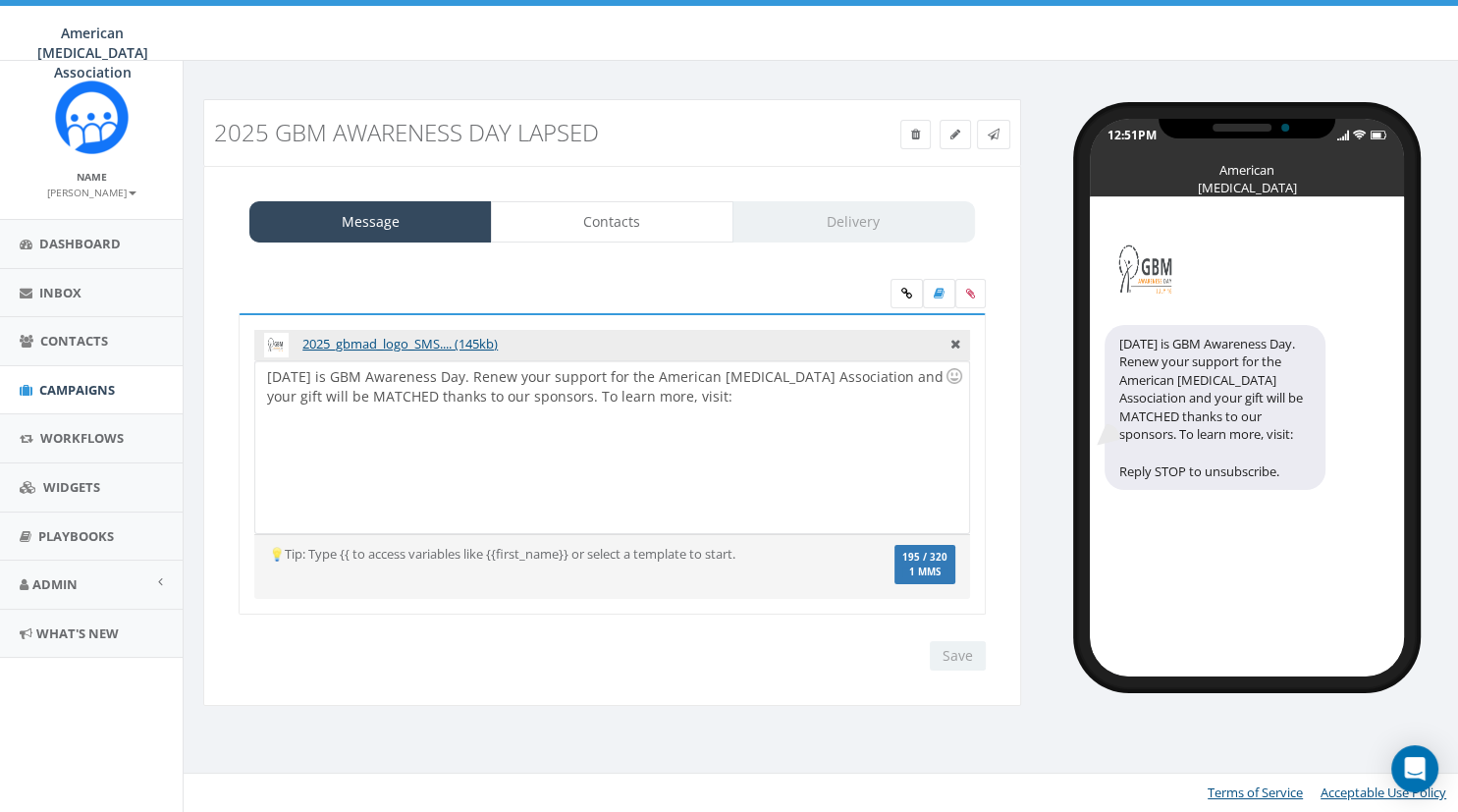click on "2025 GBM Awareness Day Lapsed" at bounding box center (509, 133) 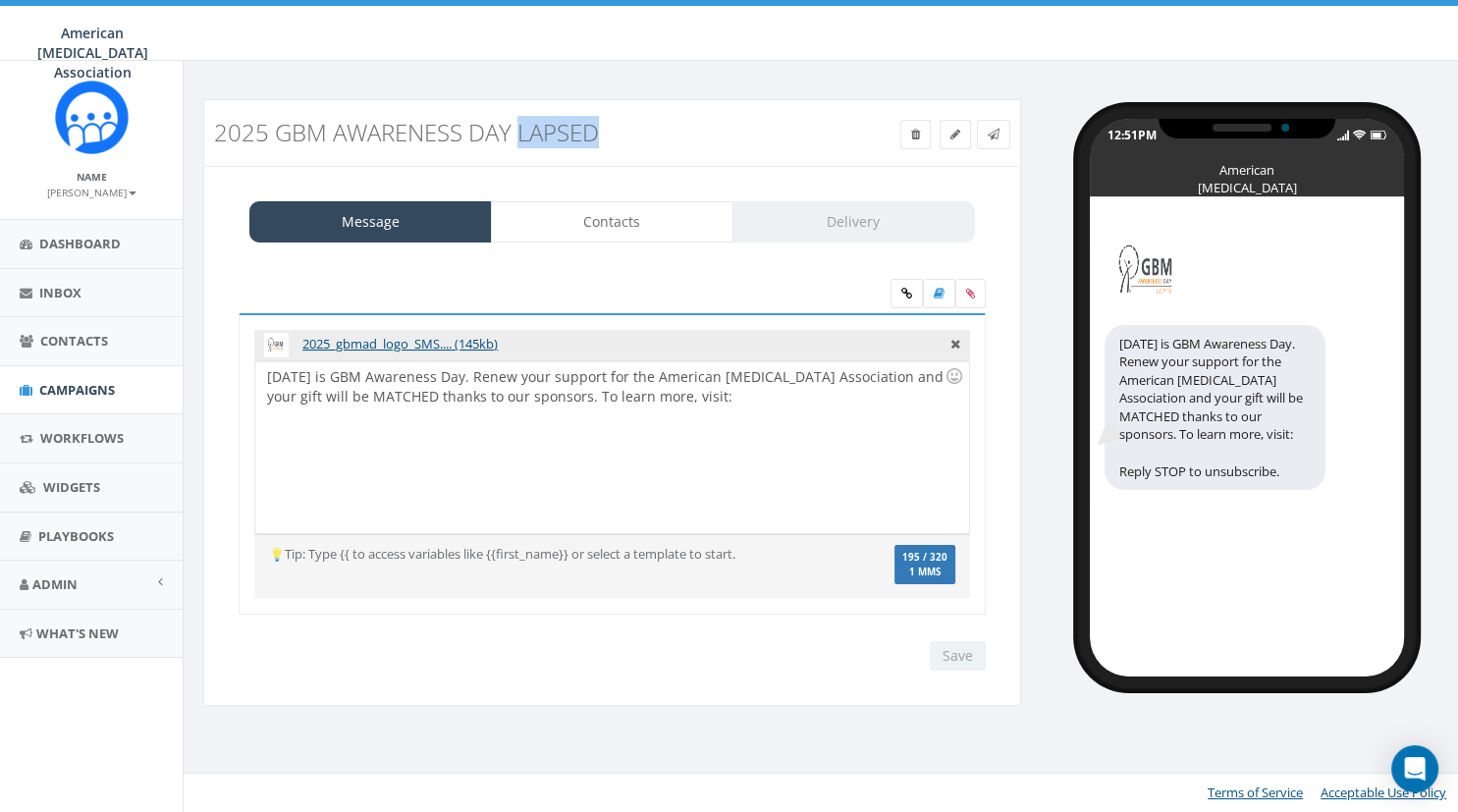click on "2025 GBM Awareness Day Lapsed" at bounding box center [509, 133] 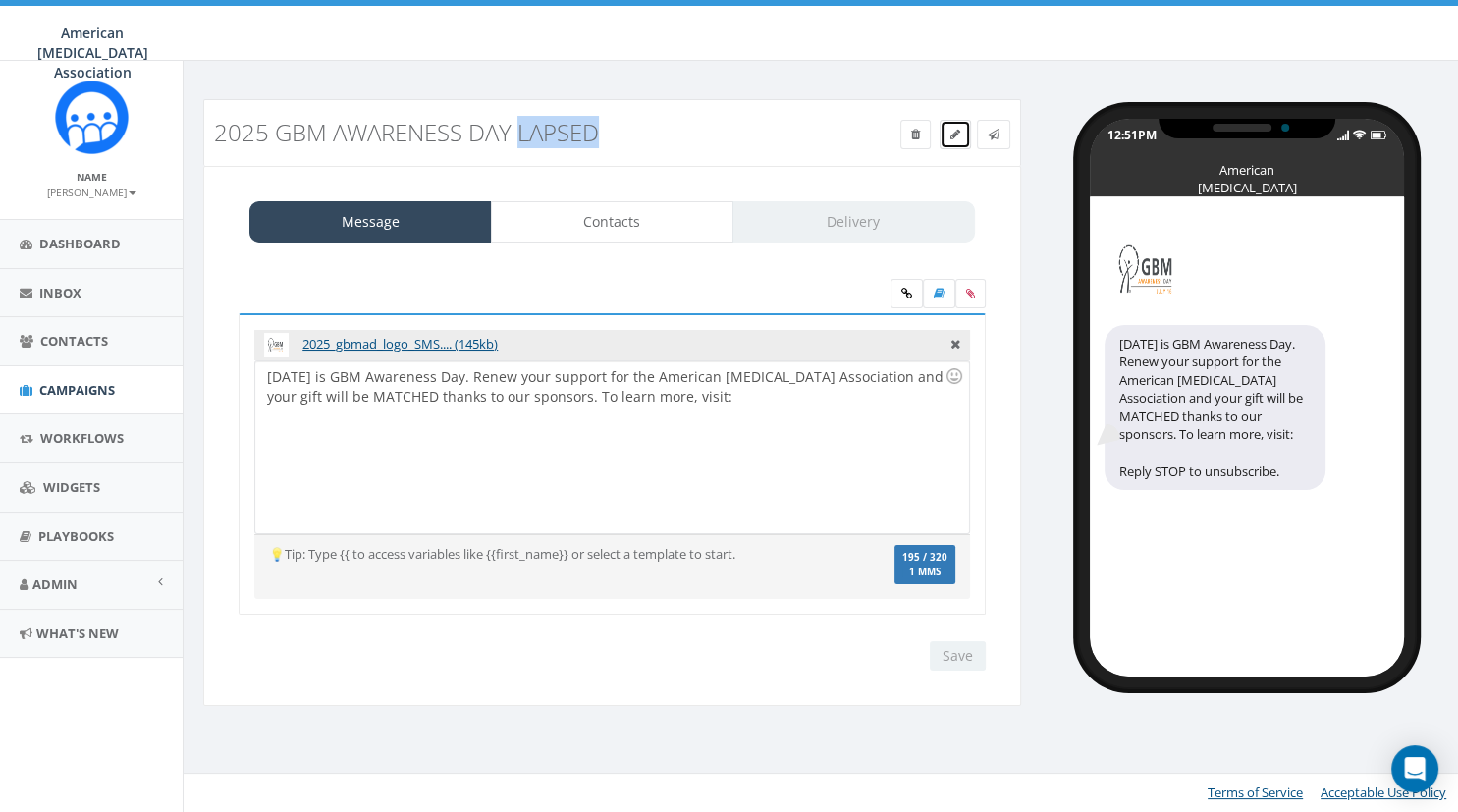click at bounding box center [955, 135] 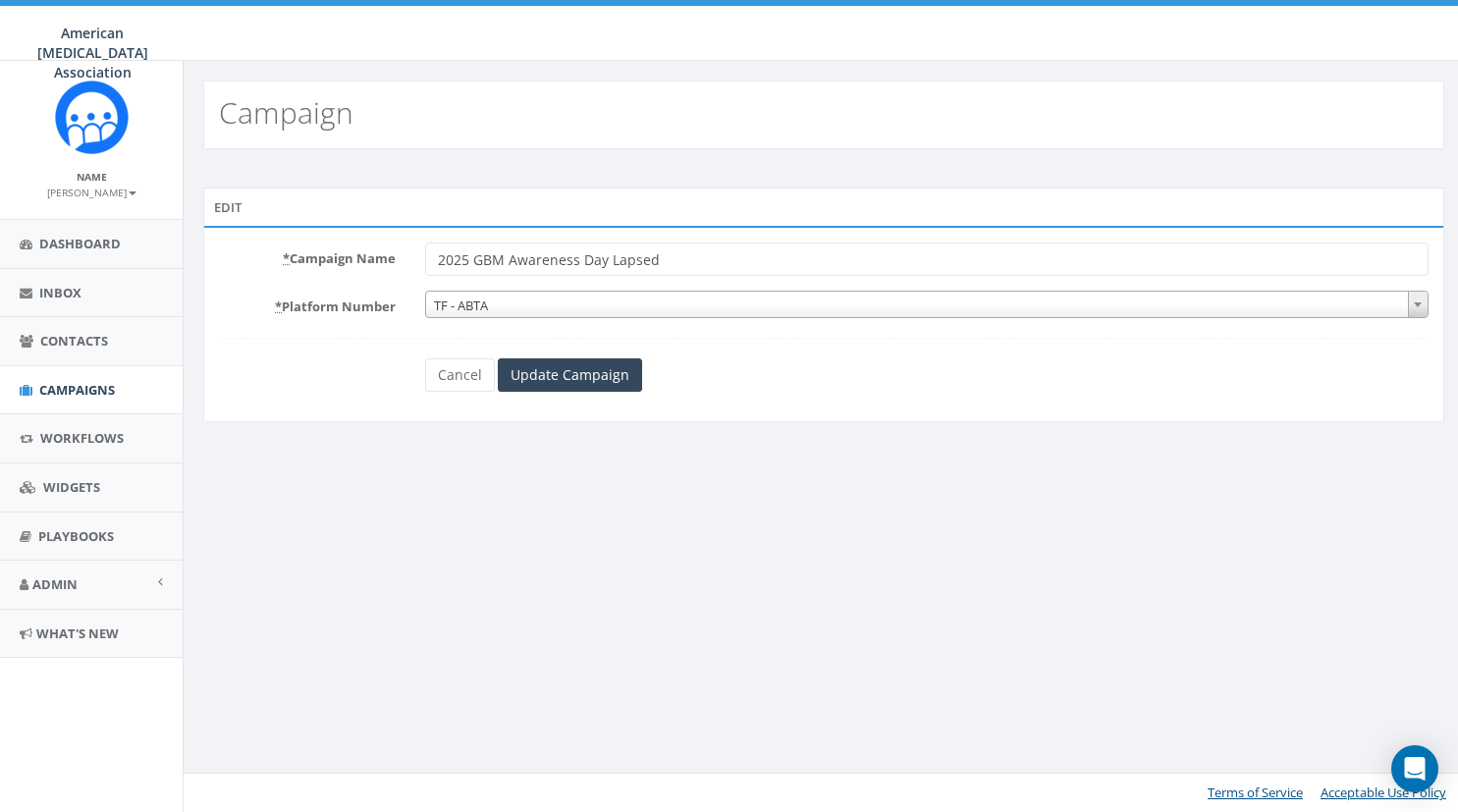 scroll, scrollTop: 0, scrollLeft: 0, axis: both 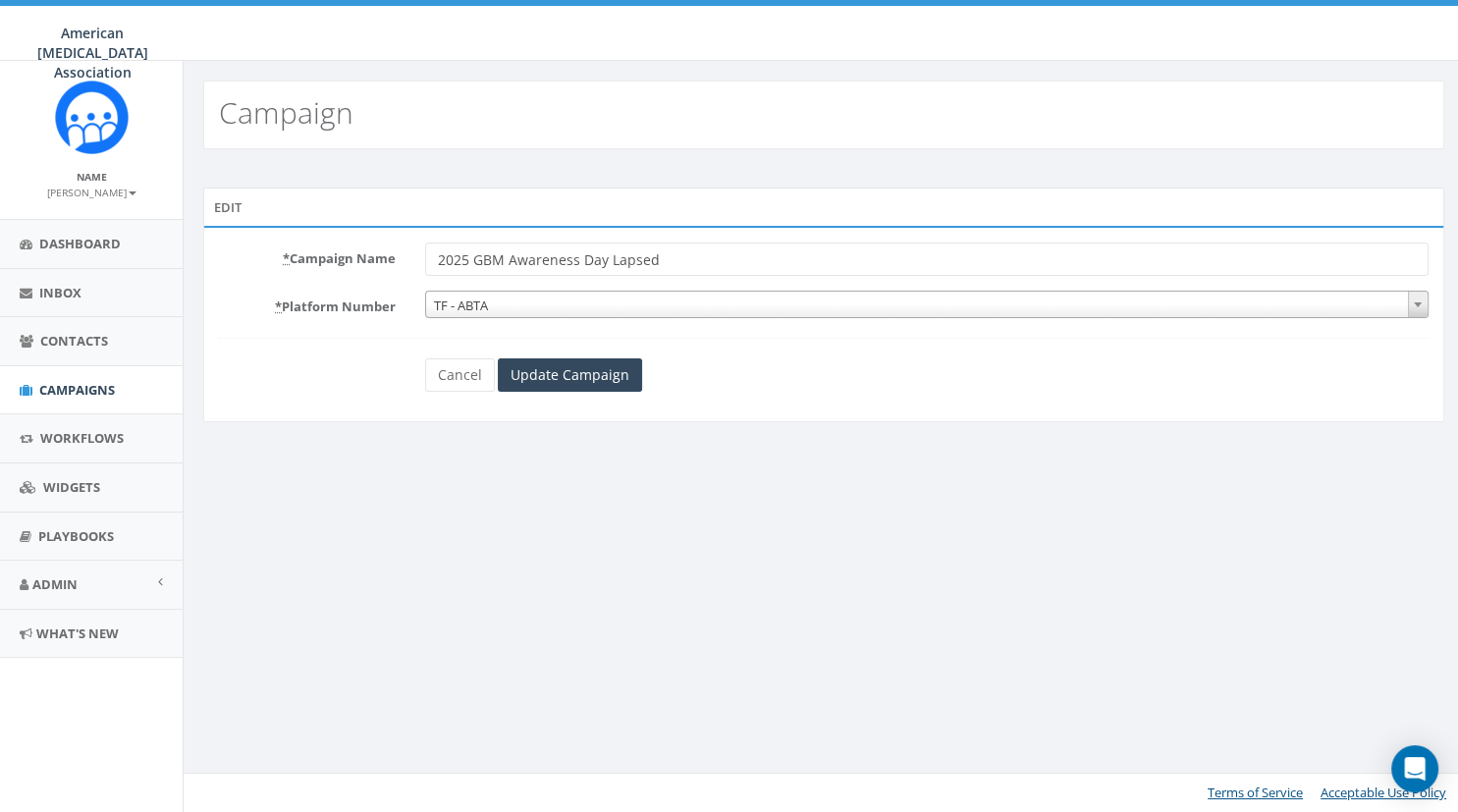 click on "2025 GBM Awareness Day Lapsed" at bounding box center [927, 259] 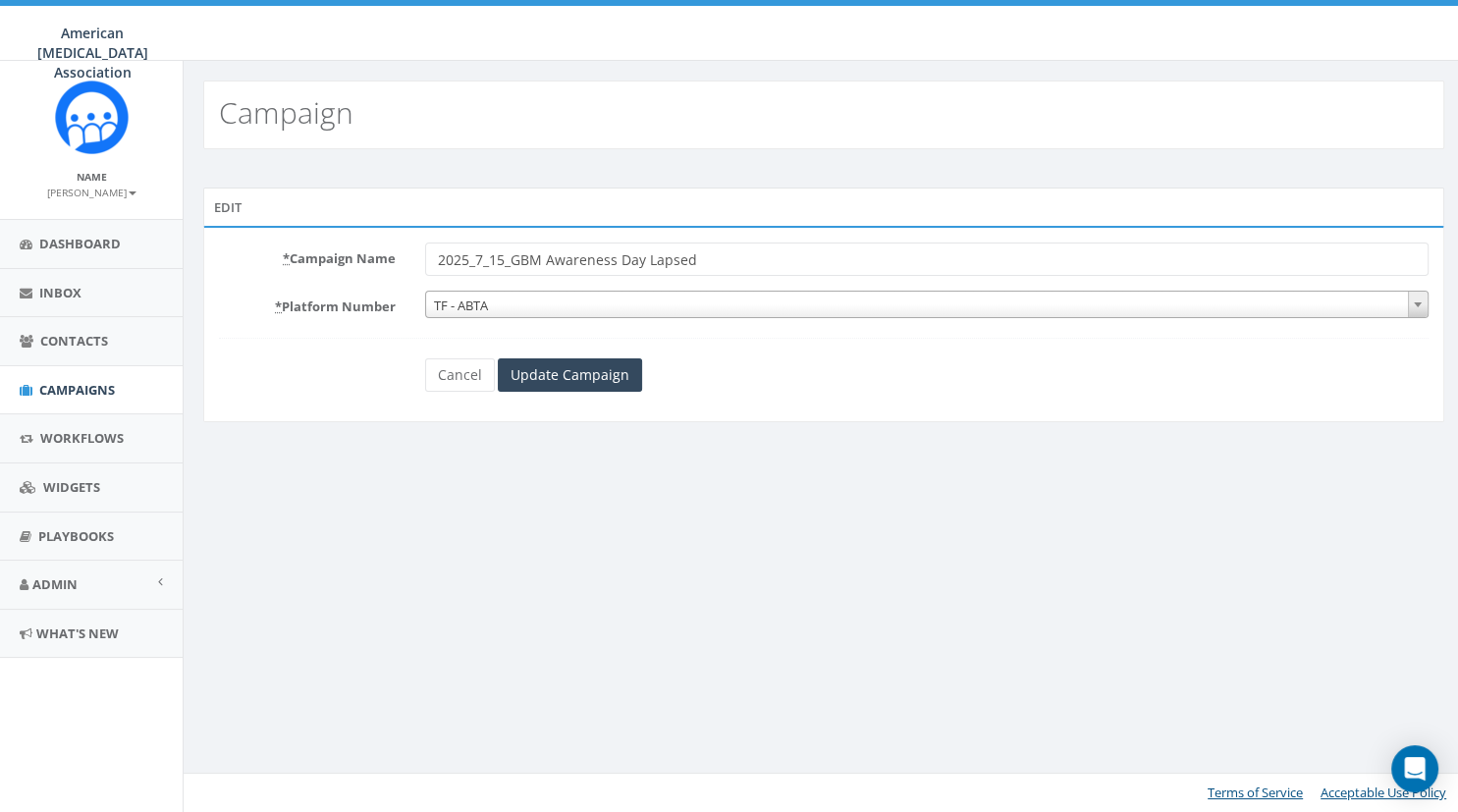 click on "2025_7_15_GBM Awareness Day Lapsed" at bounding box center (927, 259) 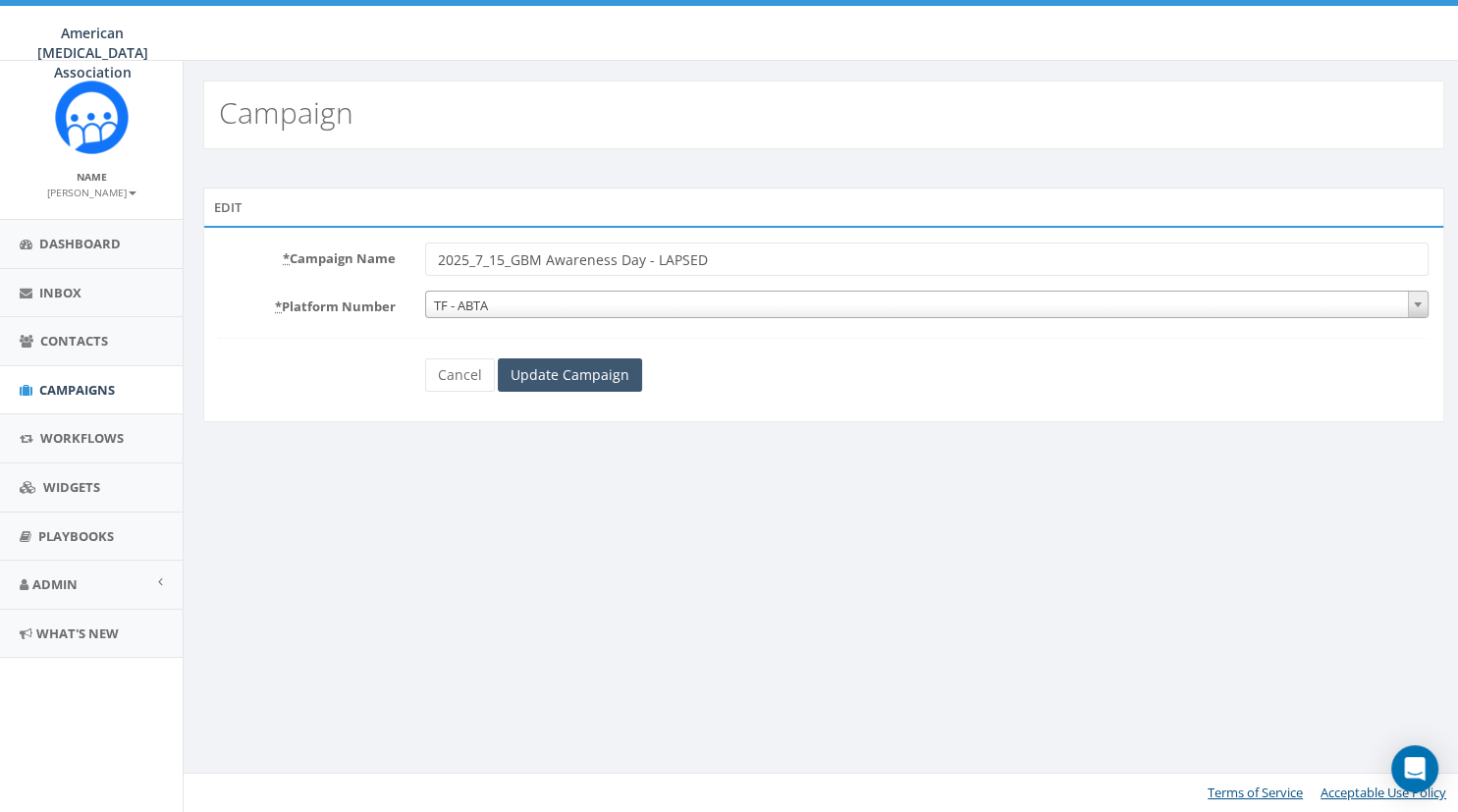type on "2025_7_15_GBM Awareness Day - LAPSED" 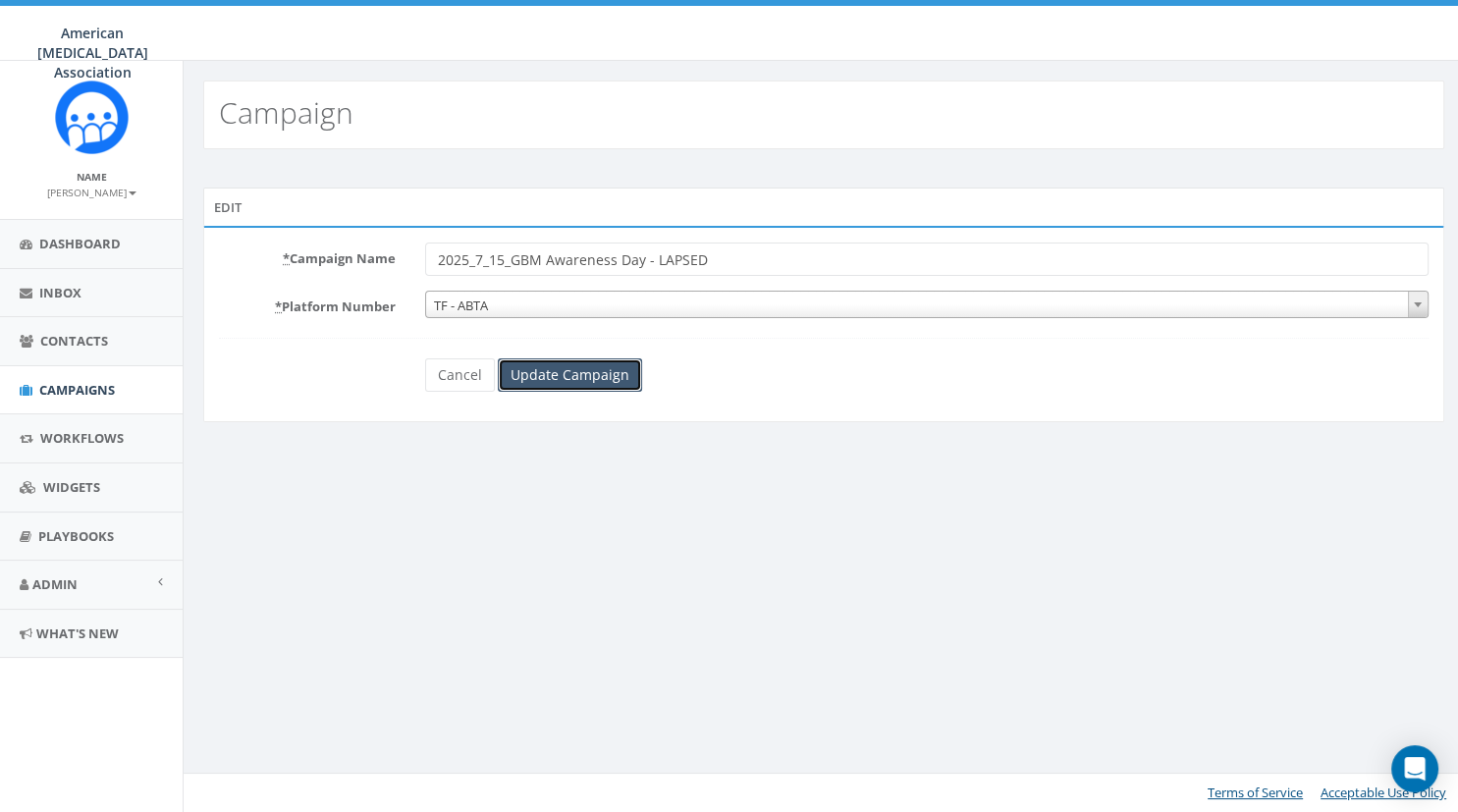 click on "Update Campaign" at bounding box center [569, 375] 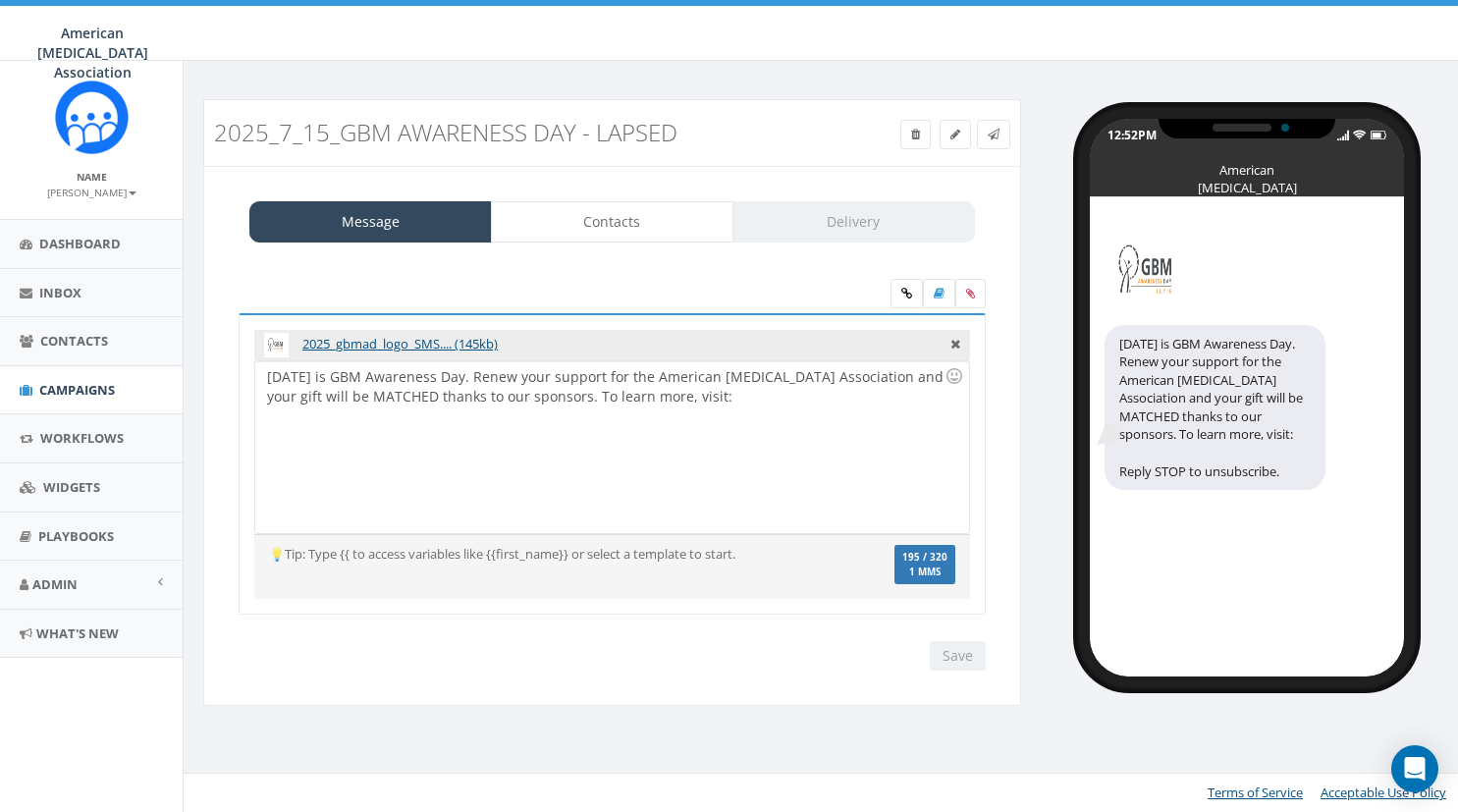 scroll, scrollTop: 0, scrollLeft: 0, axis: both 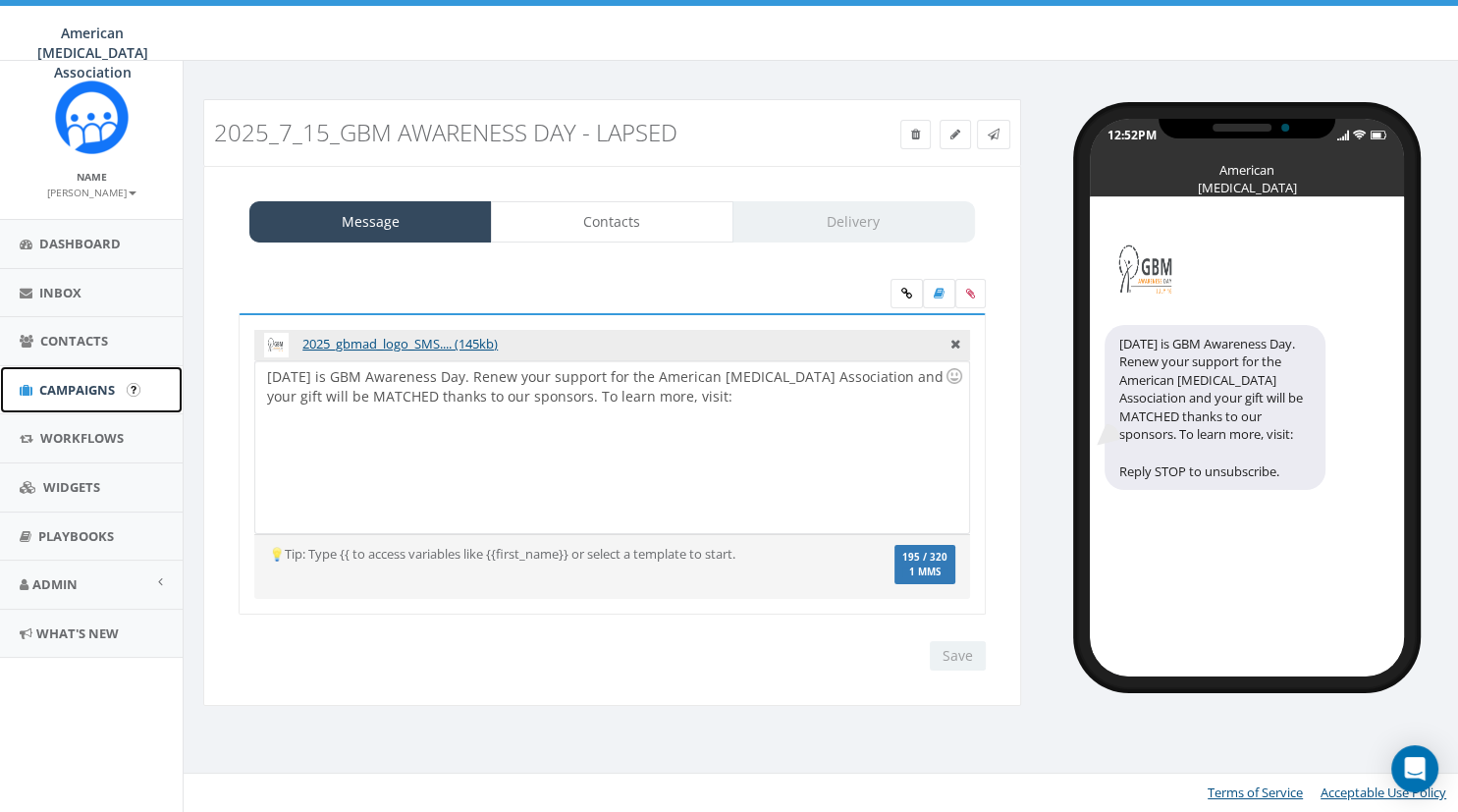 click on "Campaigns" at bounding box center (77, 390) 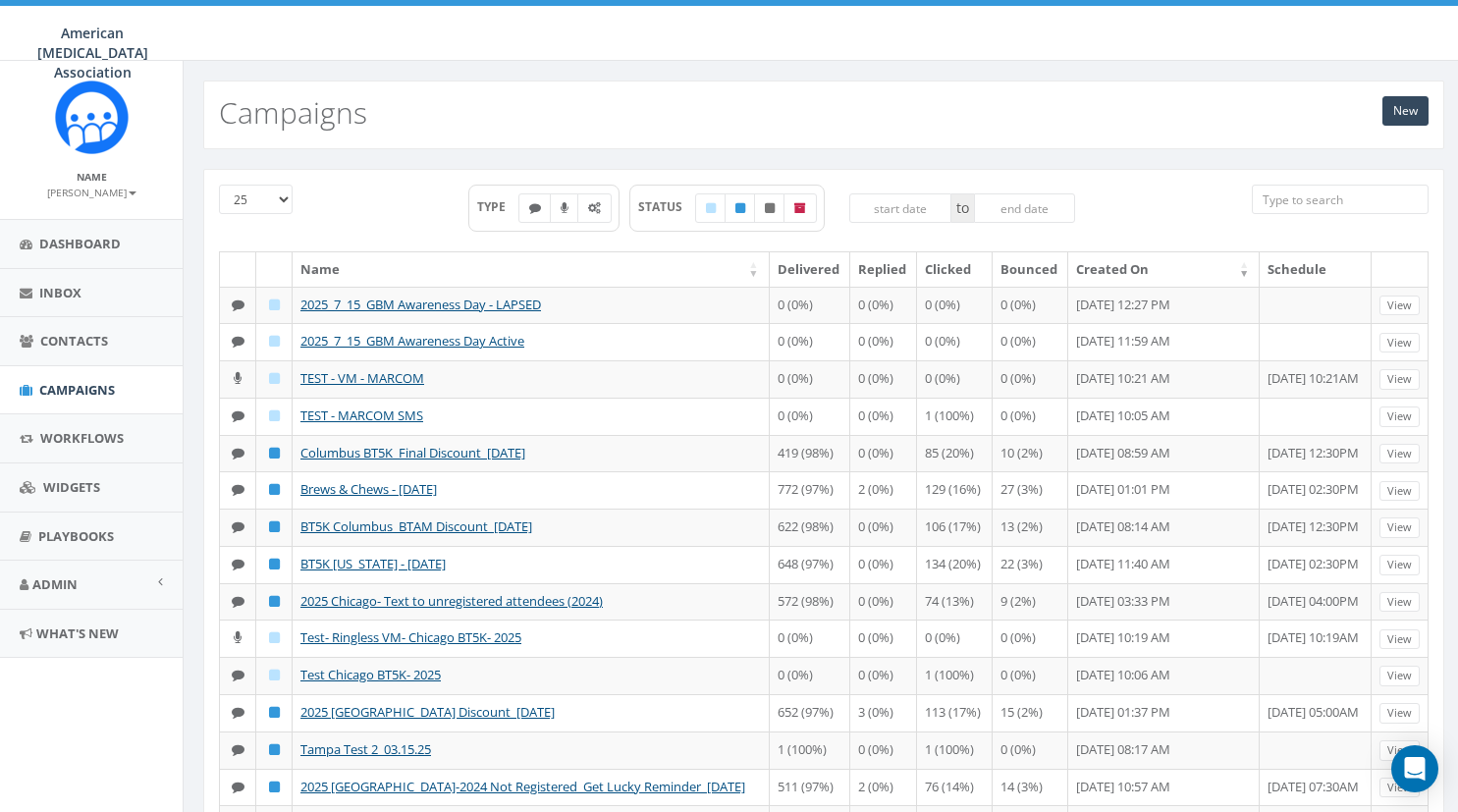 scroll, scrollTop: 0, scrollLeft: 0, axis: both 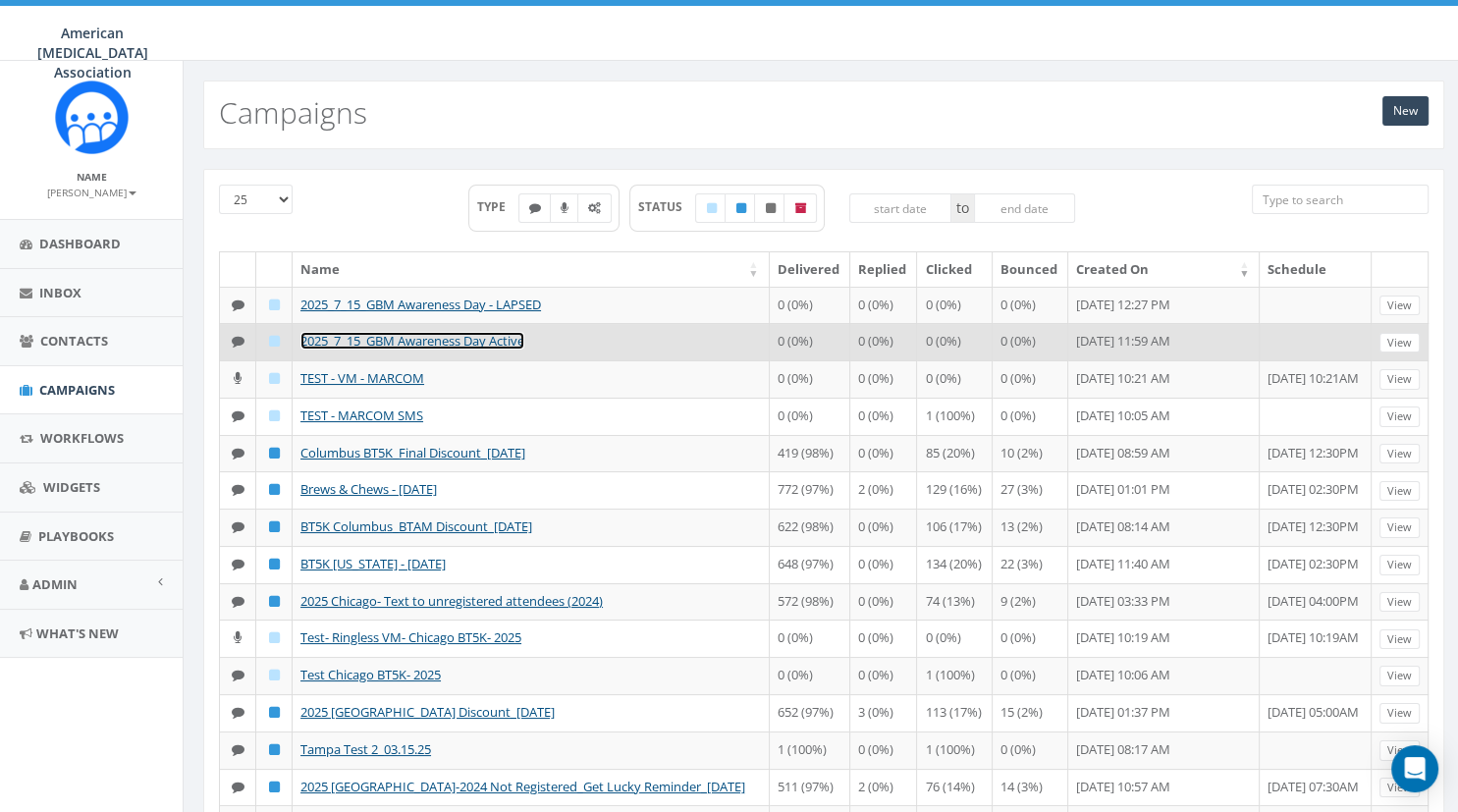 click on "2025_7_15_GBM Awareness Day Active" at bounding box center [412, 341] 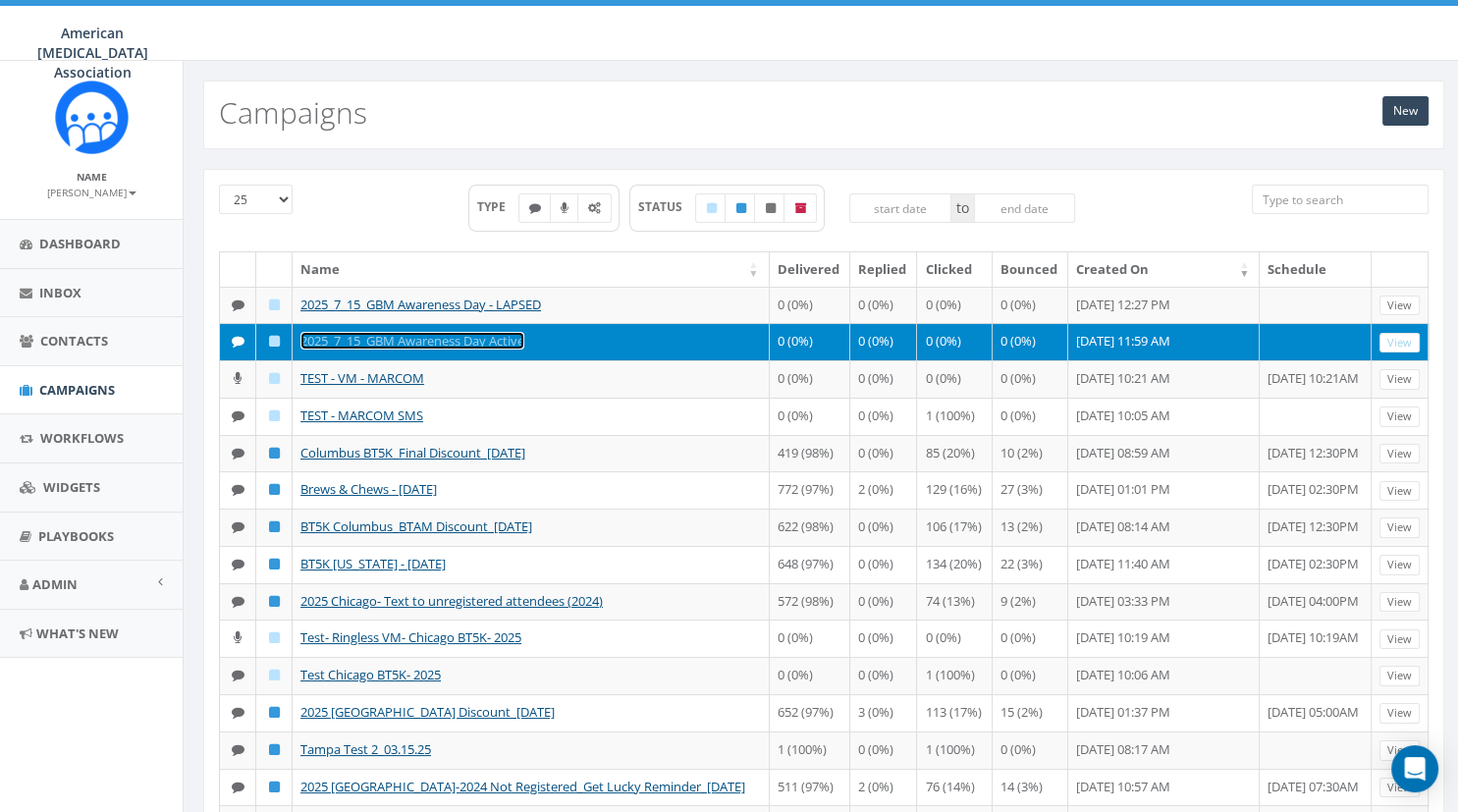 click on "2025_7_15_GBM Awareness Day Active" at bounding box center (412, 341) 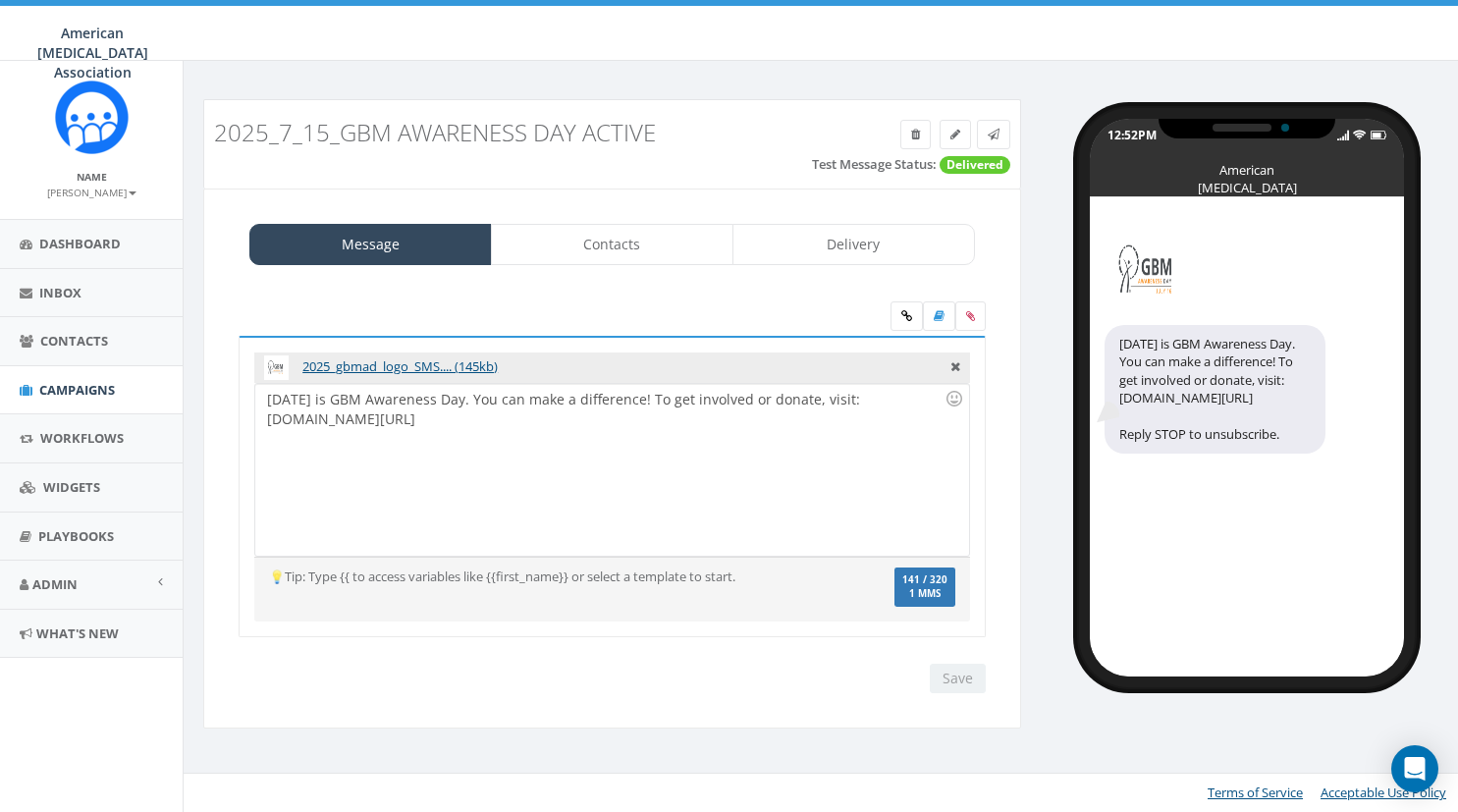 scroll, scrollTop: 0, scrollLeft: 0, axis: both 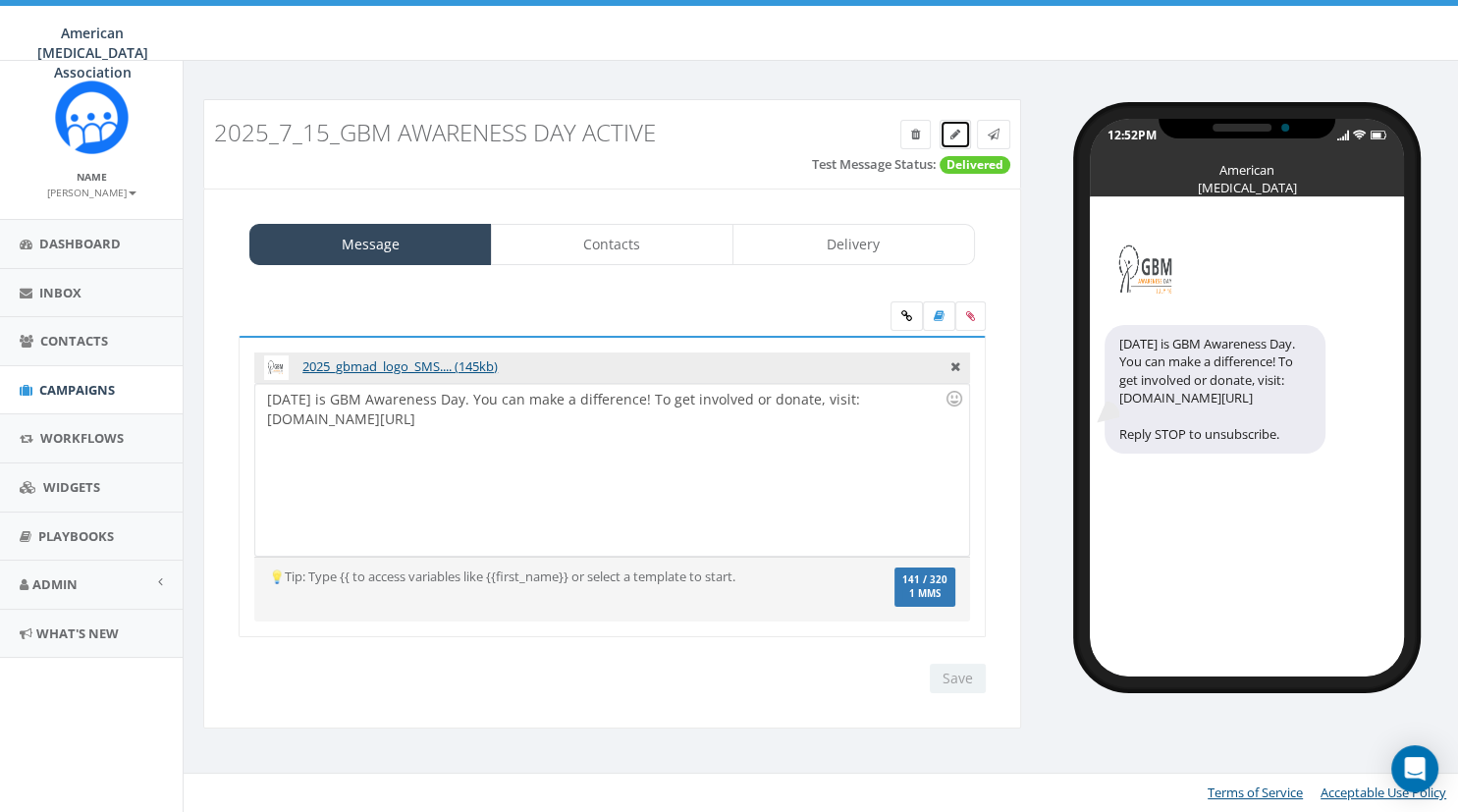 click at bounding box center [955, 135] 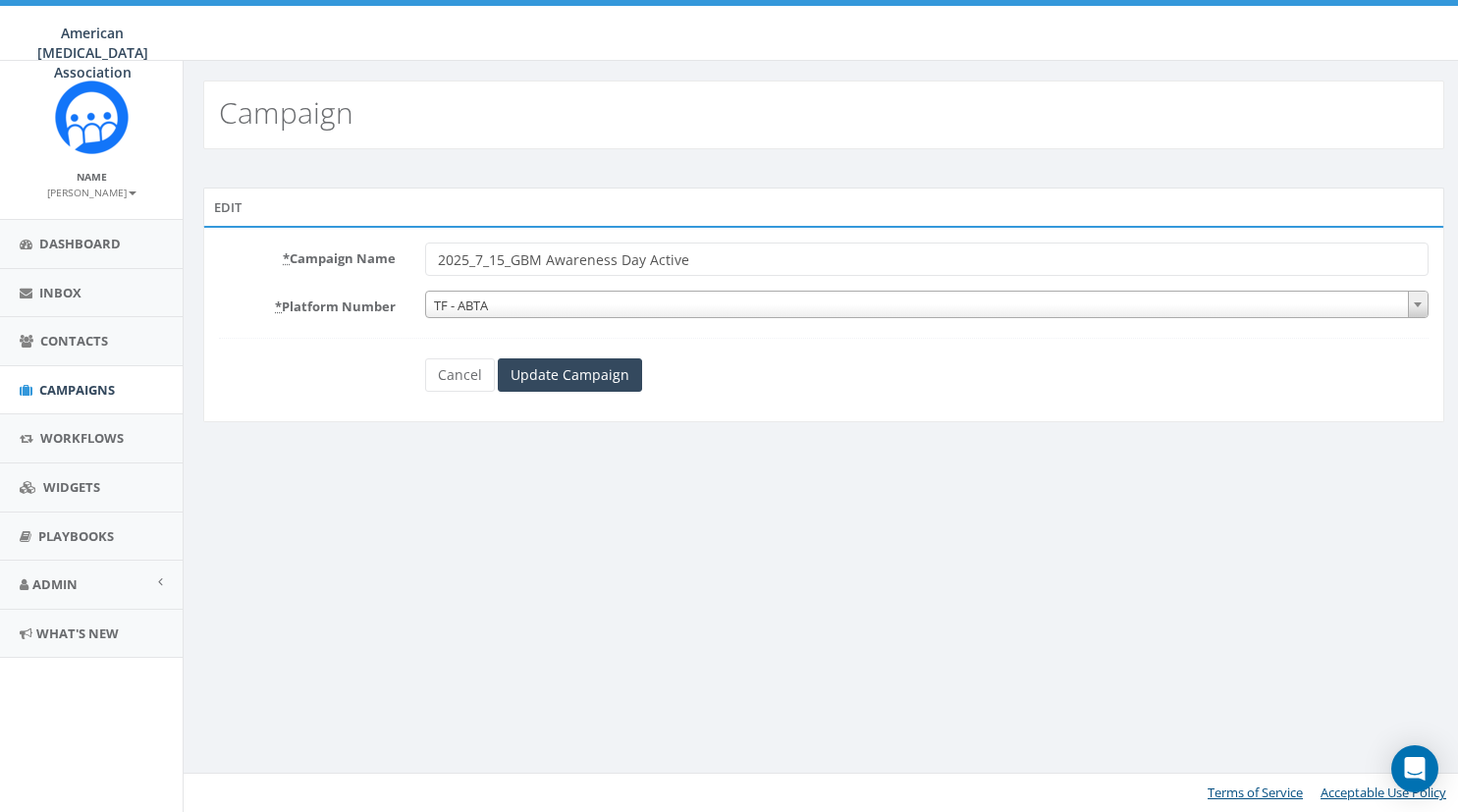 scroll, scrollTop: 0, scrollLeft: 0, axis: both 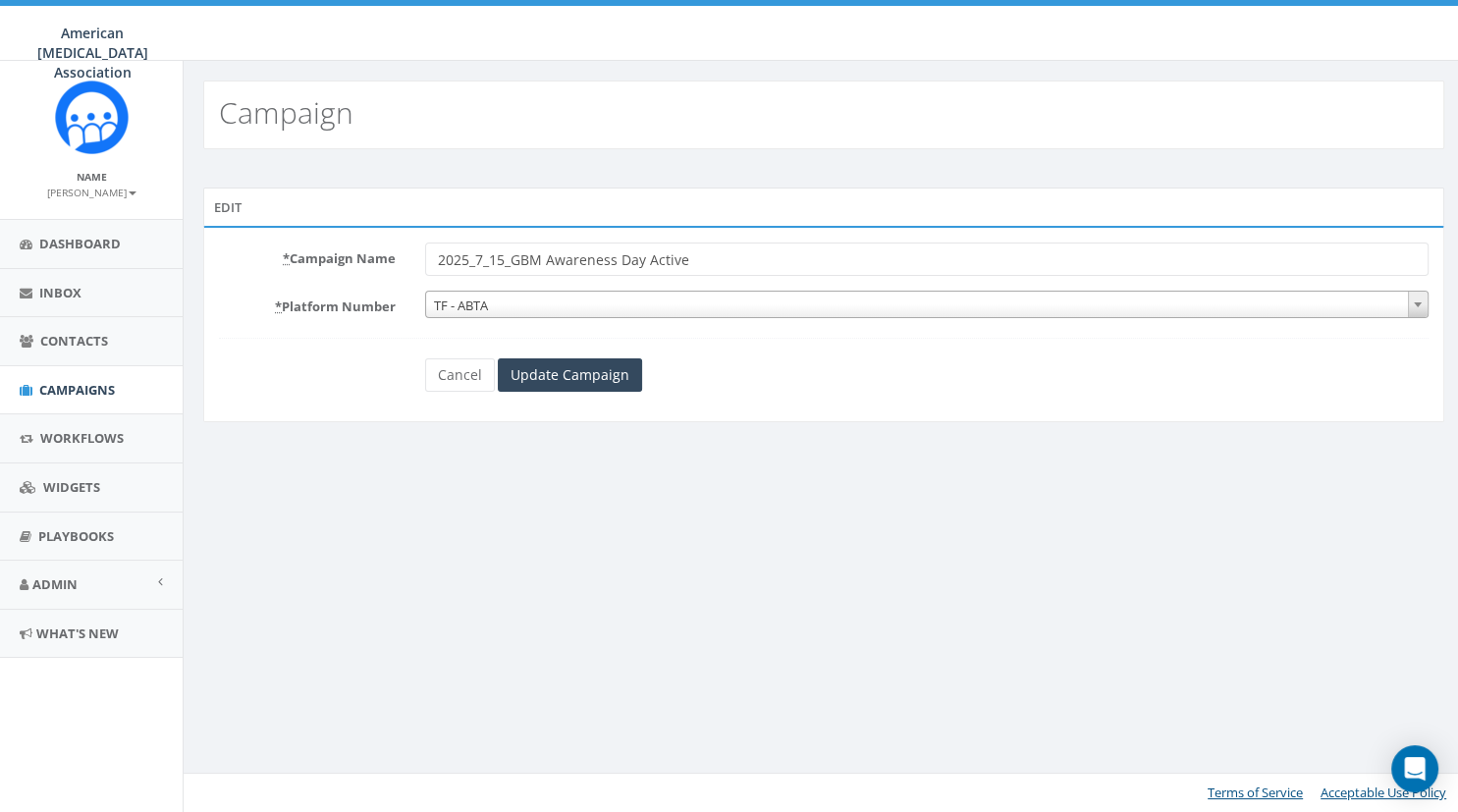 click on "2025_7_15_GBM Awareness Day Active" at bounding box center [927, 259] 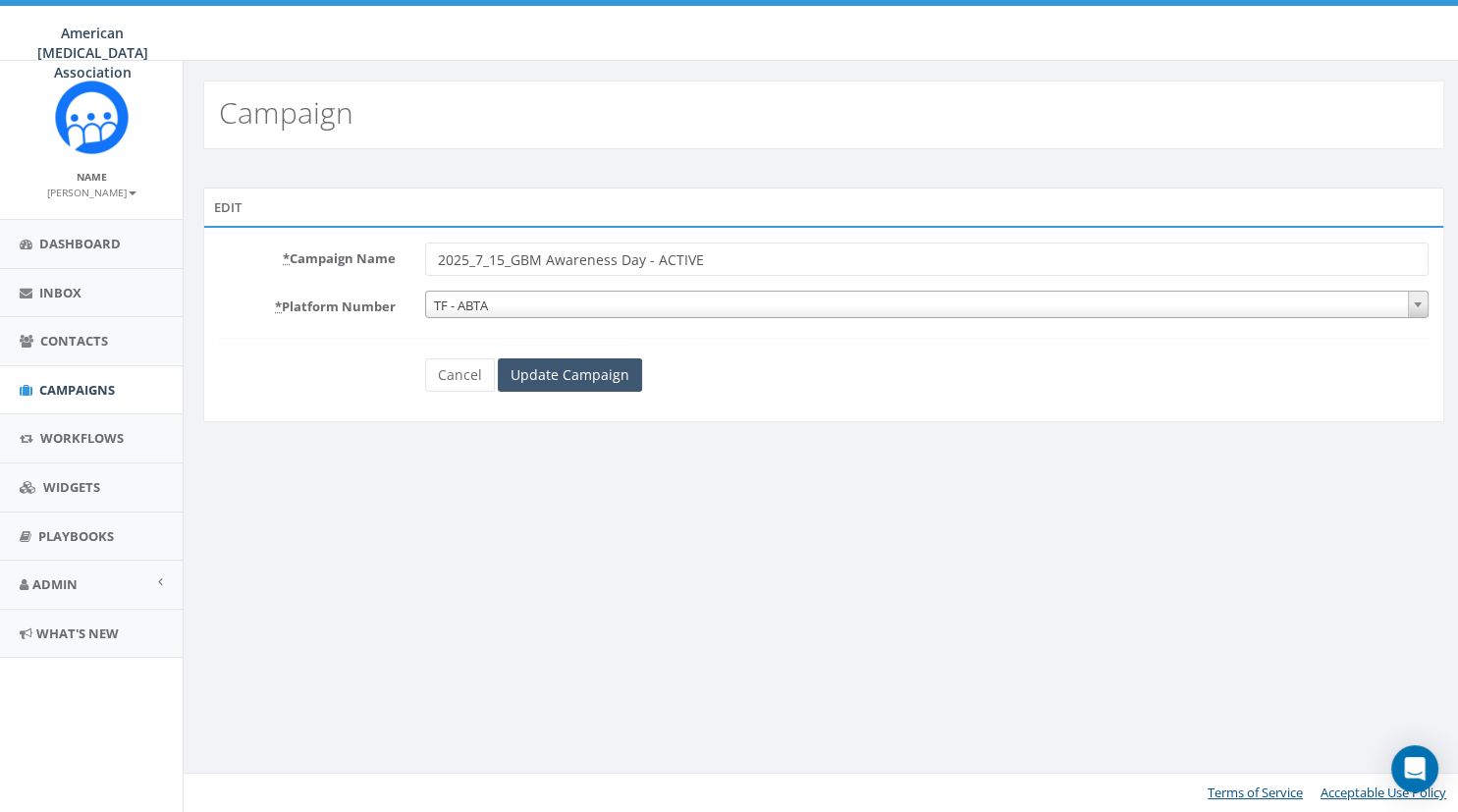 type on "2025_7_15_GBM Awareness Day - ACTIVE" 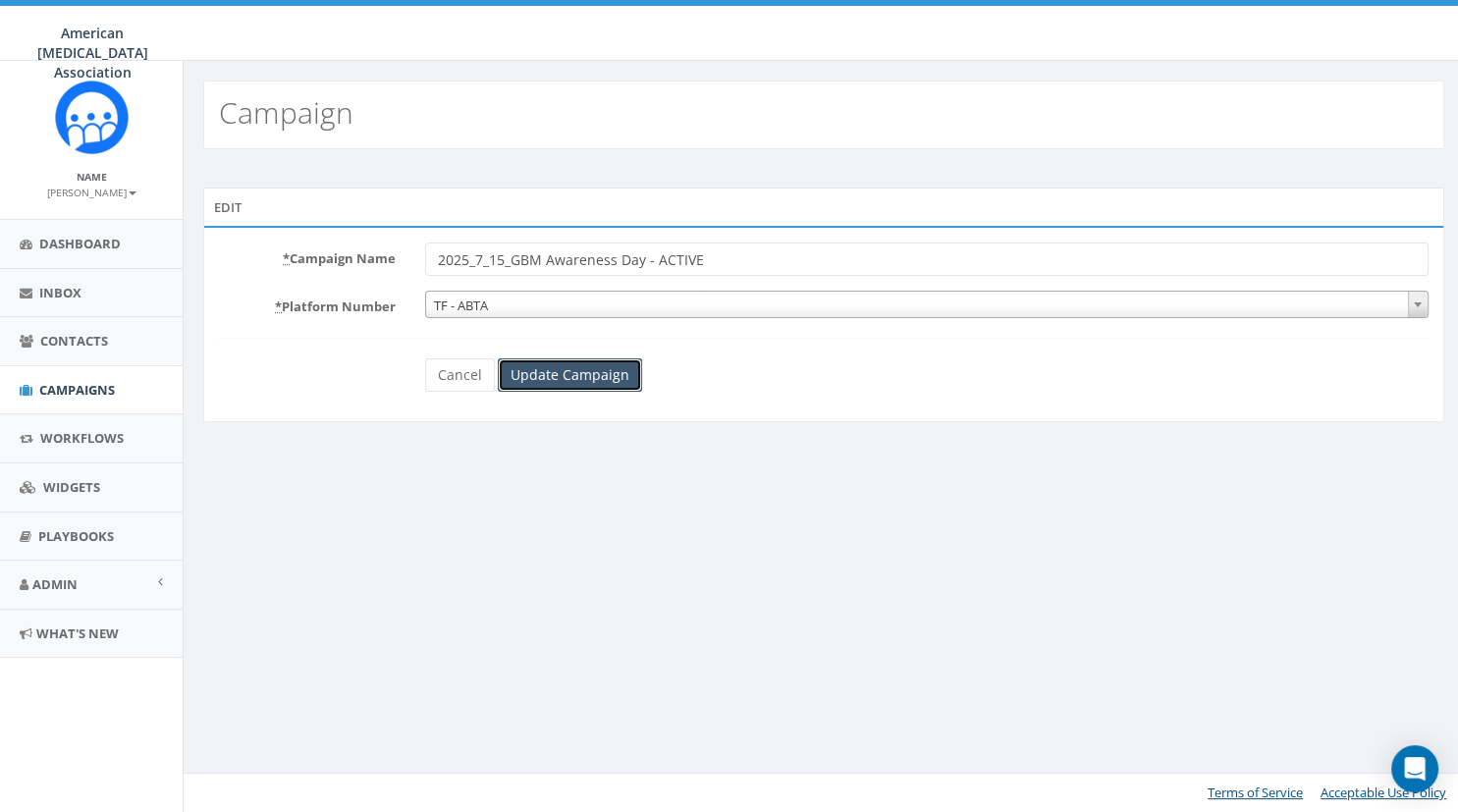 click on "Update Campaign" at bounding box center [569, 375] 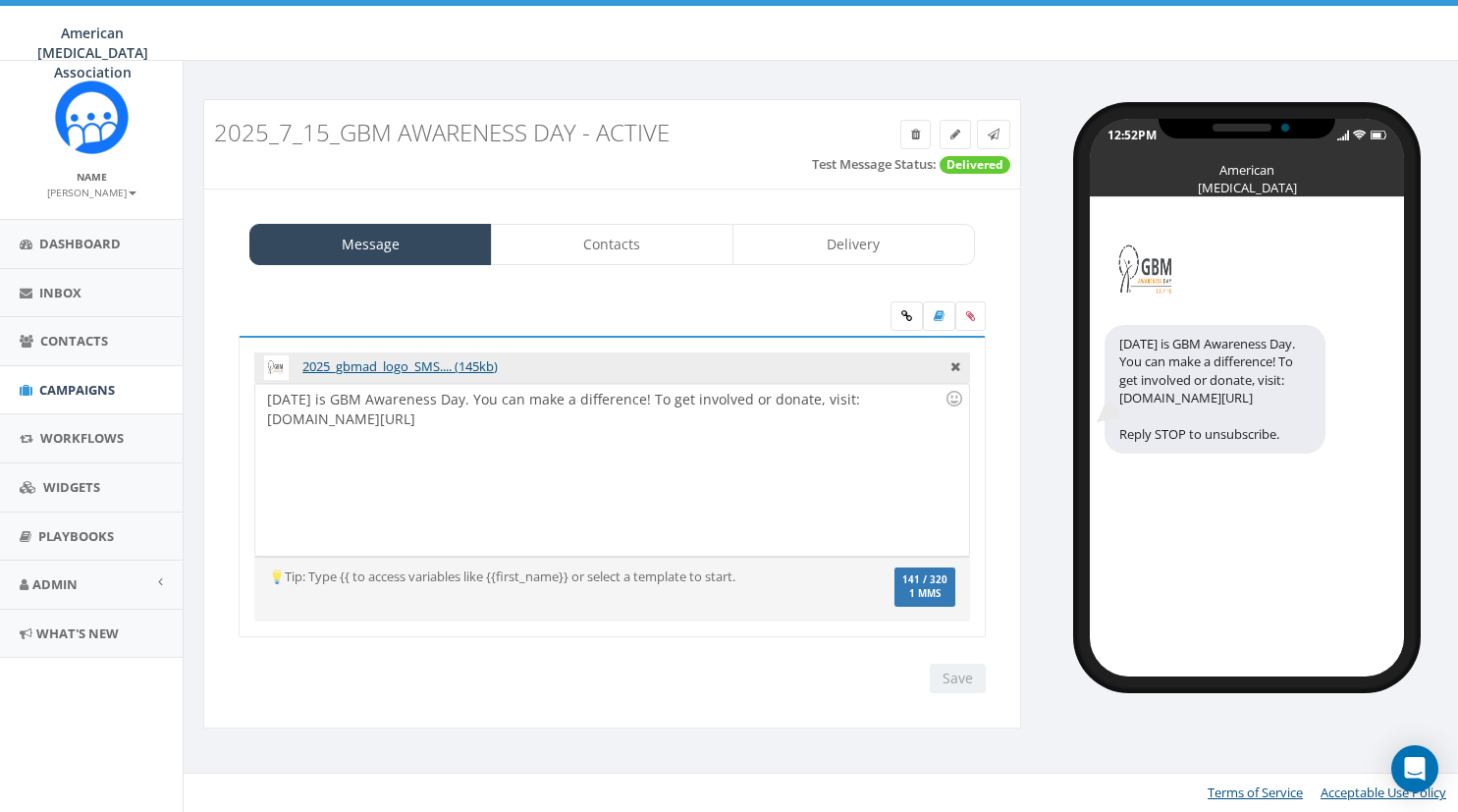 scroll, scrollTop: 0, scrollLeft: 0, axis: both 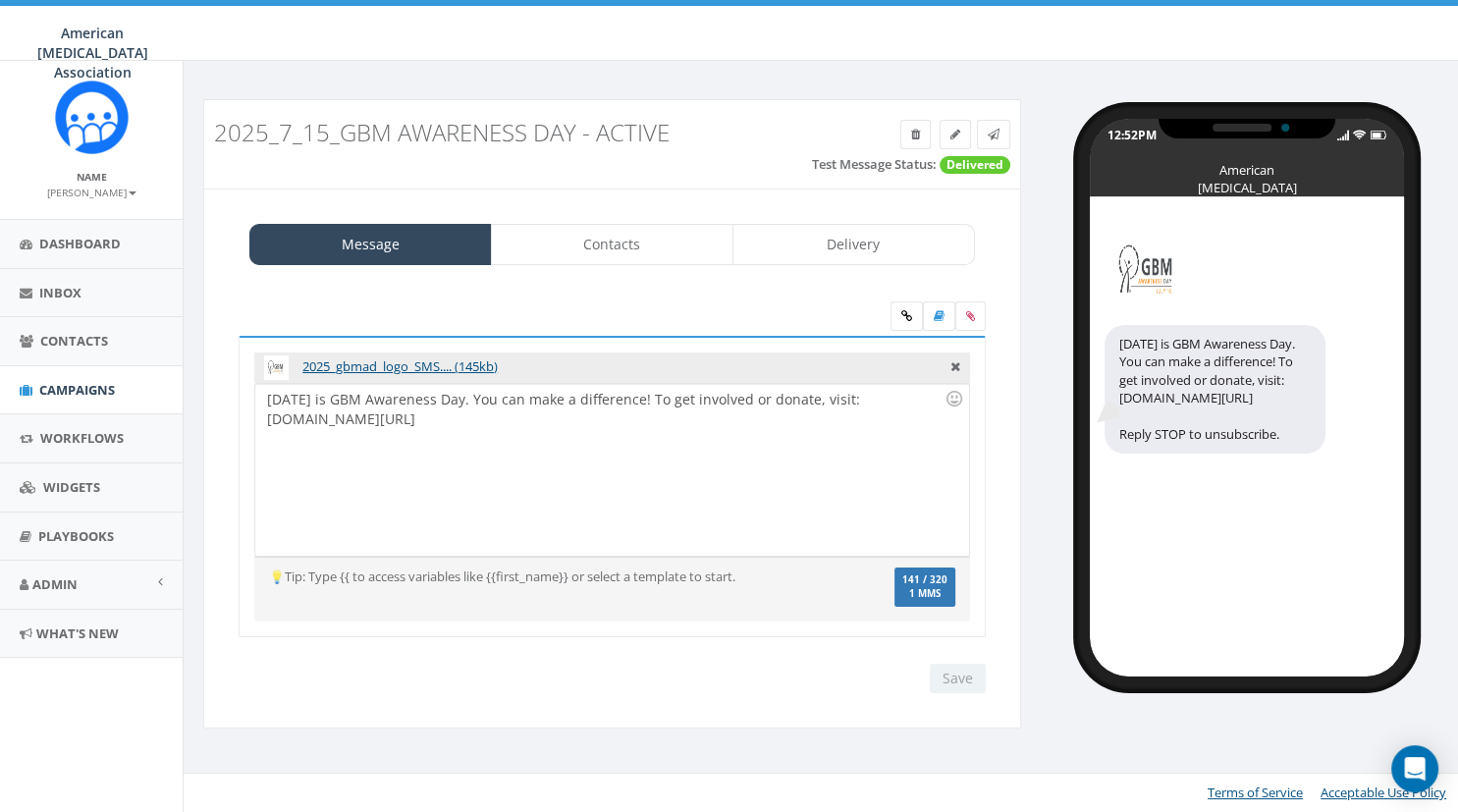 click on "2025_7_15_GBM Awareness Day - ACTIVE Test Message Status:  Delivered Message Contacts Delivery 2025_gbmad_logo_SMS.... (145kb) Tomorrow is GBM Awareness Day. You can make a difference! To get involved or donate, visit: abta.org/glioblastoma
Reply STOP to unsubscribe. Tomorrow is GBM Awareness Day. You can make a difference! To get involved or donate, visit: abta.org/glioblastoma Recent Smileys & People Animals & Nature Food & Drink Activity Travel & Places Objects Symbols Flags Diversity Diversity Diversity Diversity Diversity 💡Tip: Type {{ to access variables like {{first_name}} or select a template to start. We recommend adding an image to MMS messages. An invisible pixel may be attached to improve delivery. 141 / 320 1 MMS You cannot attach more than one file !! Please remove the old file and continue to add This message will be sent as MMS. Save   Next   Add Contacts 25 50 100 Phone # Data +1 201-370-4388 {{phone_number}}  - +12013704388 {{first_name}}  - Jo and Dan {{last_name}}  - Weiss" at bounding box center (824, 416) 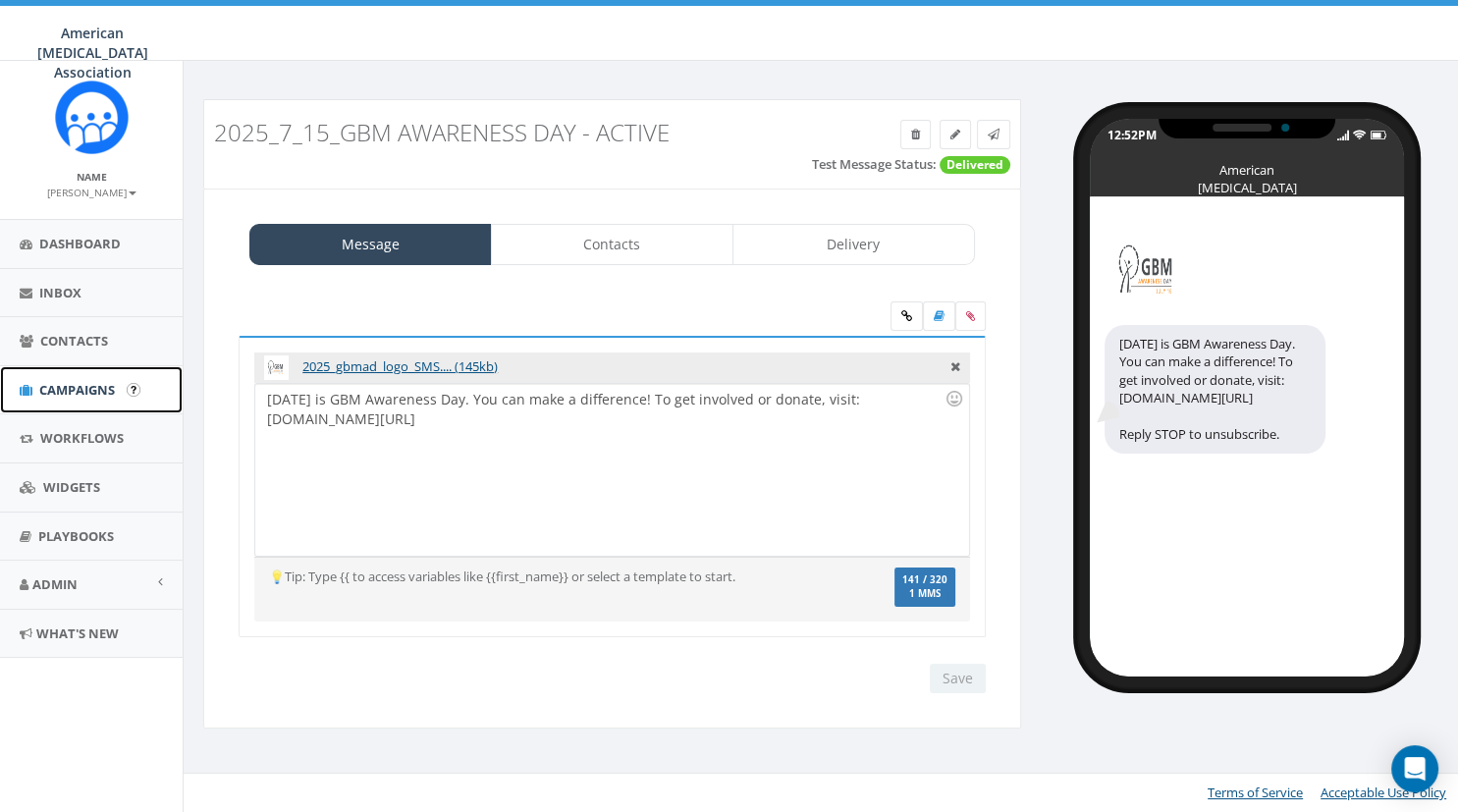 click on "Campaigns" at bounding box center [77, 390] 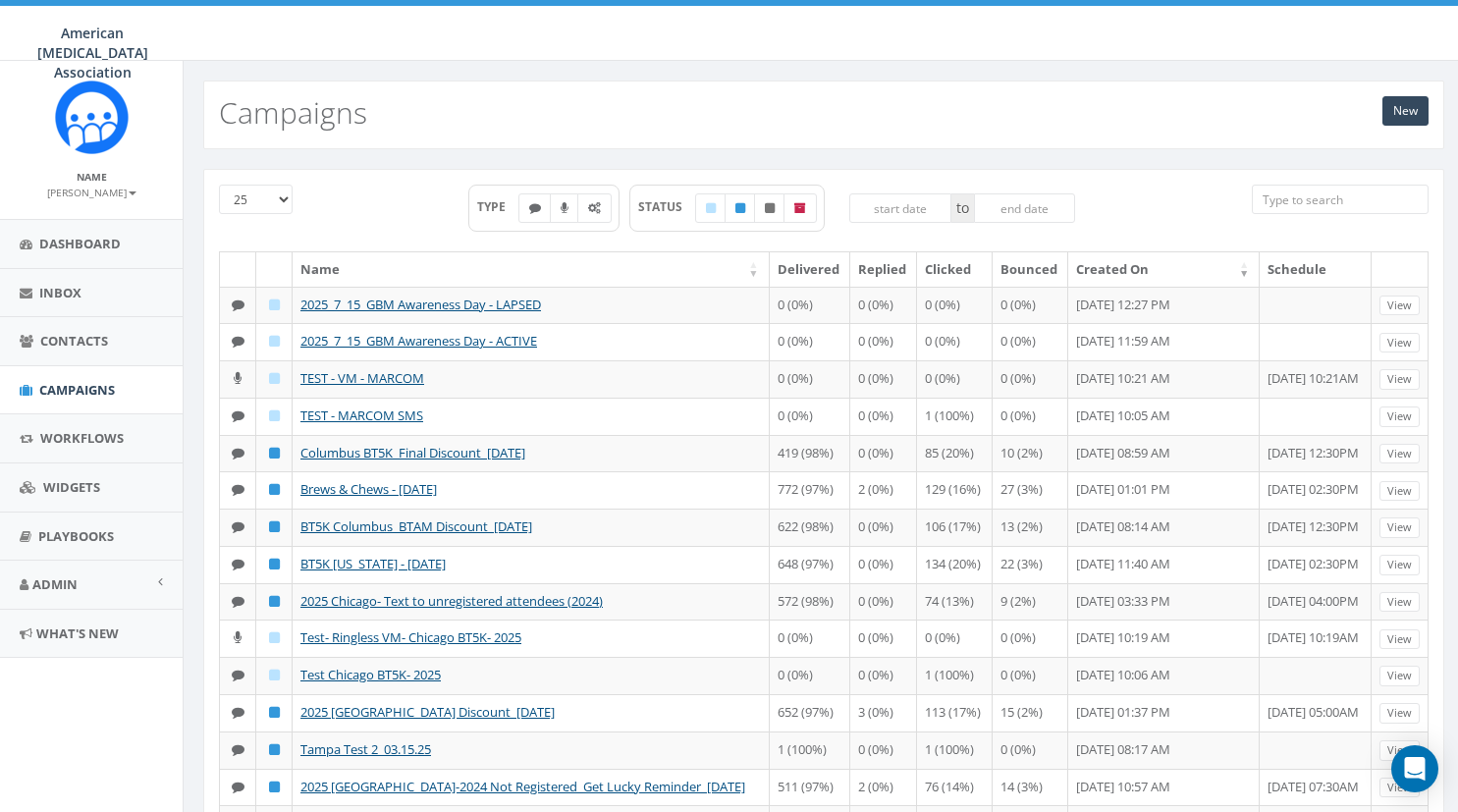 scroll, scrollTop: 0, scrollLeft: 0, axis: both 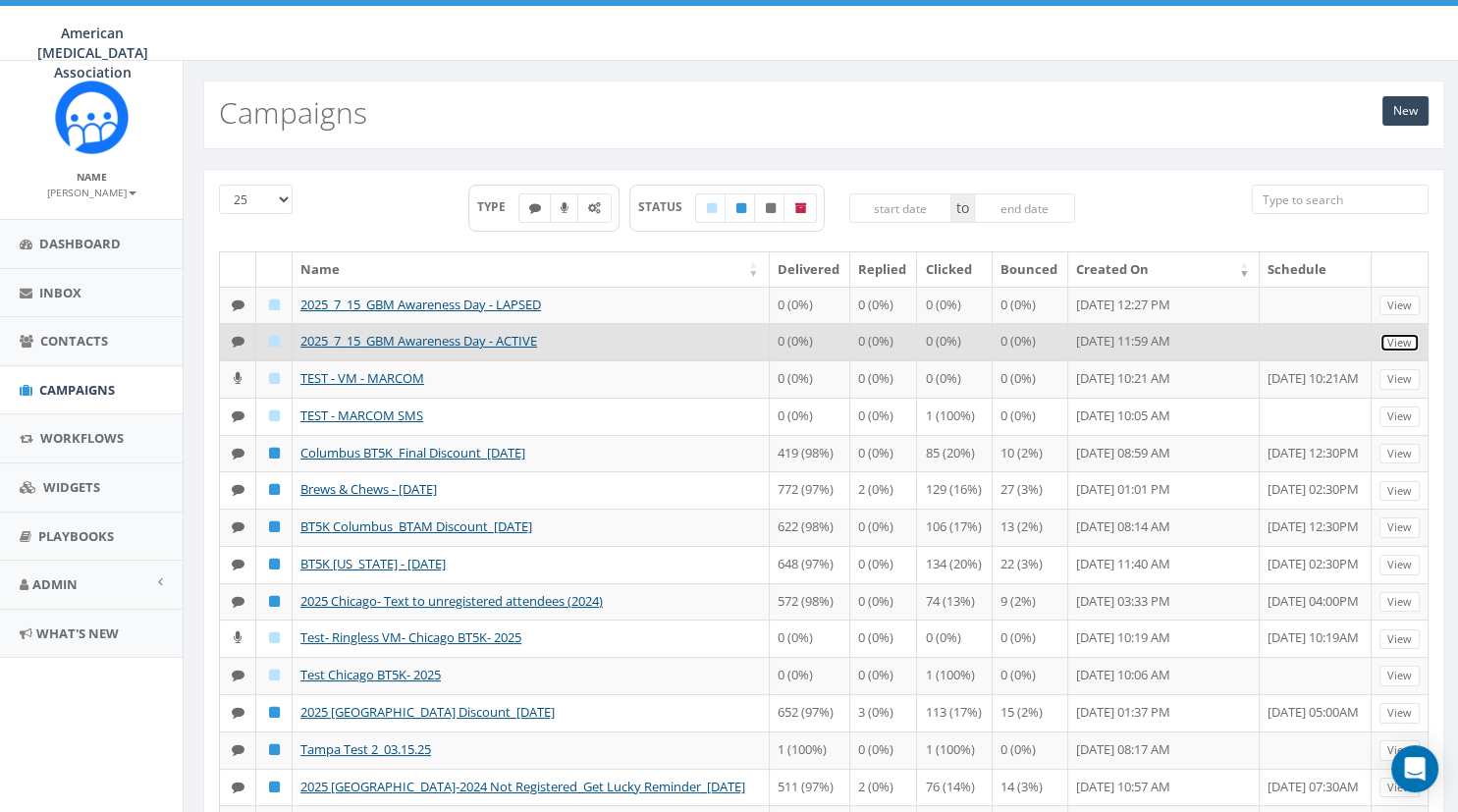 click on "View" at bounding box center [1399, 343] 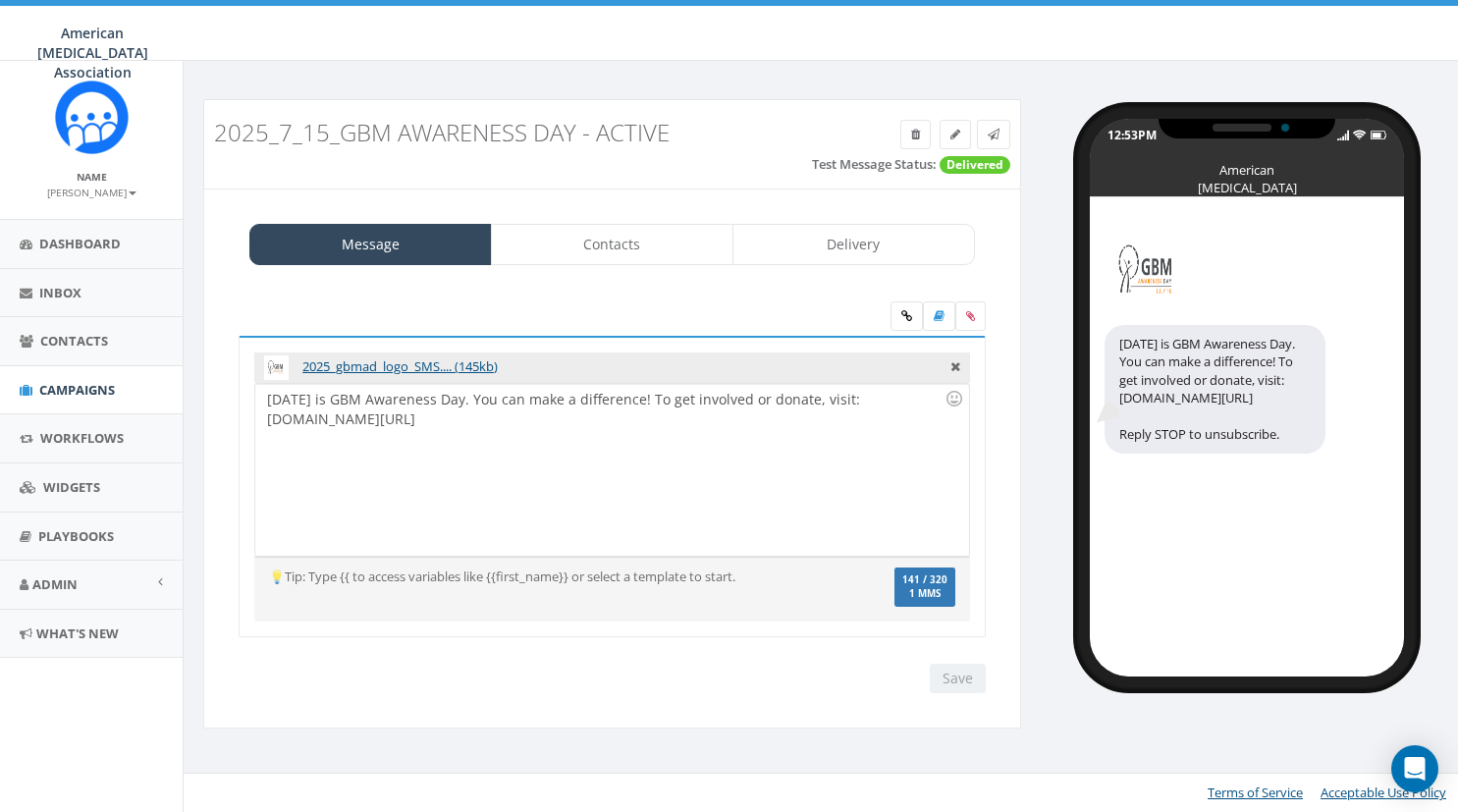 scroll, scrollTop: 0, scrollLeft: 0, axis: both 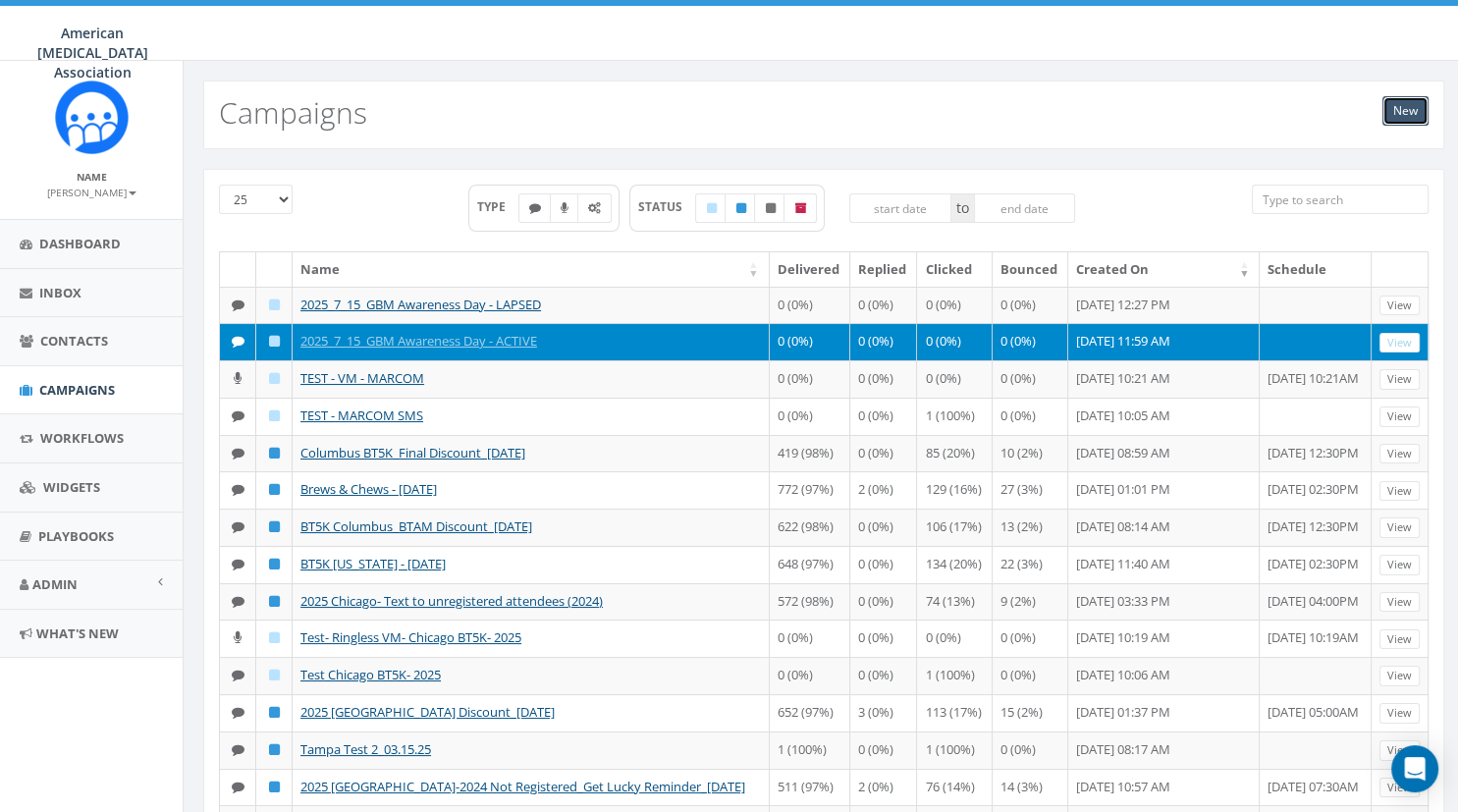 click on "New" at bounding box center [1405, 111] 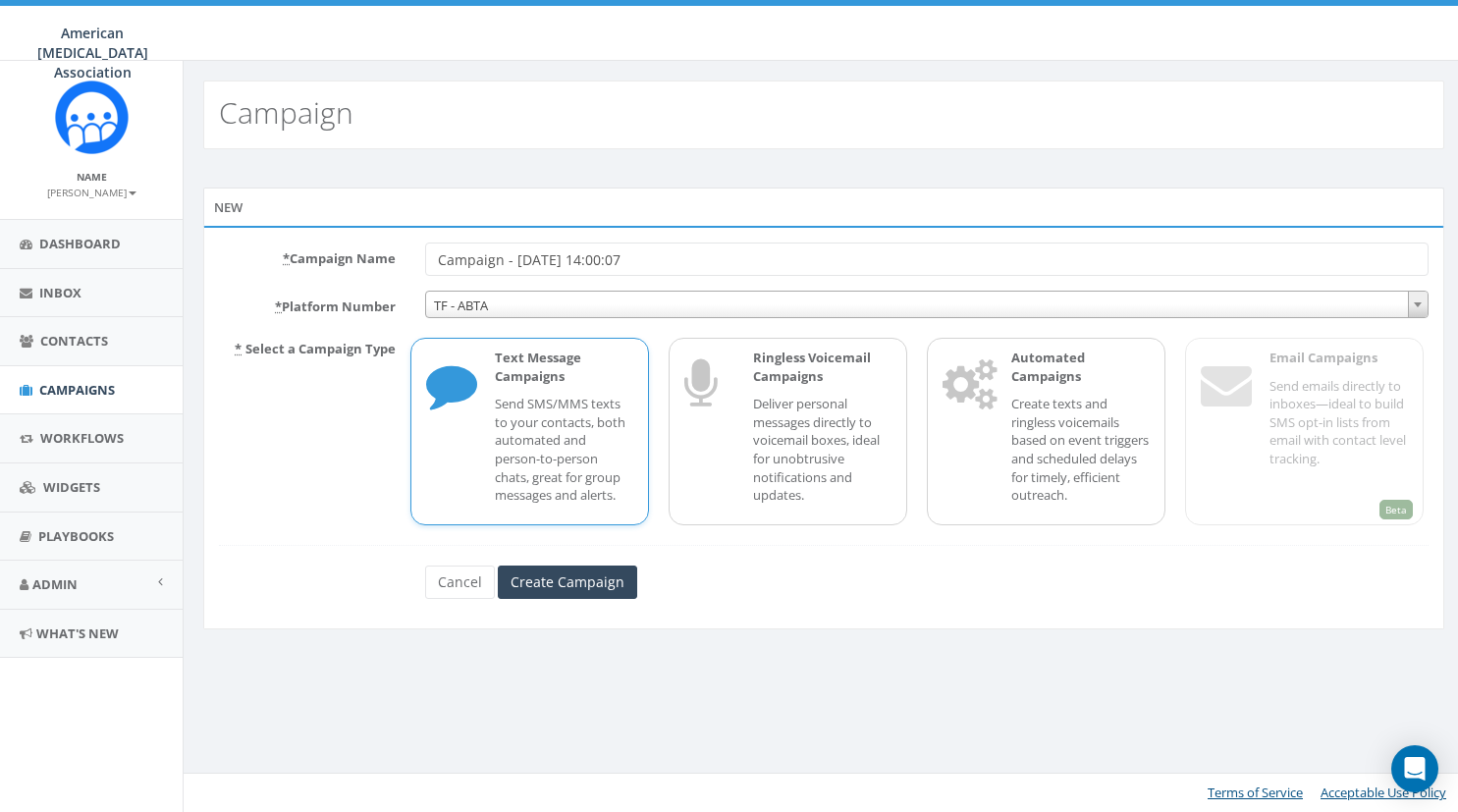scroll, scrollTop: 0, scrollLeft: 0, axis: both 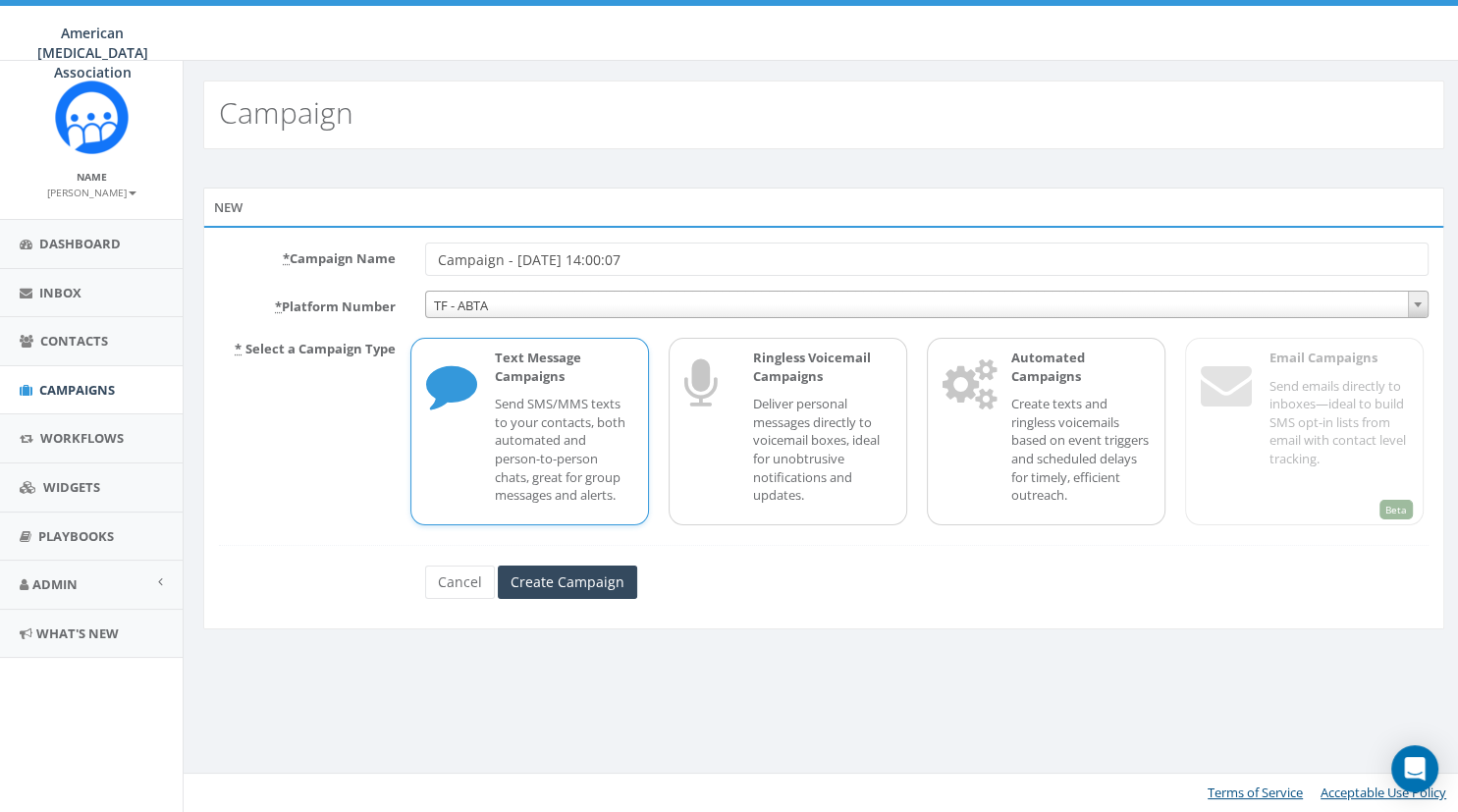 drag, startPoint x: 552, startPoint y: 256, endPoint x: 345, endPoint y: 256, distance: 207 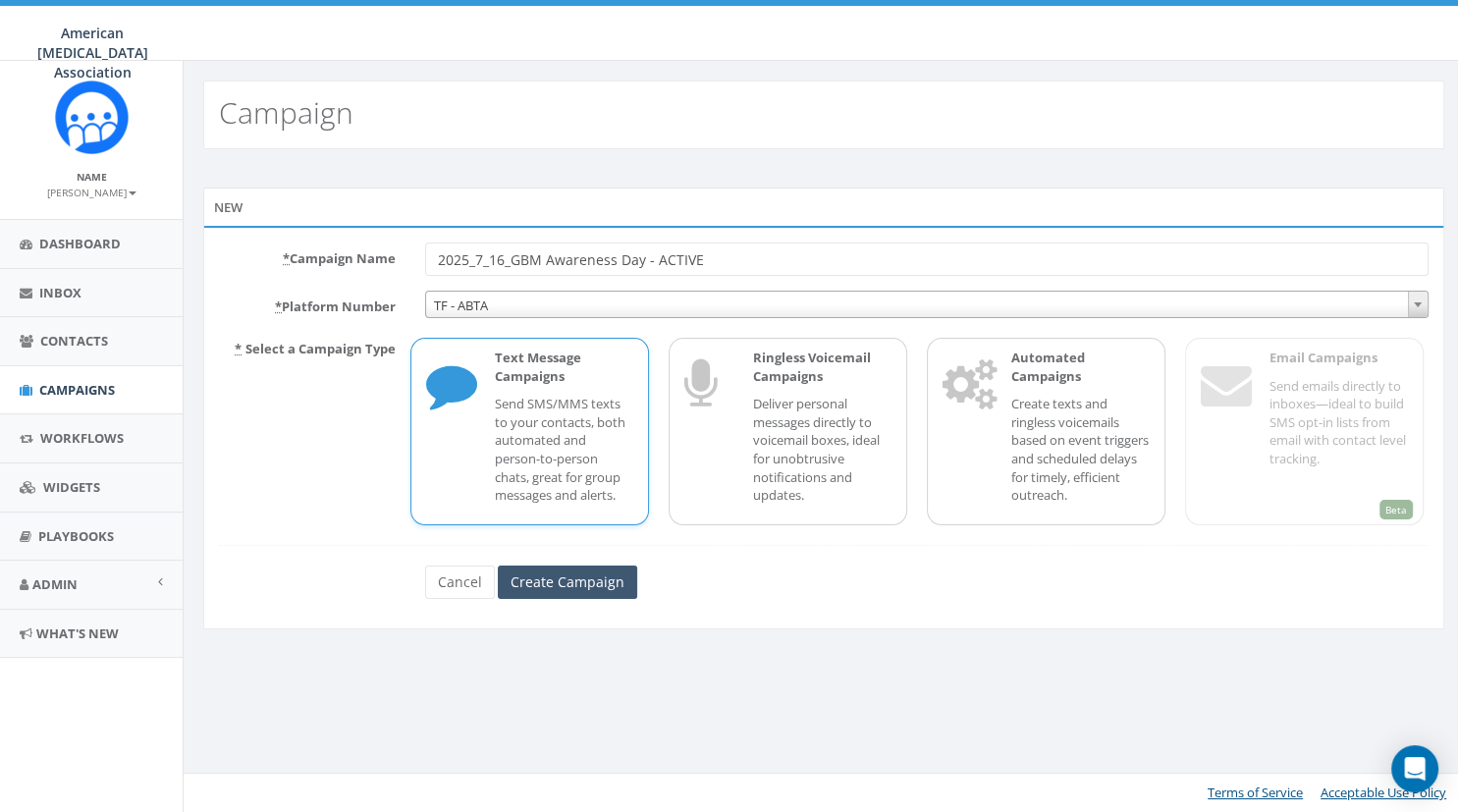 type on "2025_7_16_GBM Awareness Day - ACTIVE" 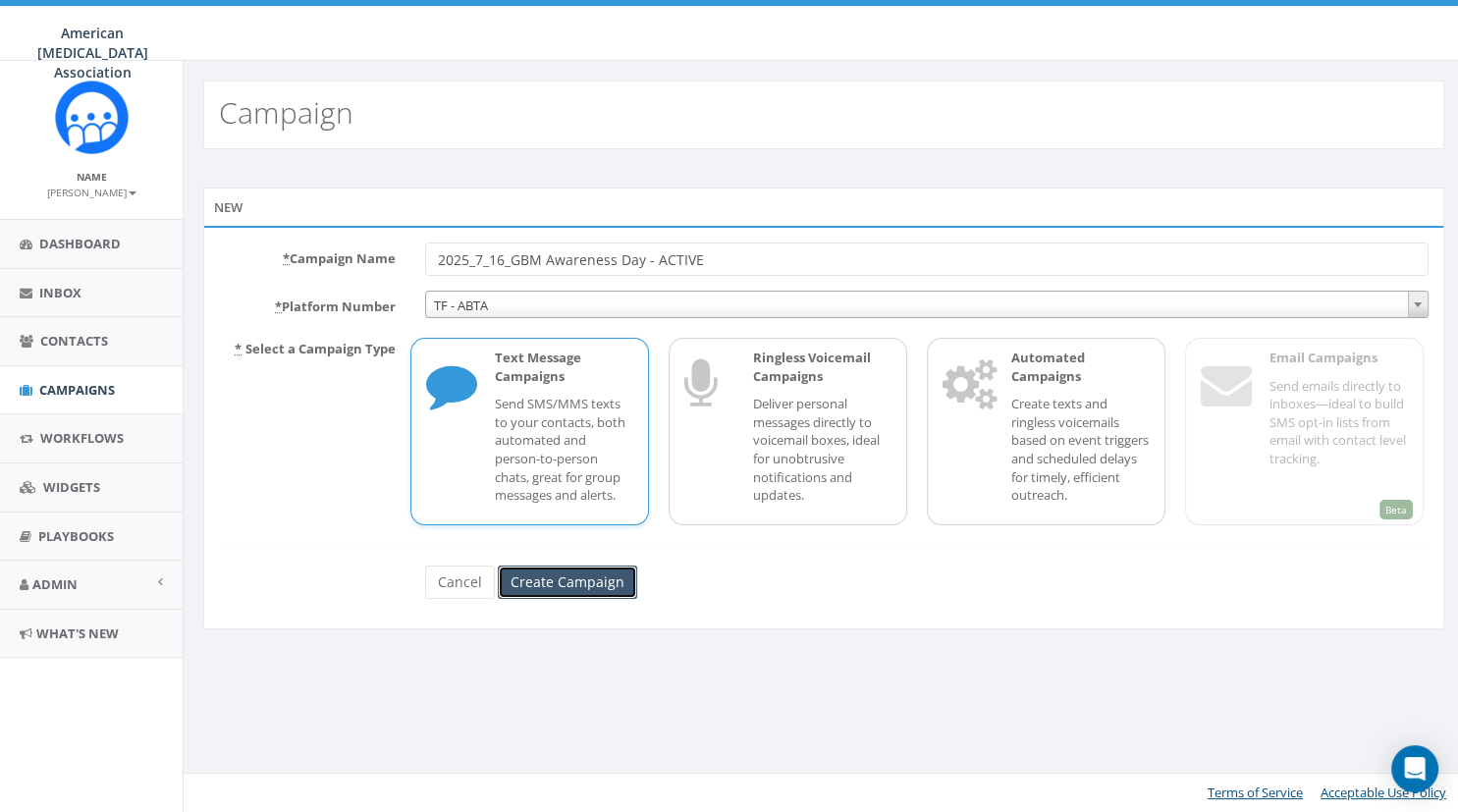 click on "Create Campaign" at bounding box center (567, 582) 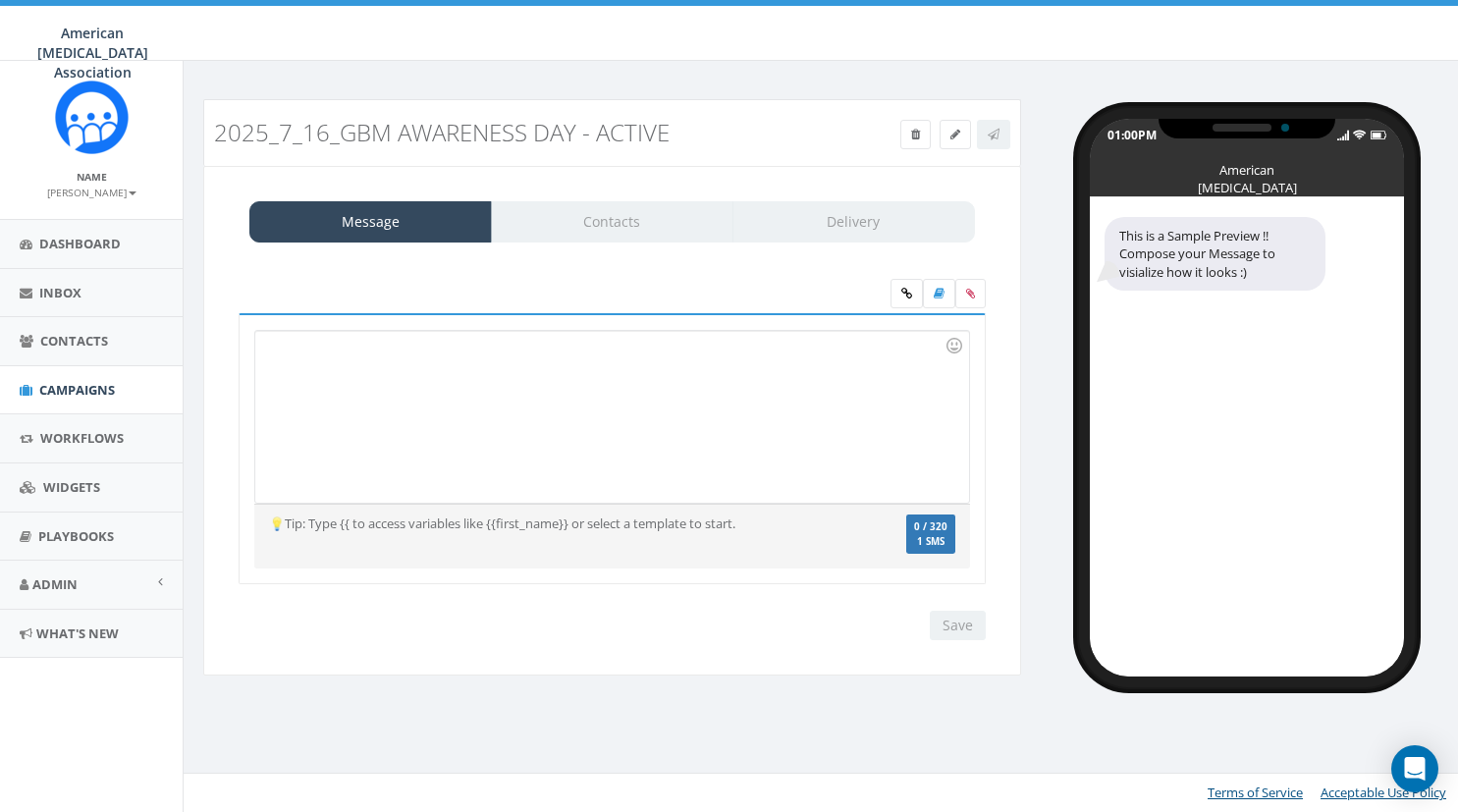 scroll, scrollTop: 0, scrollLeft: 0, axis: both 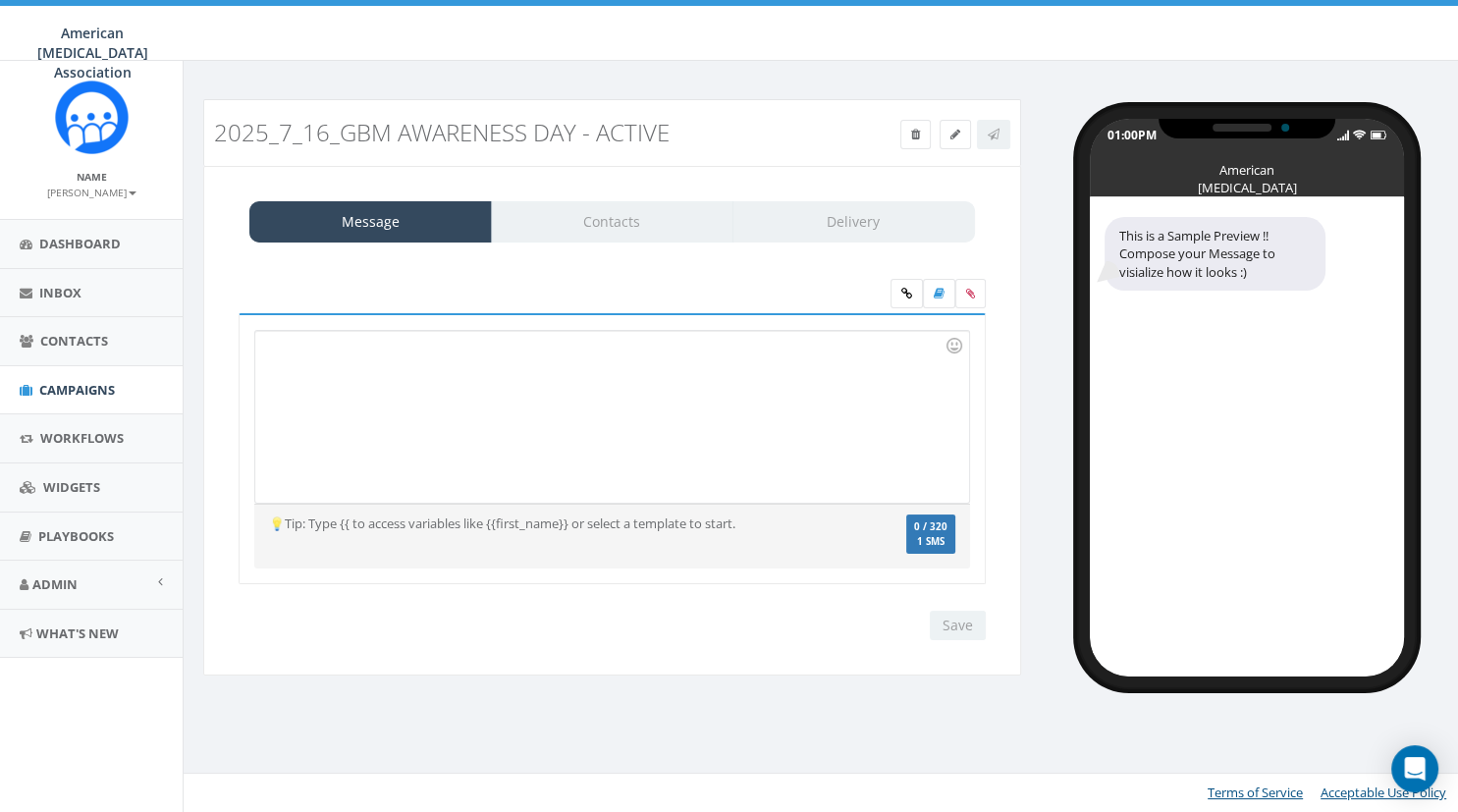 click at bounding box center [612, 416] 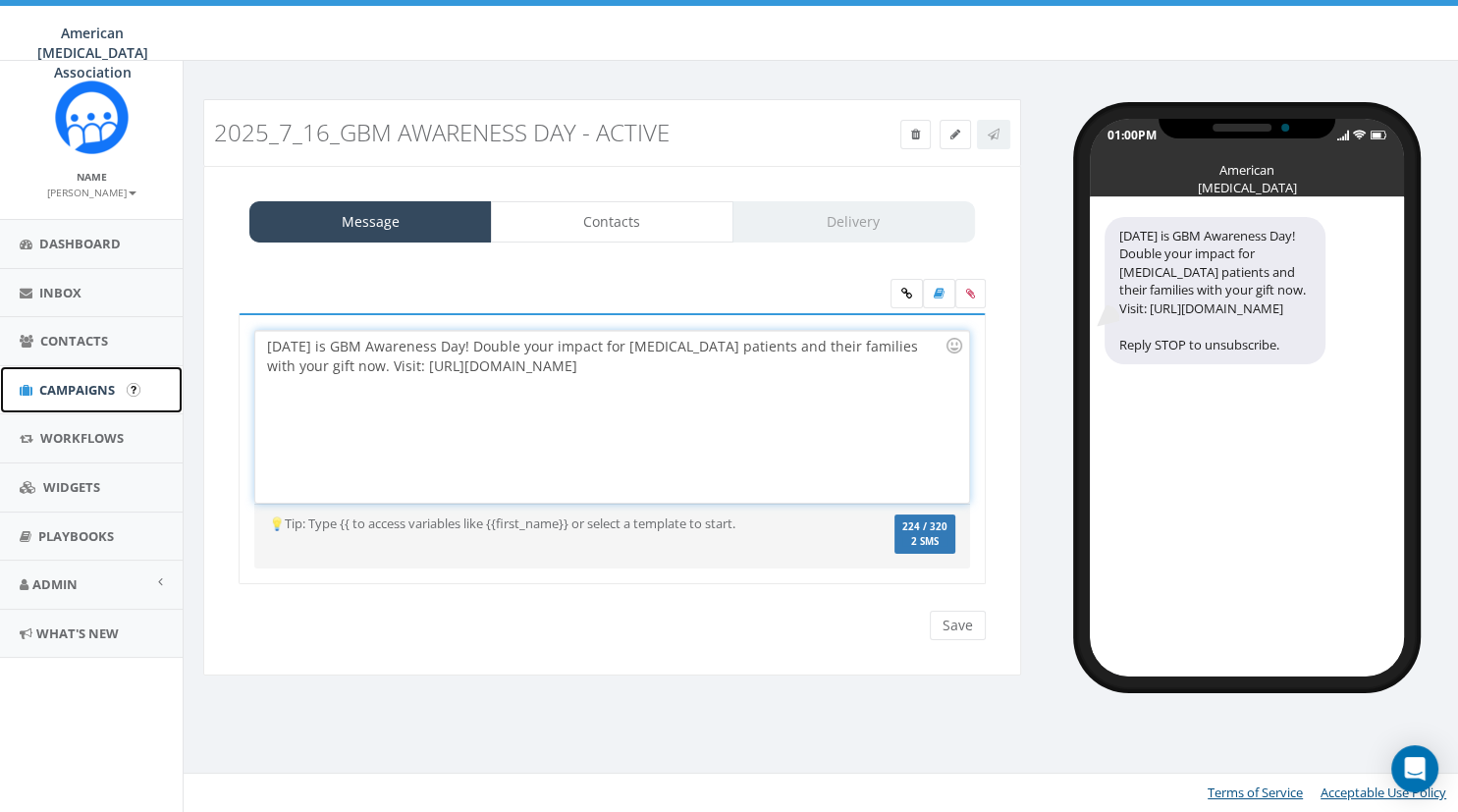 click on "Campaigns" at bounding box center (77, 390) 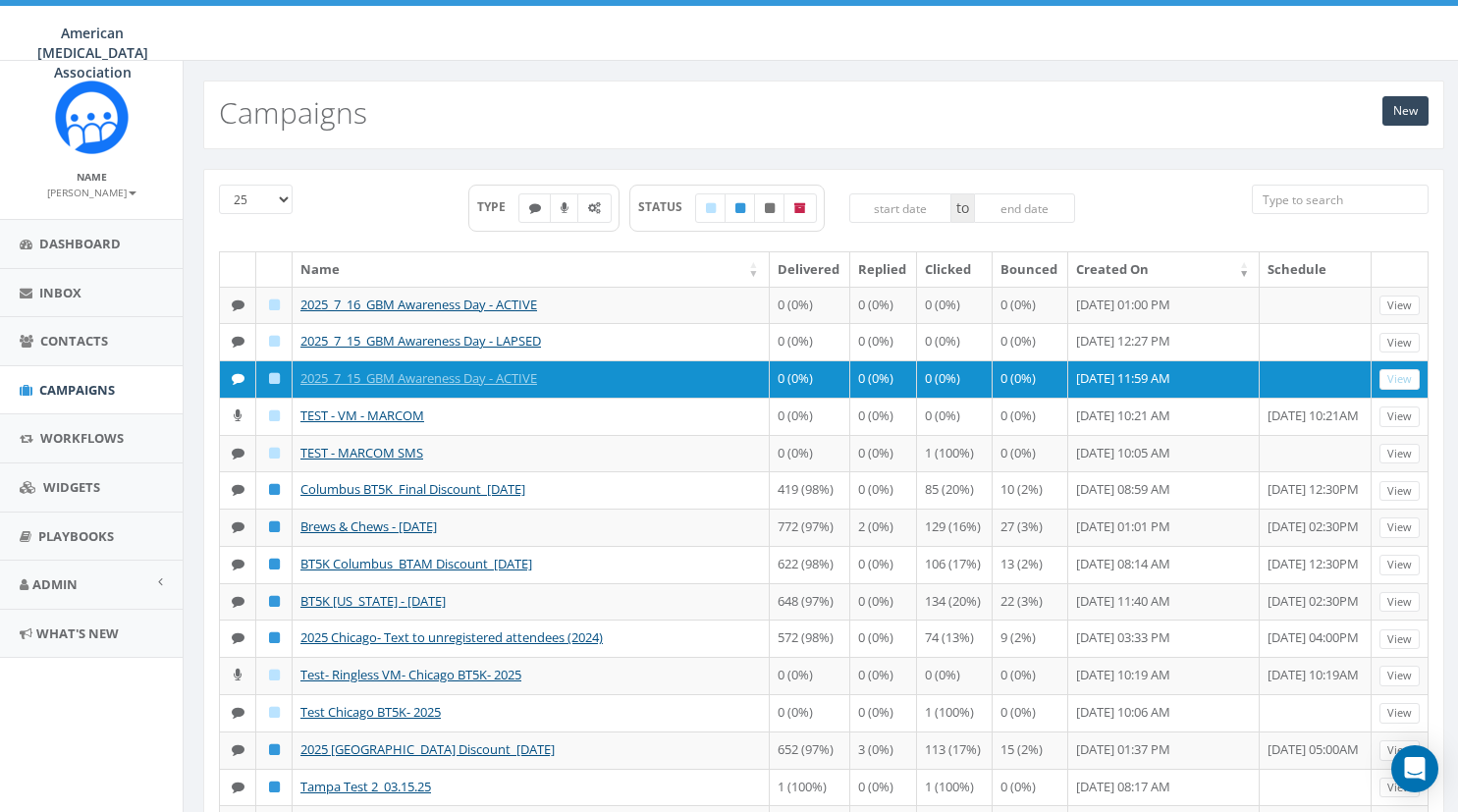 scroll, scrollTop: 0, scrollLeft: 0, axis: both 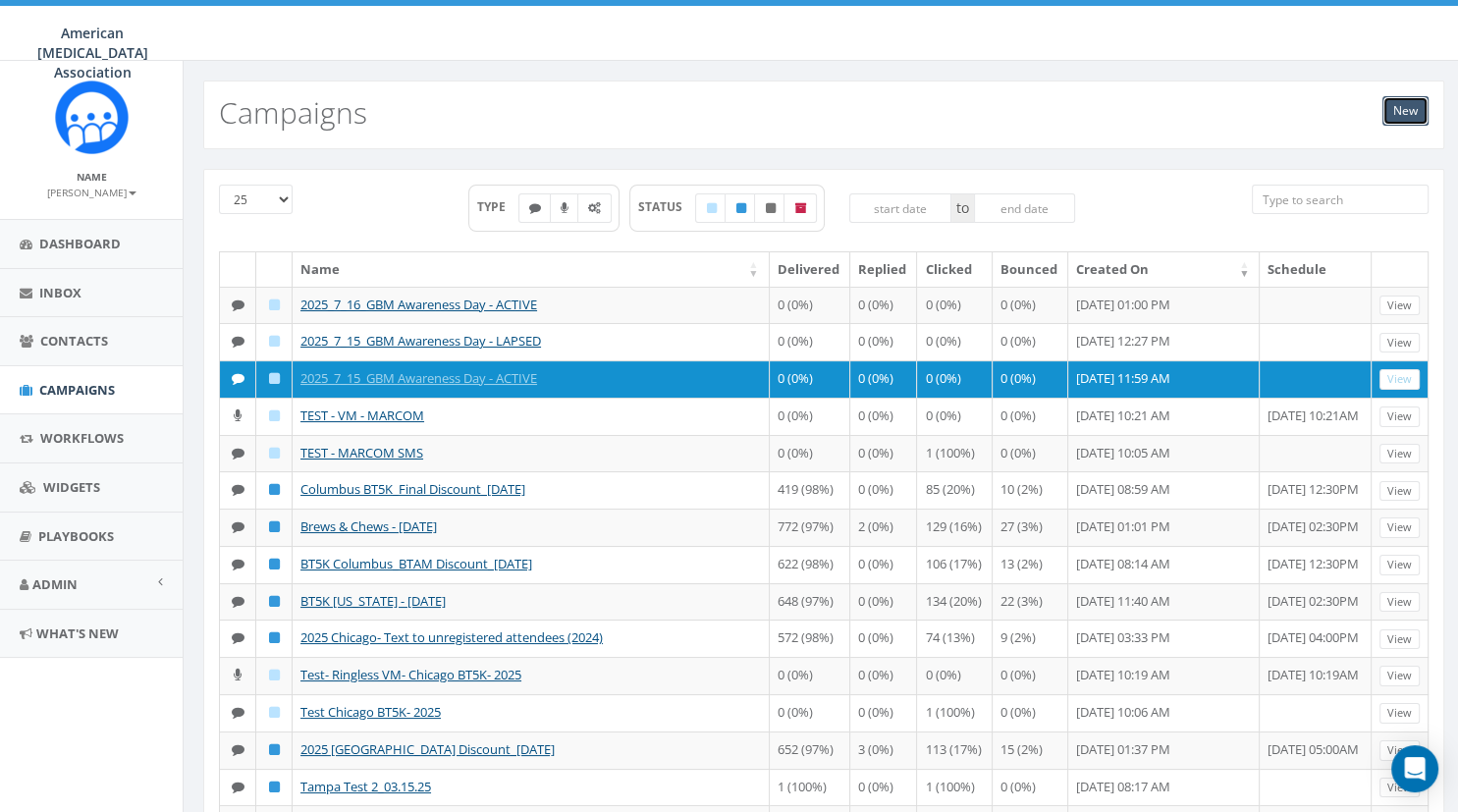 click on "New" at bounding box center (1405, 111) 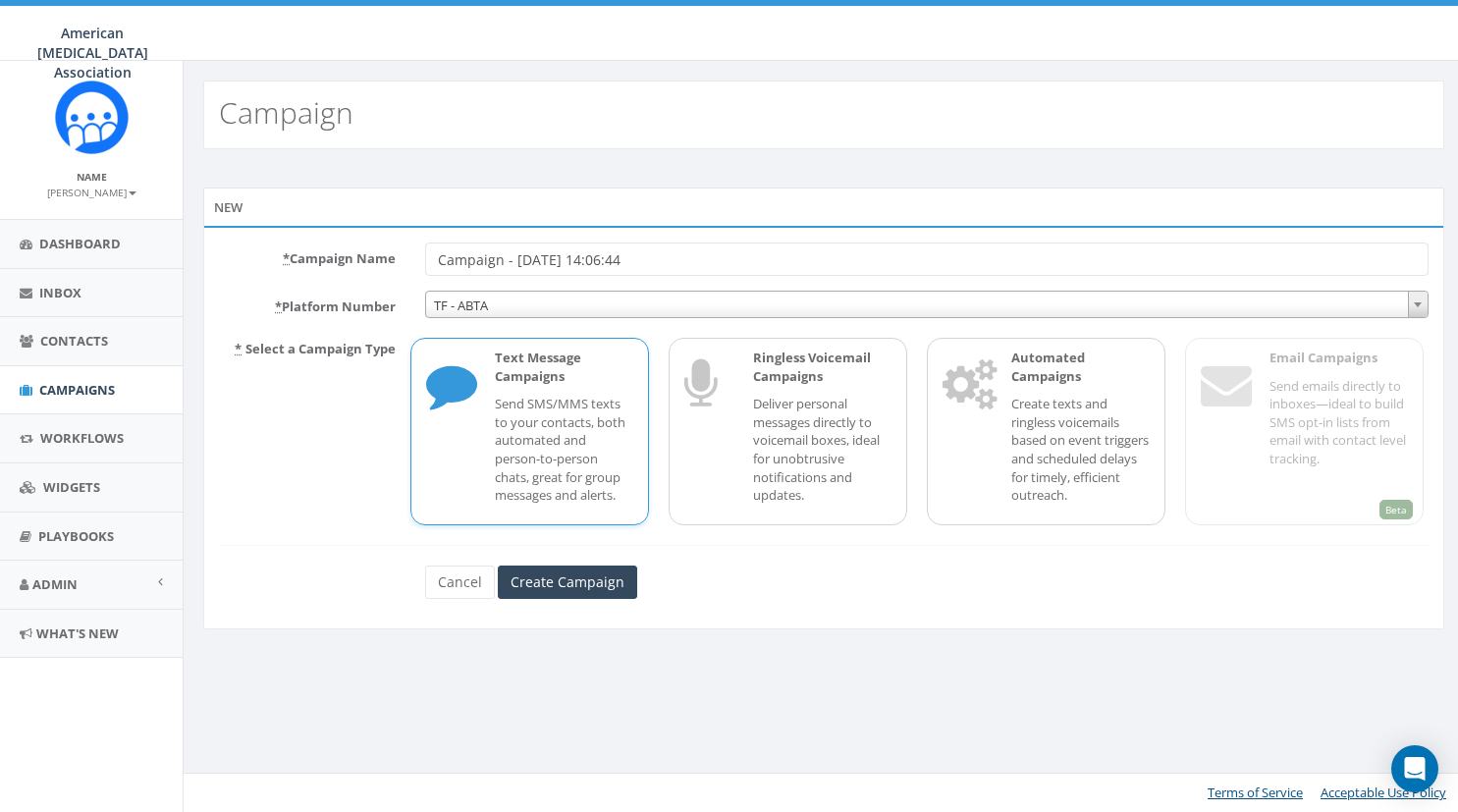 scroll, scrollTop: 0, scrollLeft: 0, axis: both 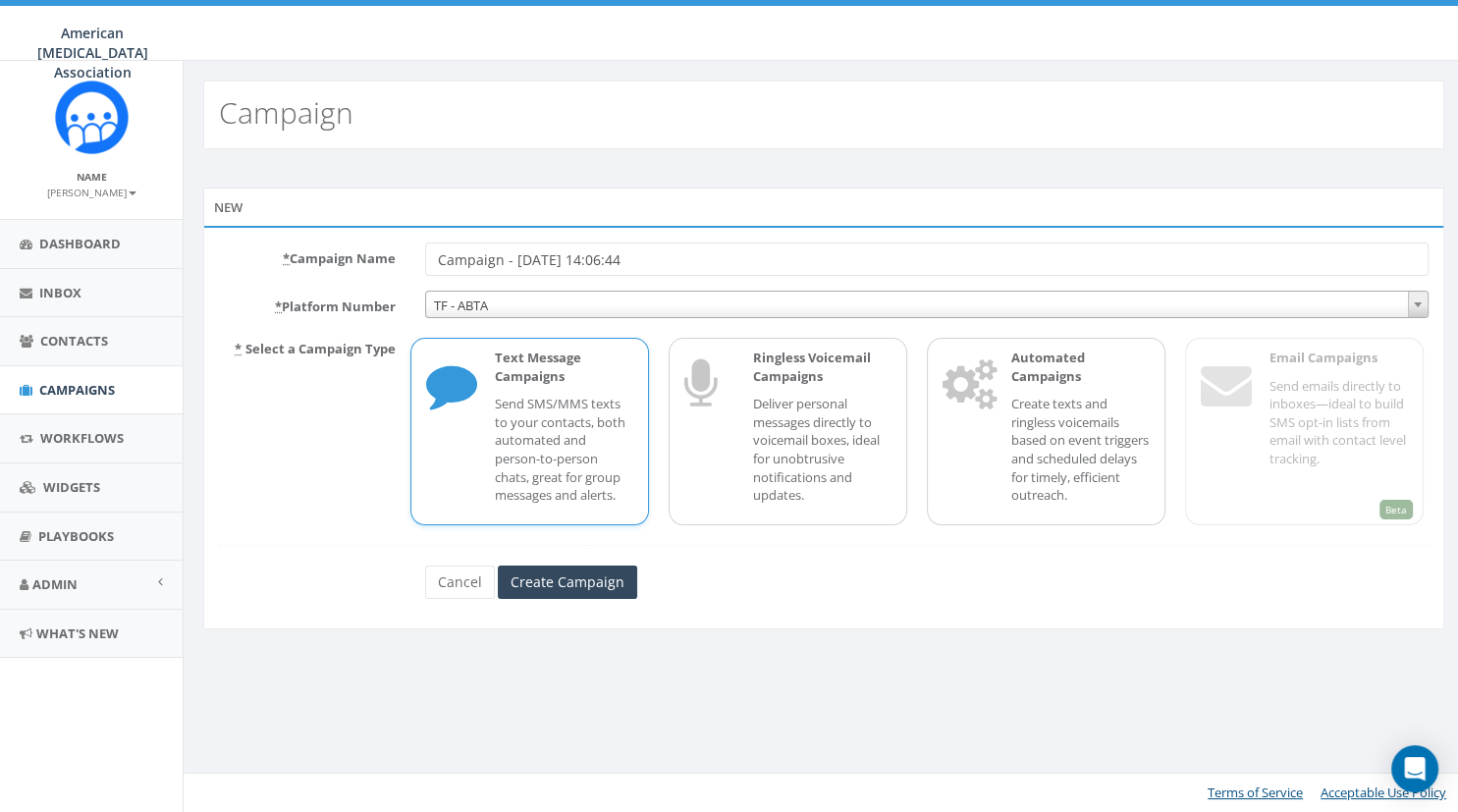 drag, startPoint x: 556, startPoint y: 261, endPoint x: 366, endPoint y: 257, distance: 190.0421 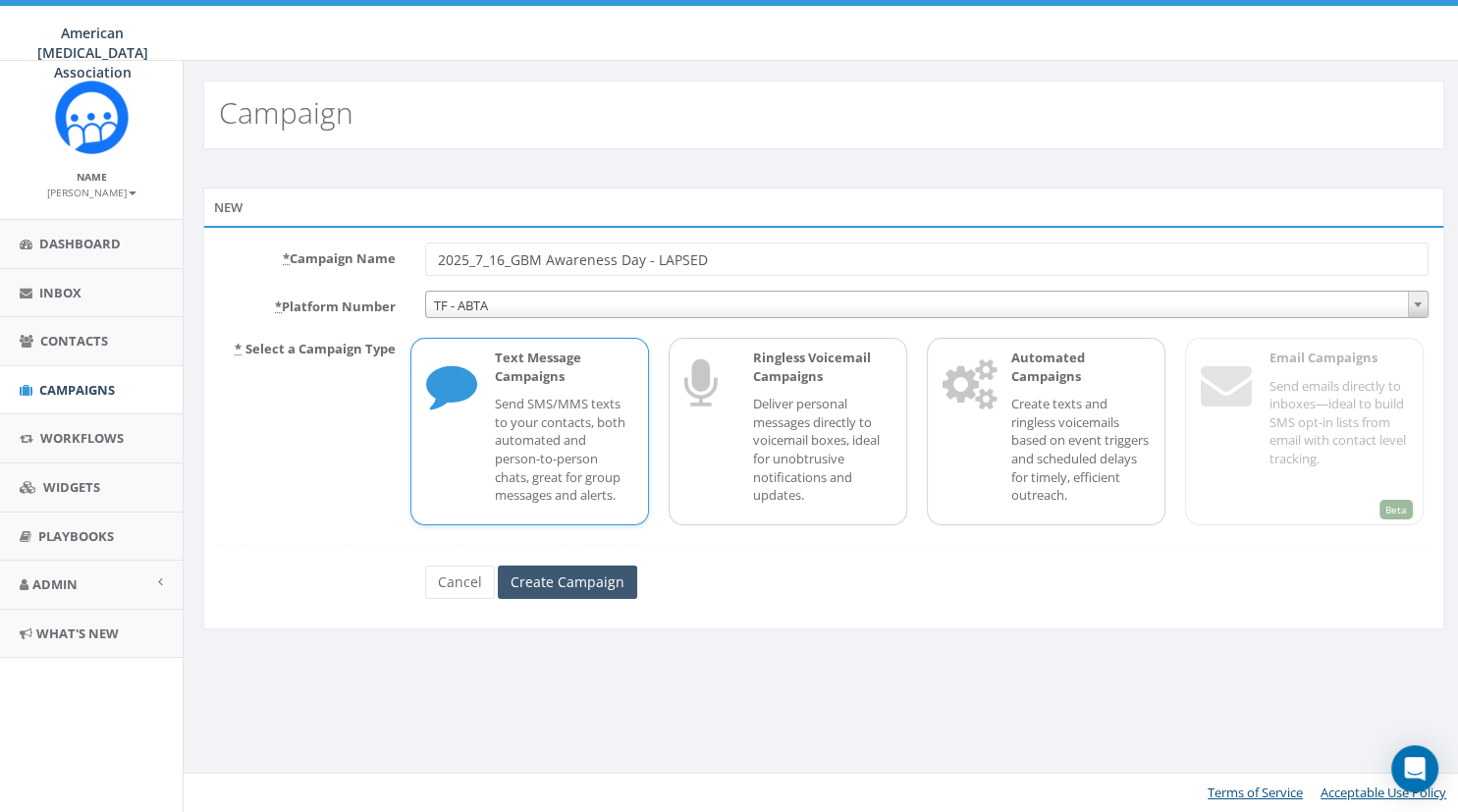 type on "2025_7_16_GBM Awareness Day - LAPSED" 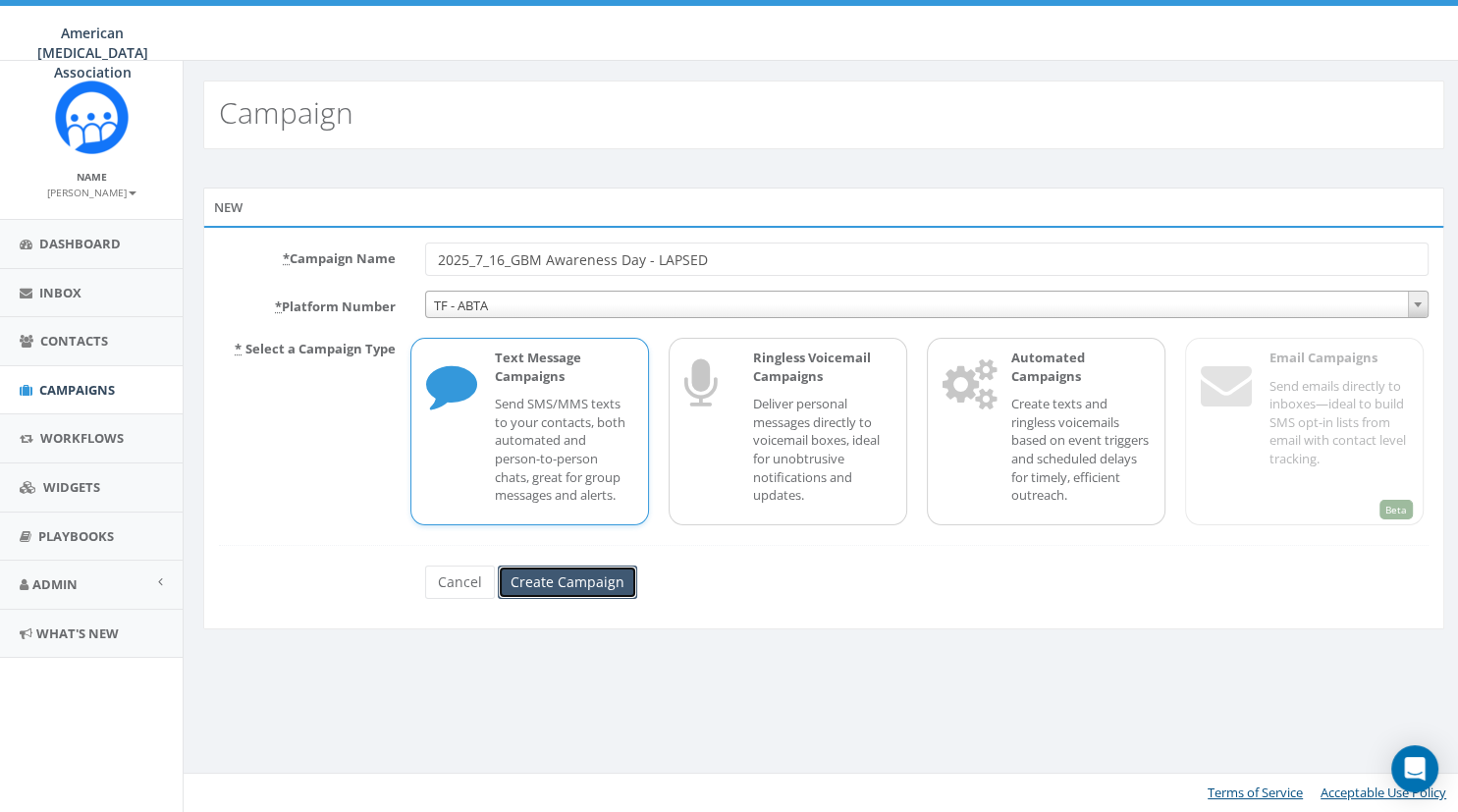 click on "Create Campaign" at bounding box center [567, 582] 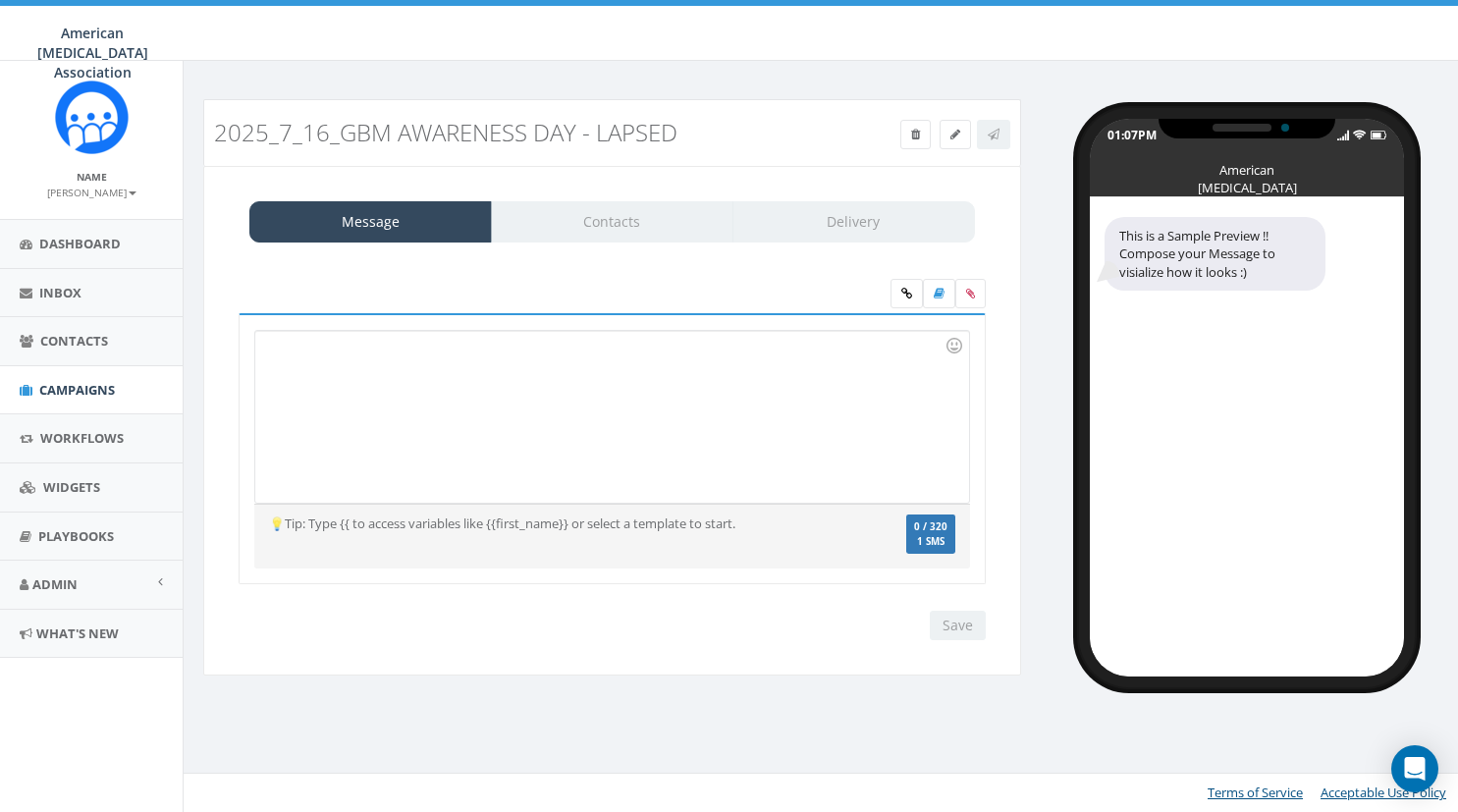 scroll, scrollTop: 0, scrollLeft: 0, axis: both 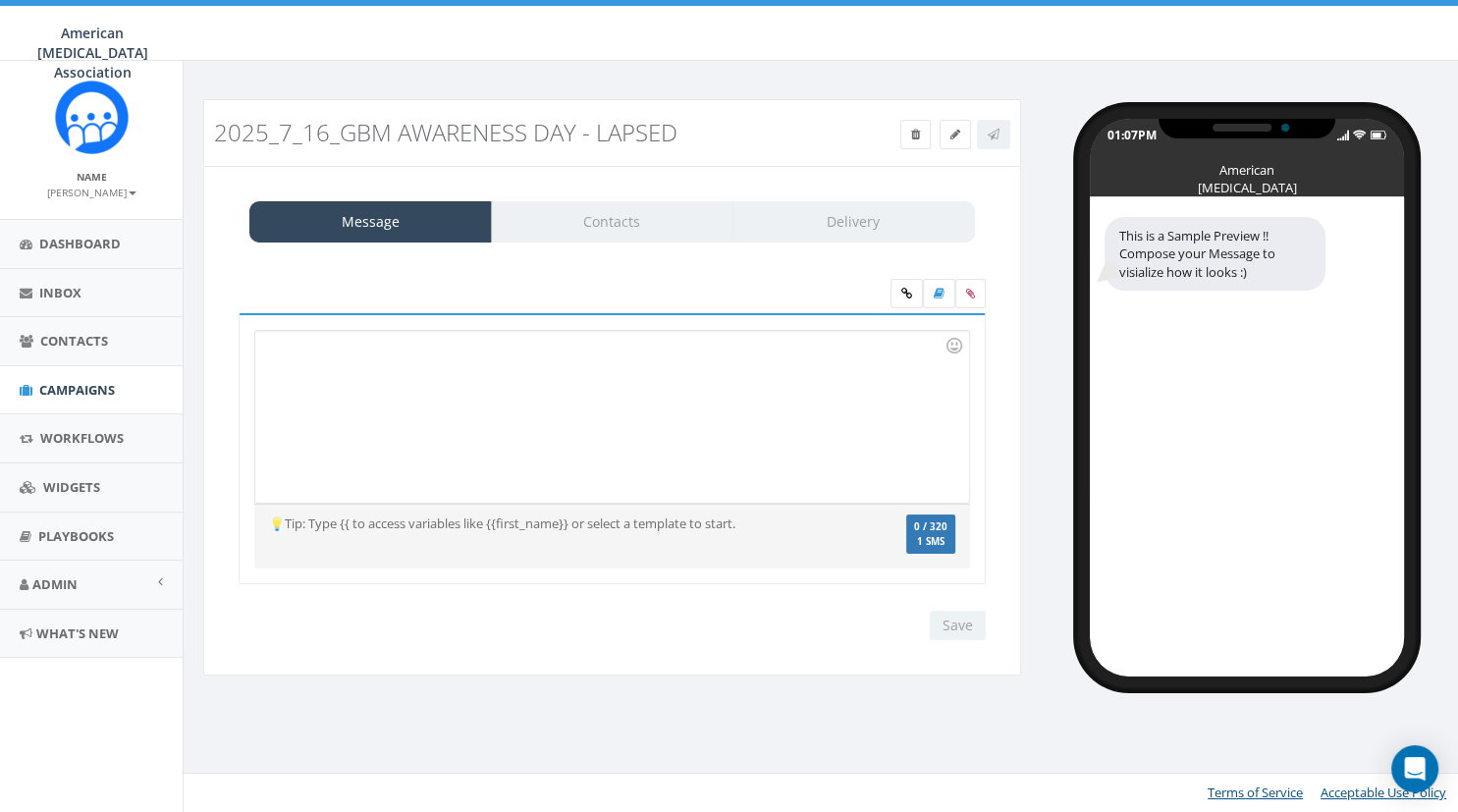 click at bounding box center [612, 416] 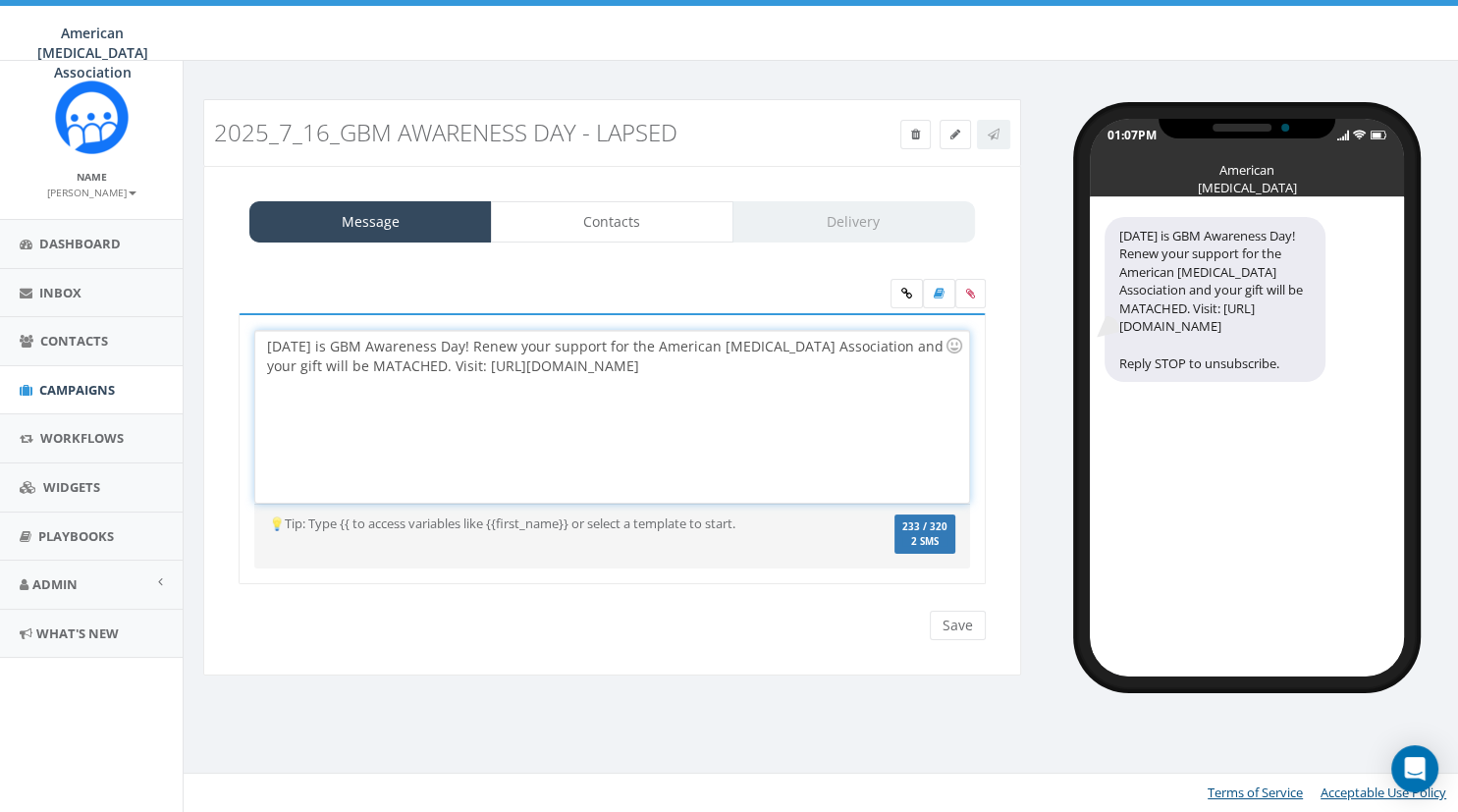 type 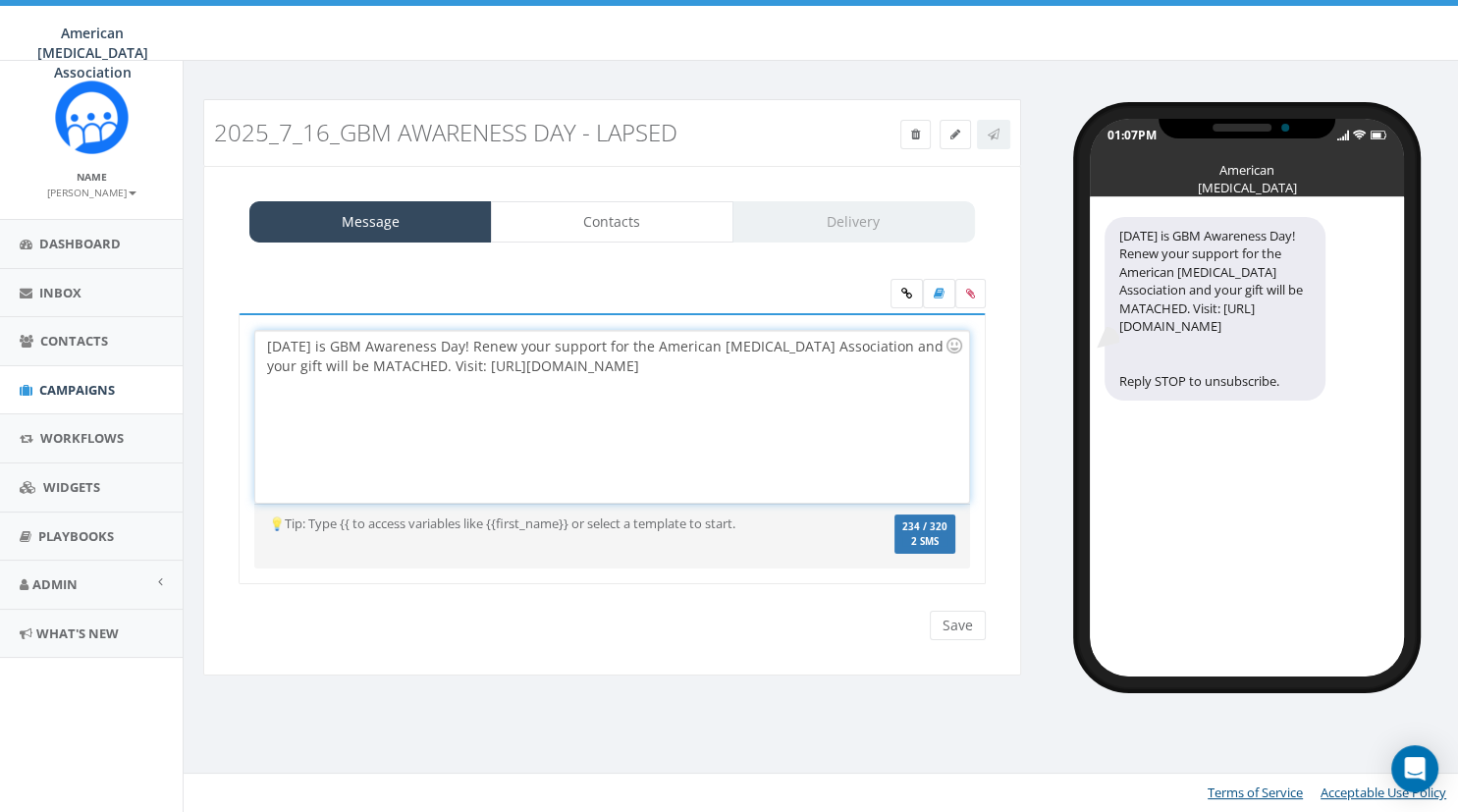 click on "Today is GBM Awareness Day! Renew your support for the American Brain Tumor Association and your gift will be MATACHED. Visit: https://give.abta.org/give/700392/#!/donation/checkout?c_src=sms&c_src2=lapsed" at bounding box center (606, 356) 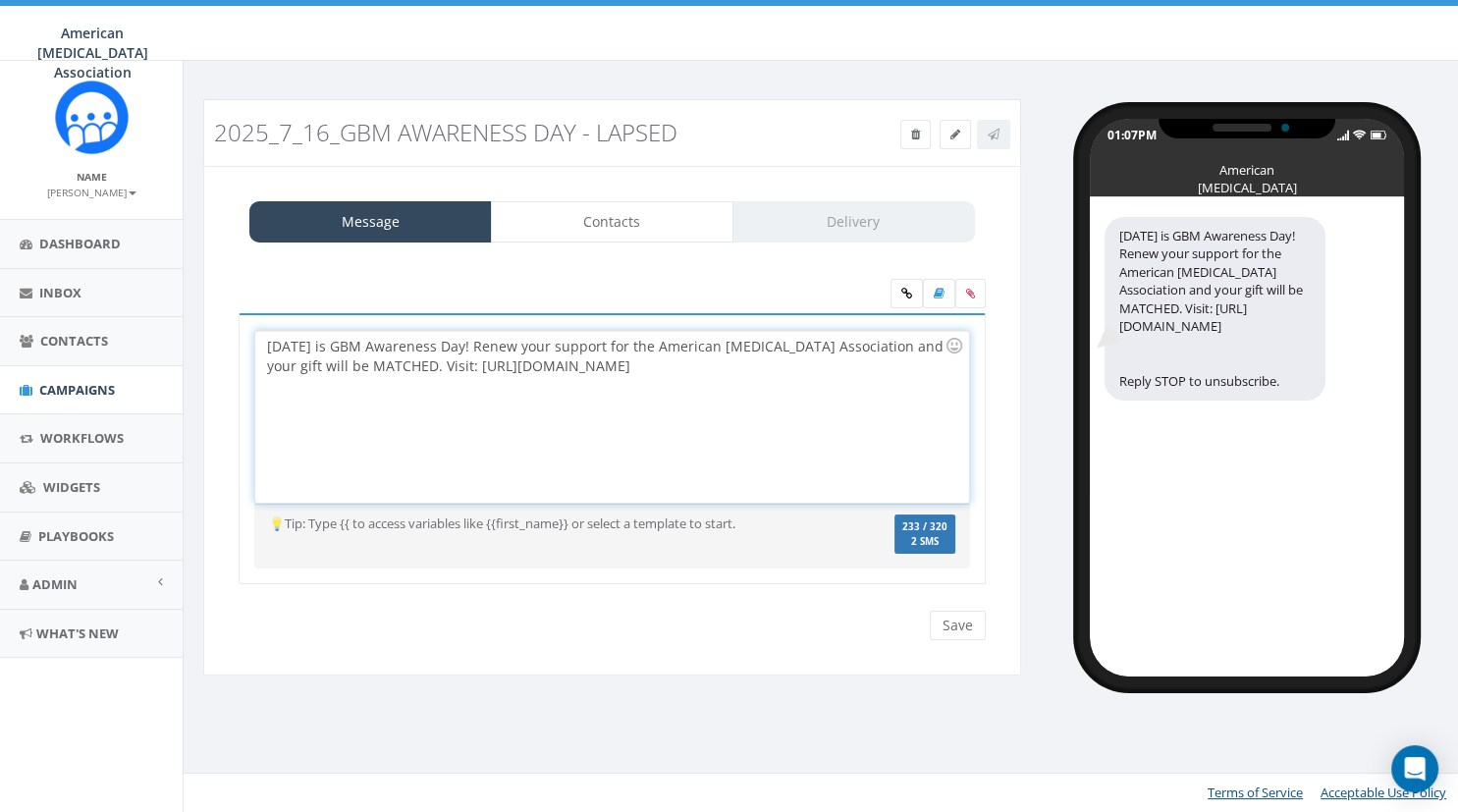 click on "Today is GBM Awareness Day! Renew your support for the American Brain Tumor Association and your gift will be MATCHED. Visit: https://give.abta.org/give/700392/#!/donation/checkout?c_src=sms&c_src2=lapsed" at bounding box center [612, 416] 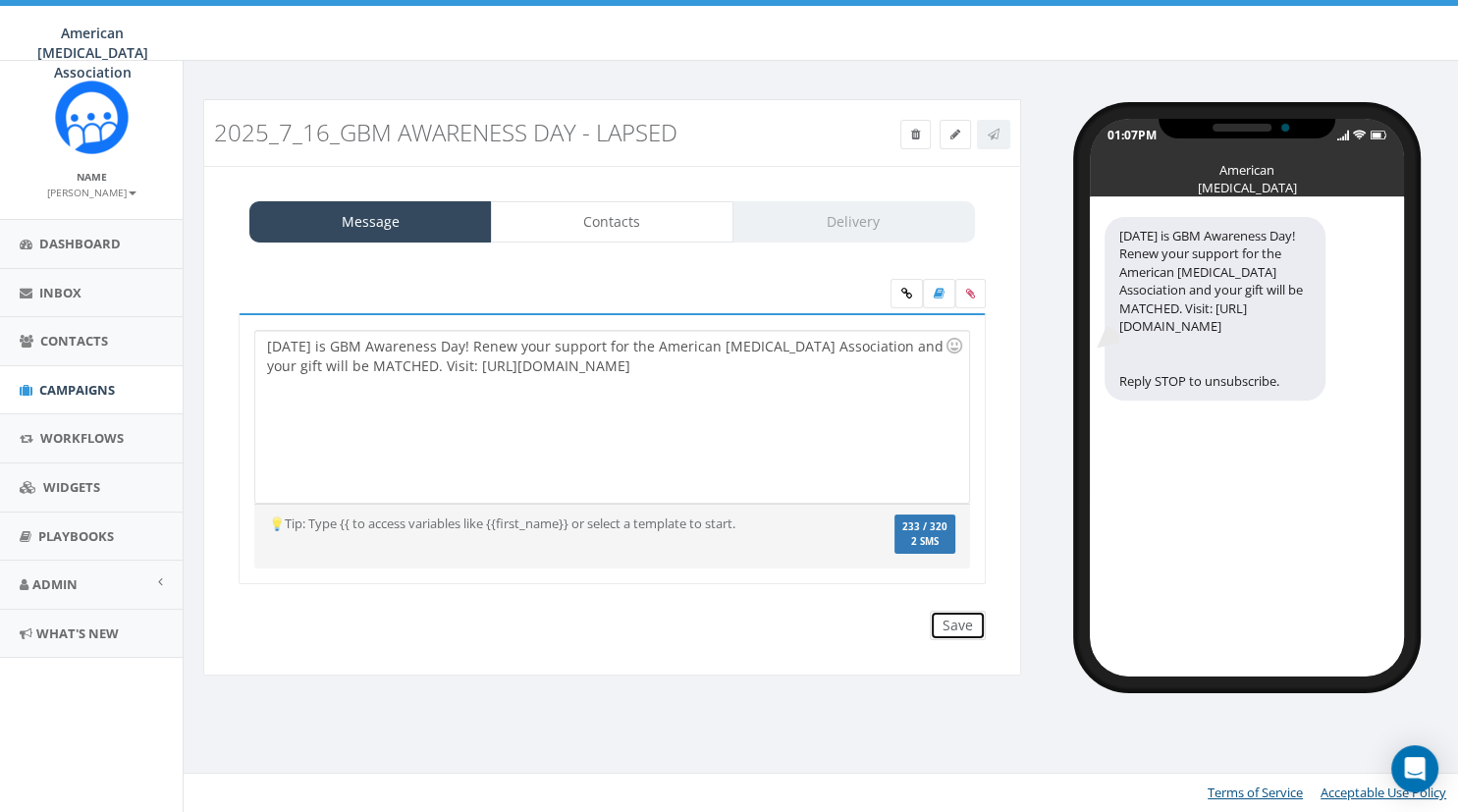 click on "Save" at bounding box center [957, 625] 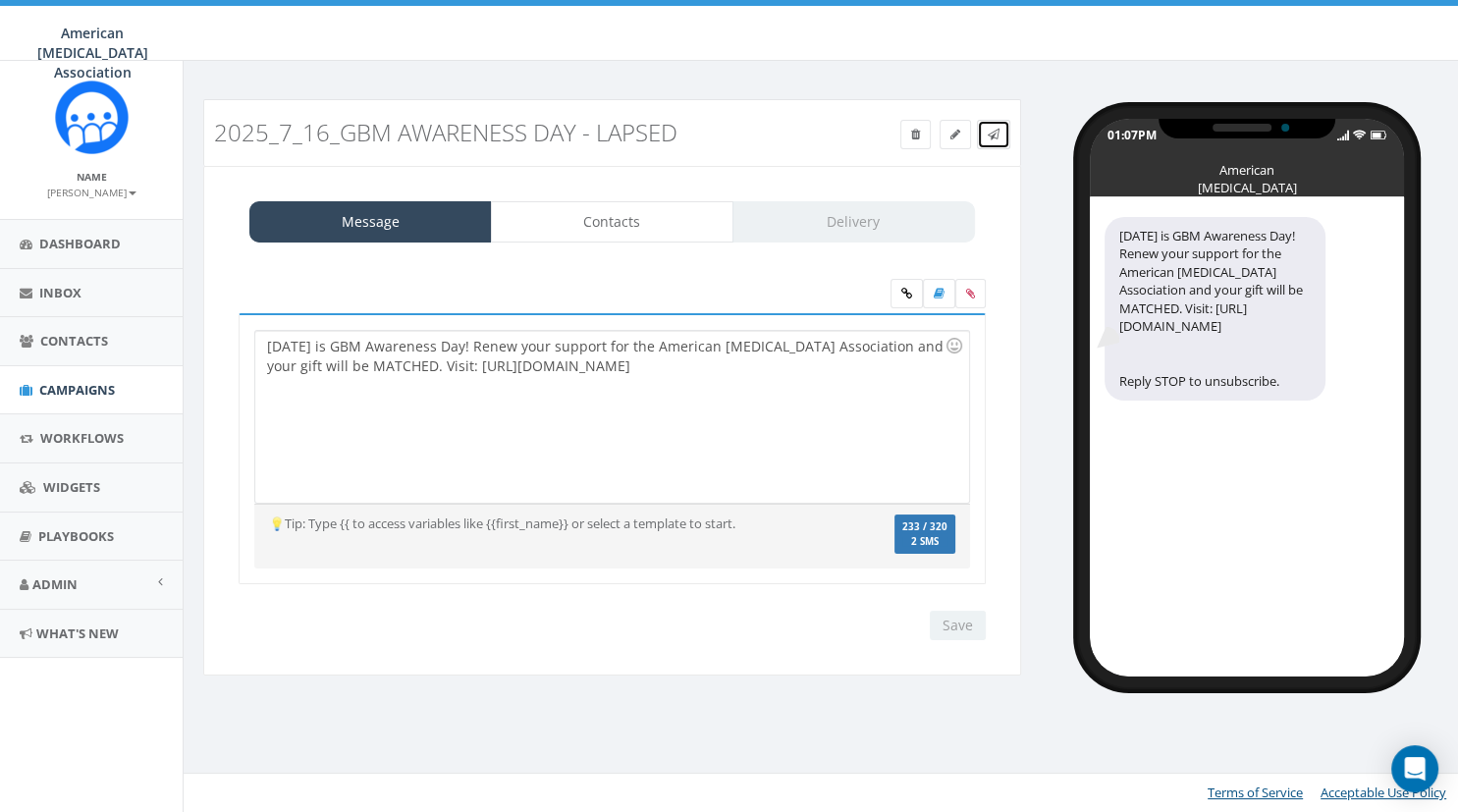 click at bounding box center (994, 135) 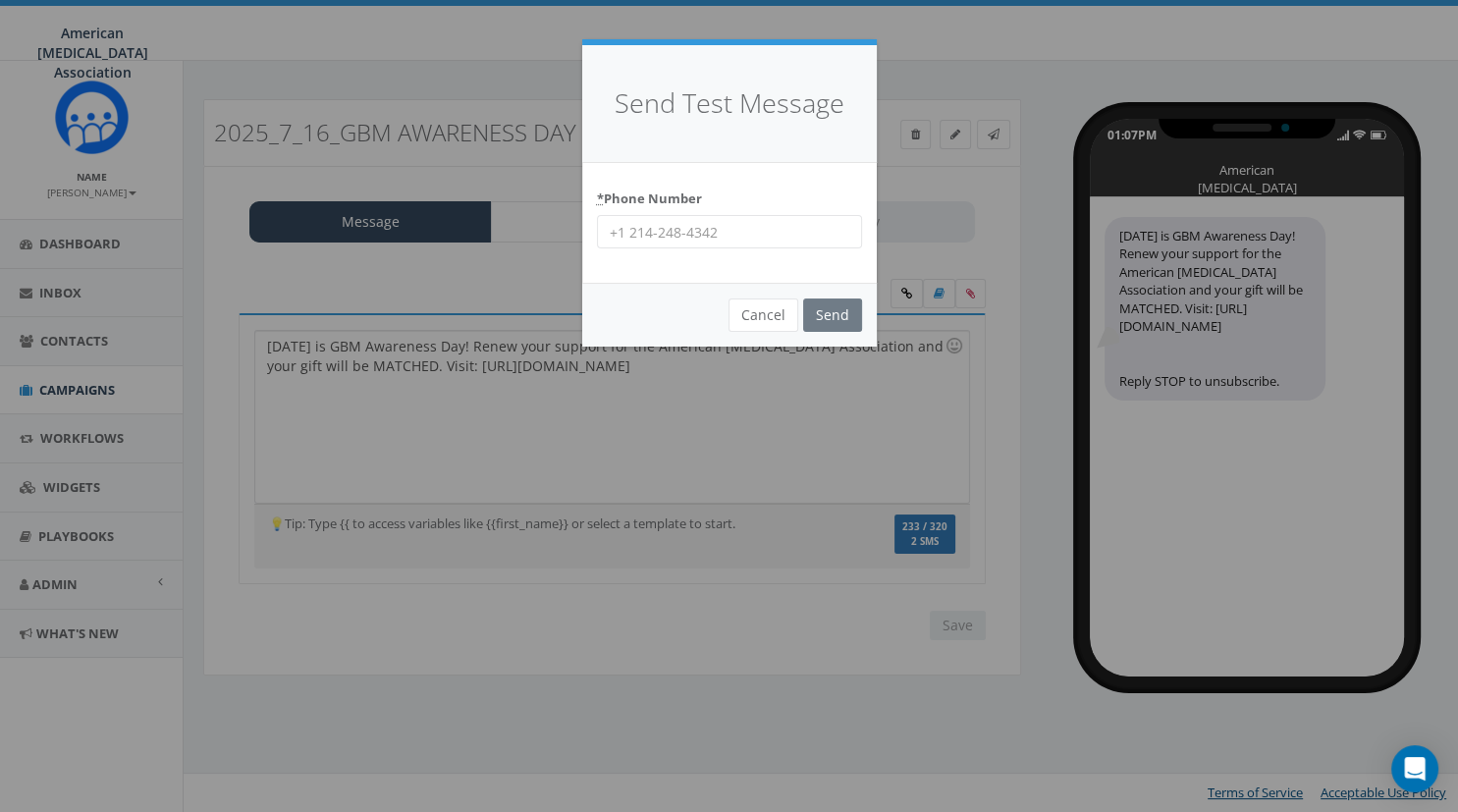 click on "*   Phone Number" at bounding box center [729, 232] 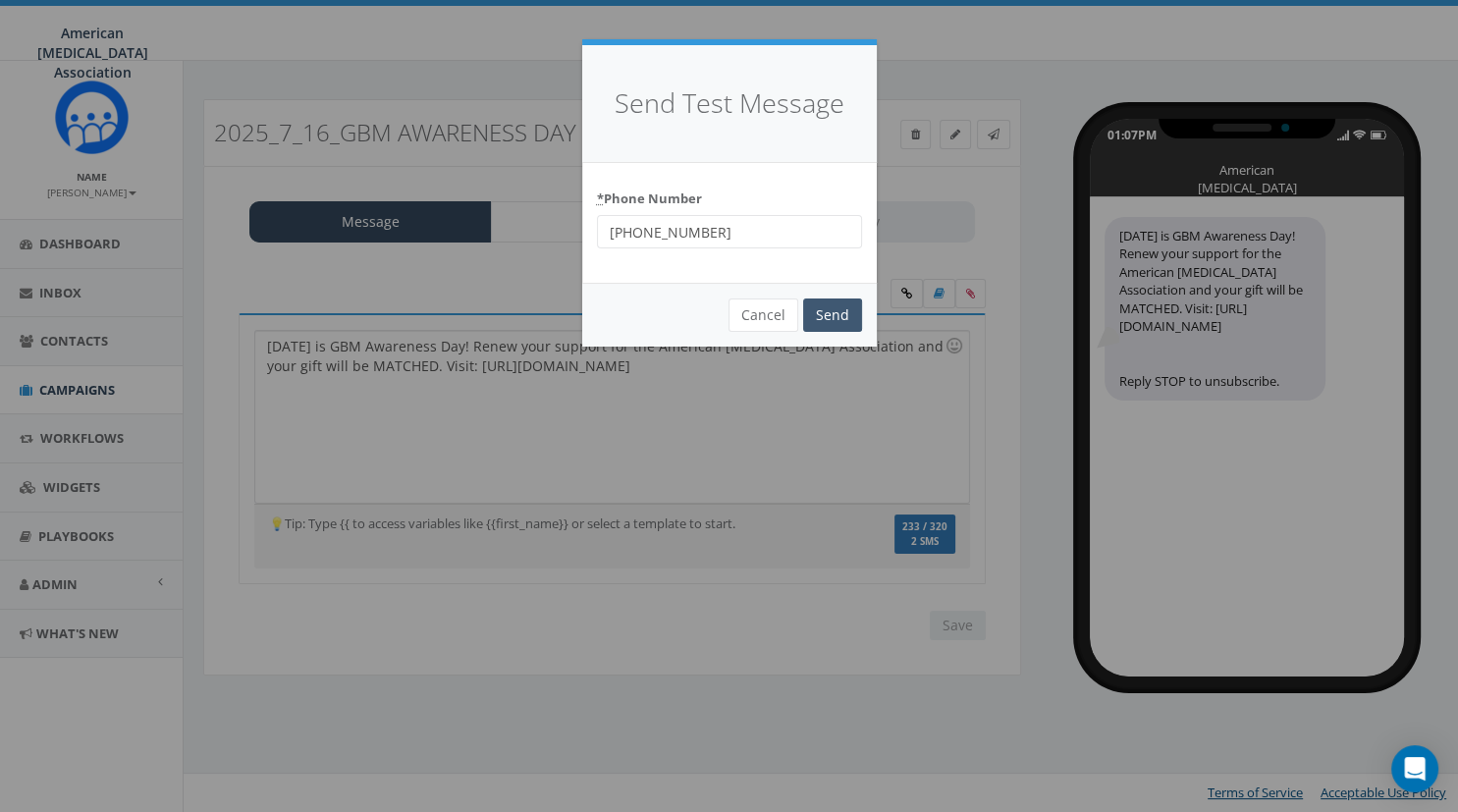 type on "503-206-1753" 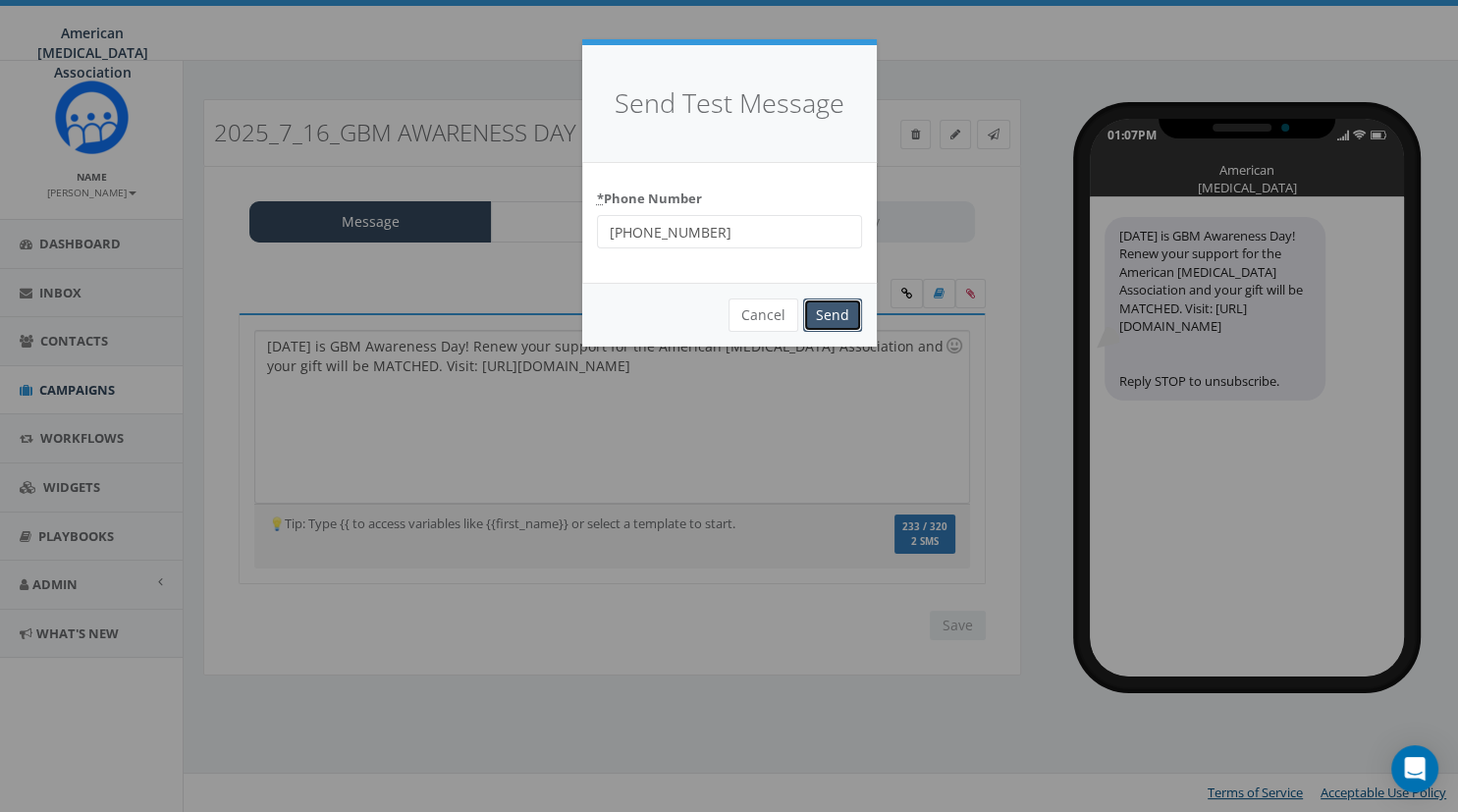 click on "Send" at bounding box center (833, 315) 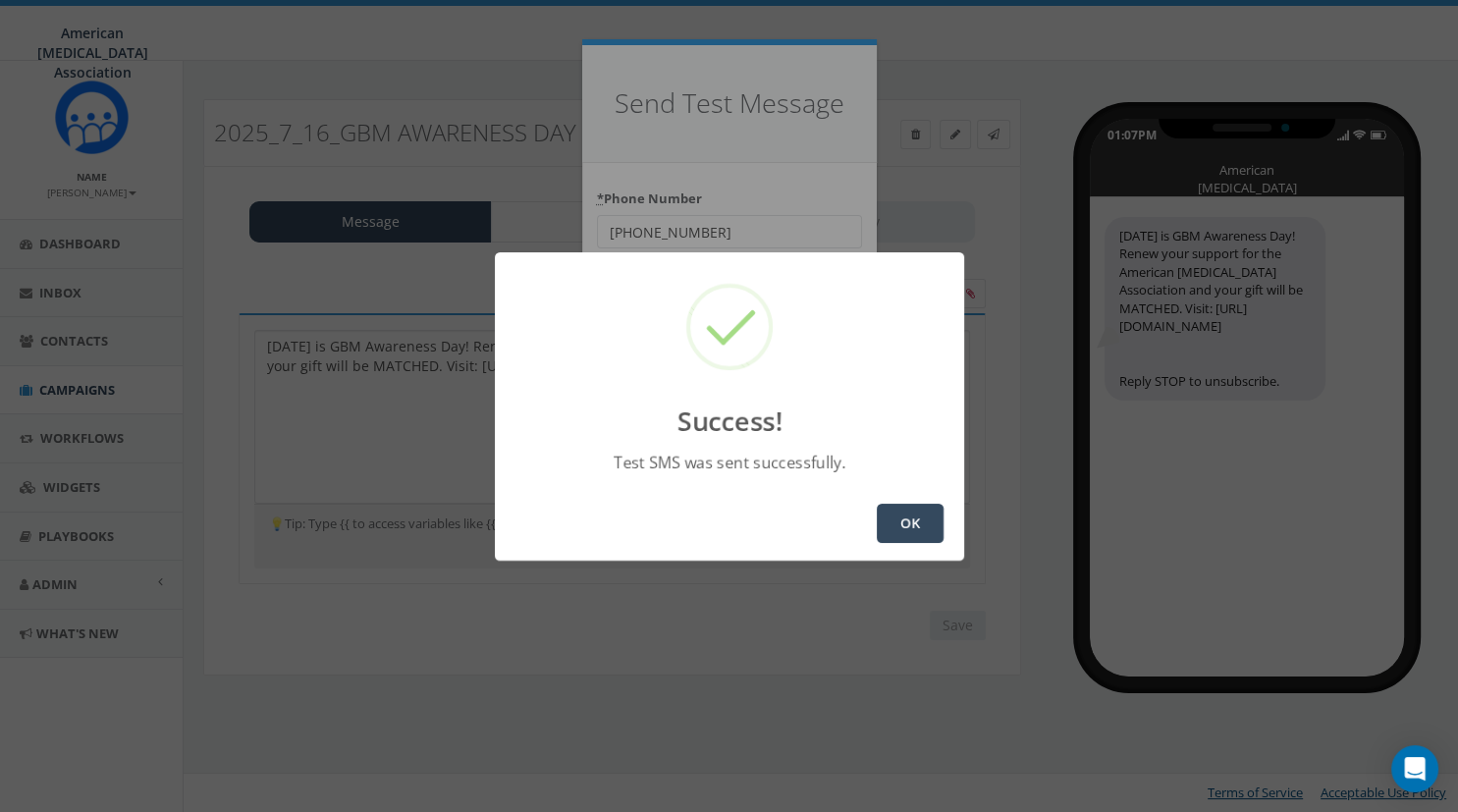 click on "OK" at bounding box center (910, 523) 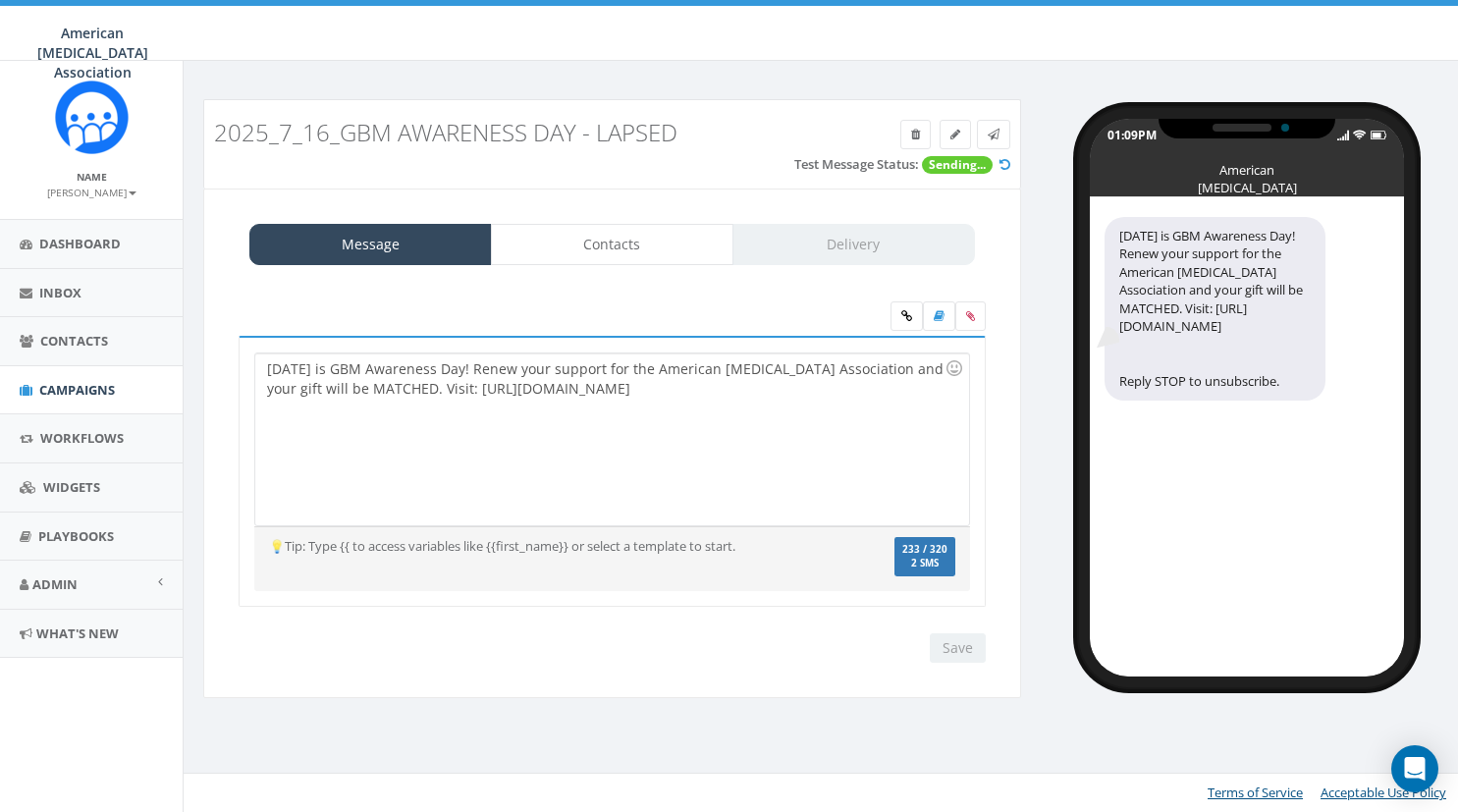 scroll, scrollTop: 0, scrollLeft: 0, axis: both 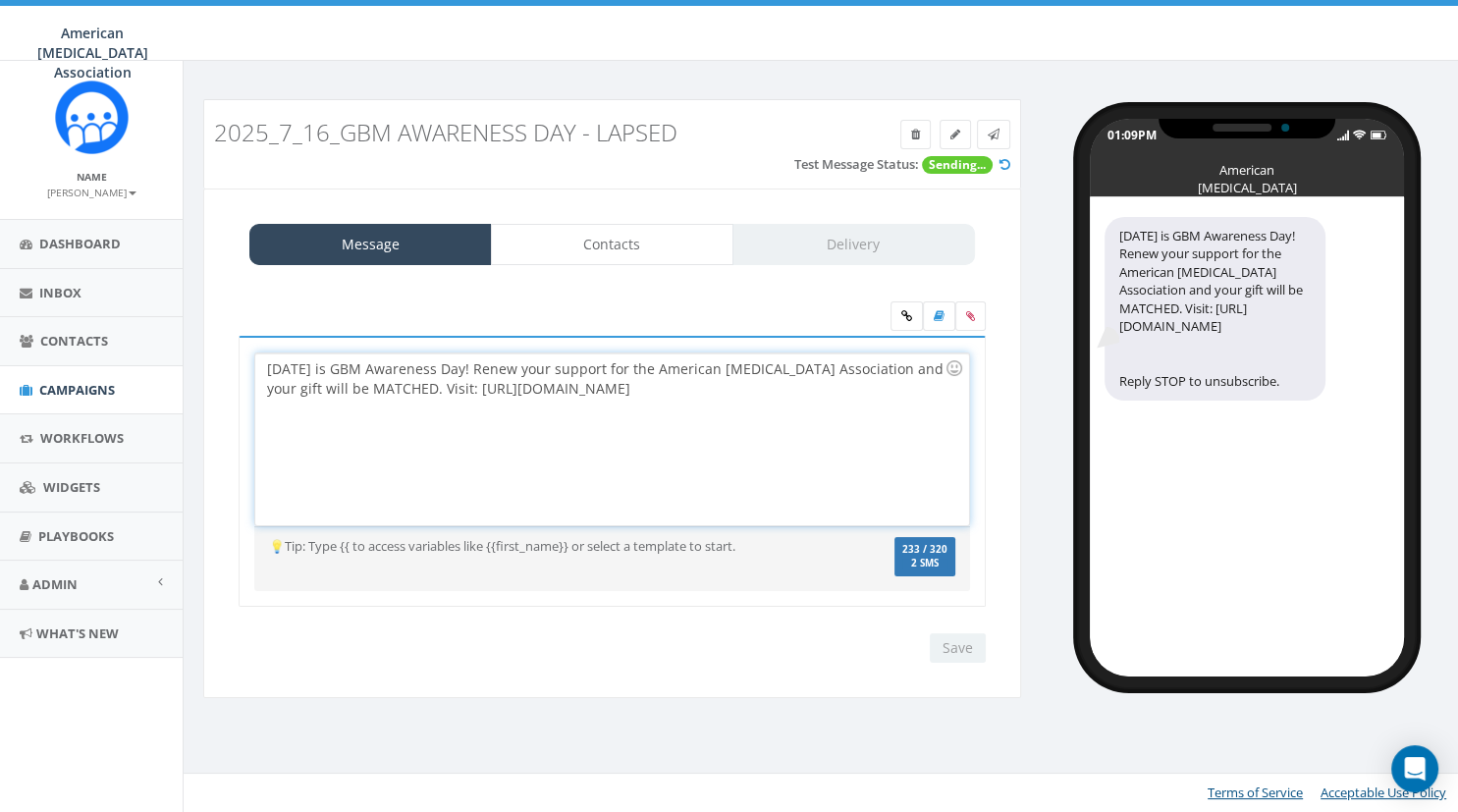 click on "Today is GBM Awareness Day! Renew your support for the American Brain Tumor Association and your gift will be MATCHED. Visit: https://give.abta.org/give/700392/#!/donation/checkout?c_src=sms&c_src2=lapsed" at bounding box center [612, 439] 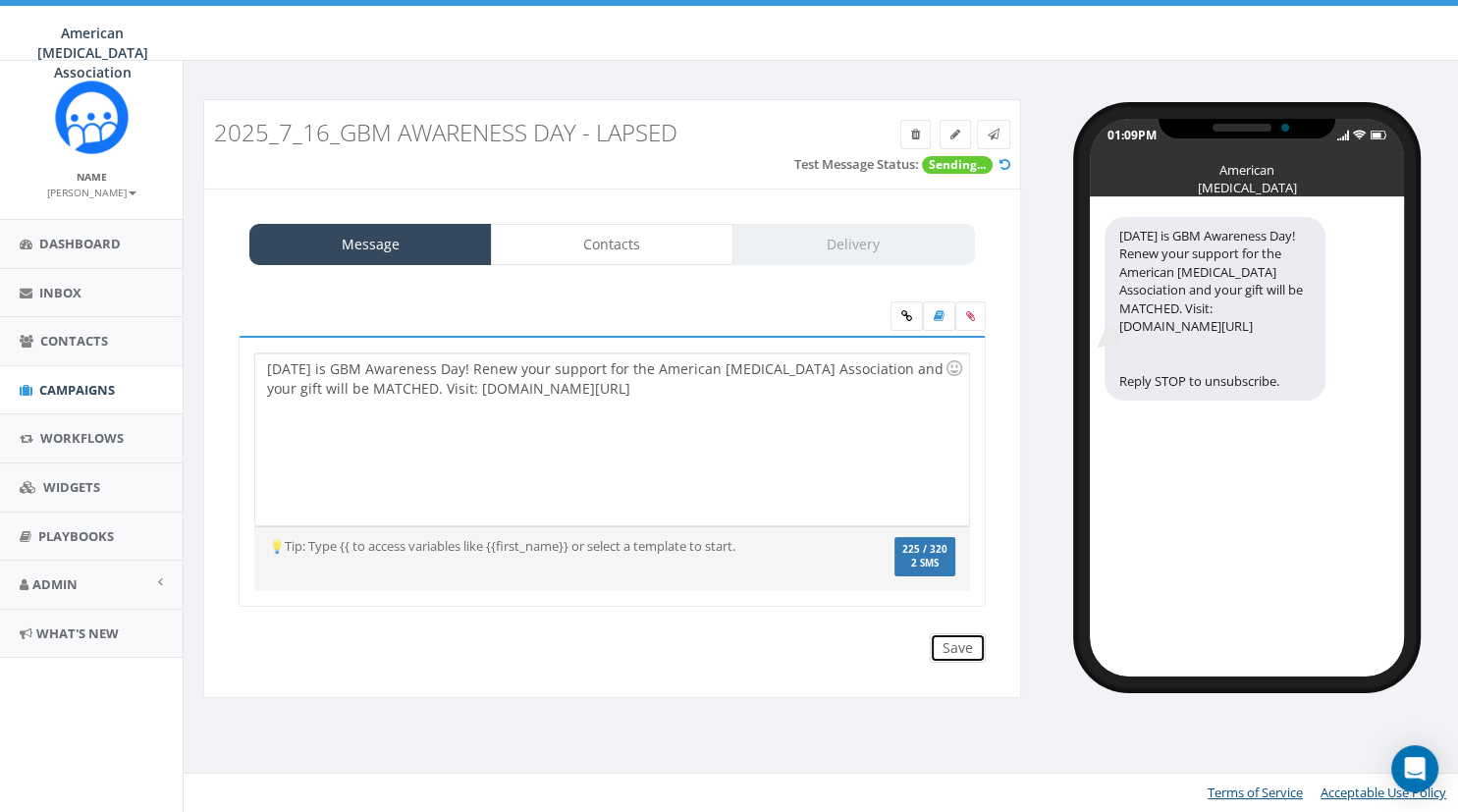 click on "Save" at bounding box center [957, 648] 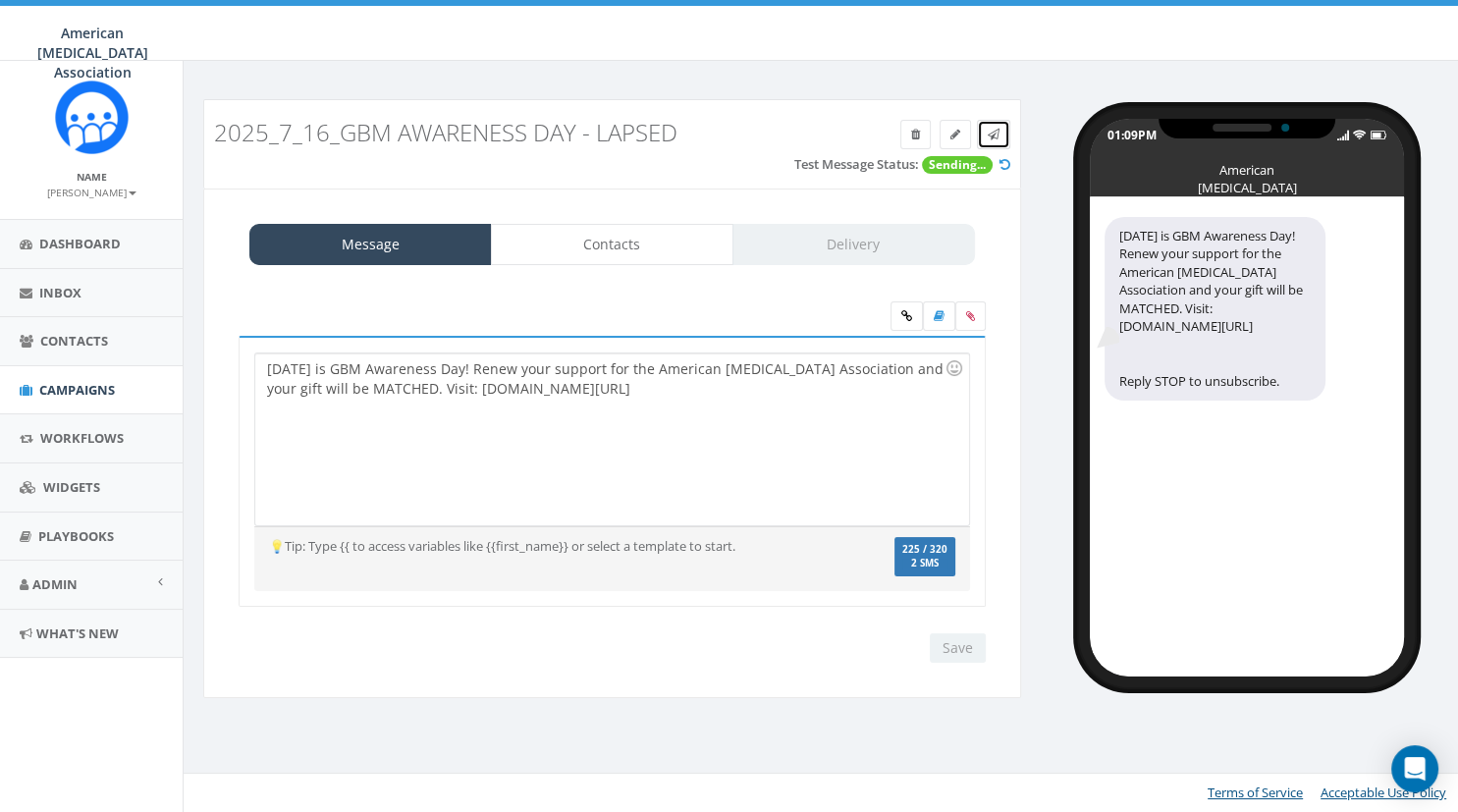click at bounding box center [994, 135] 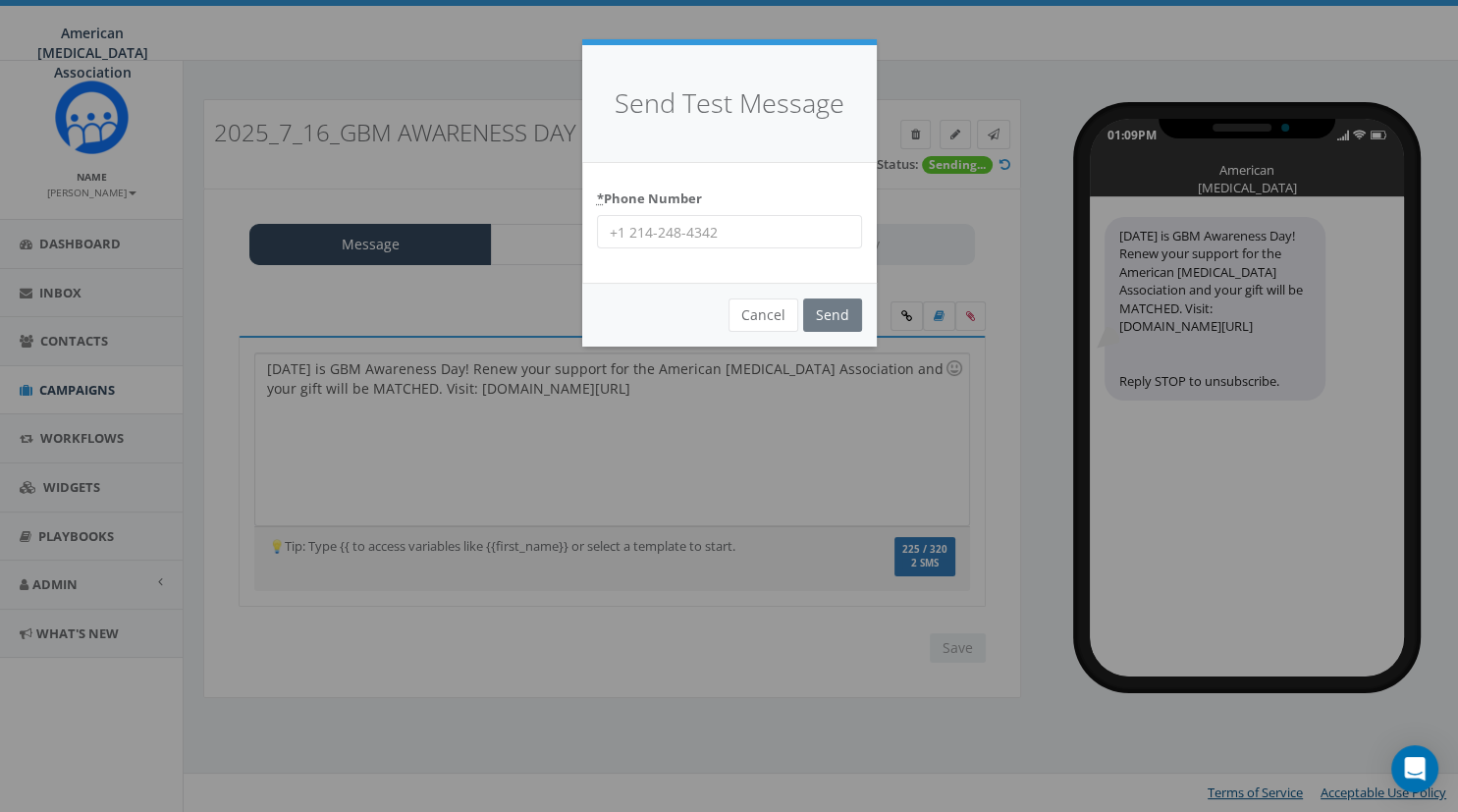 click on "*   Phone Number" at bounding box center (729, 232) 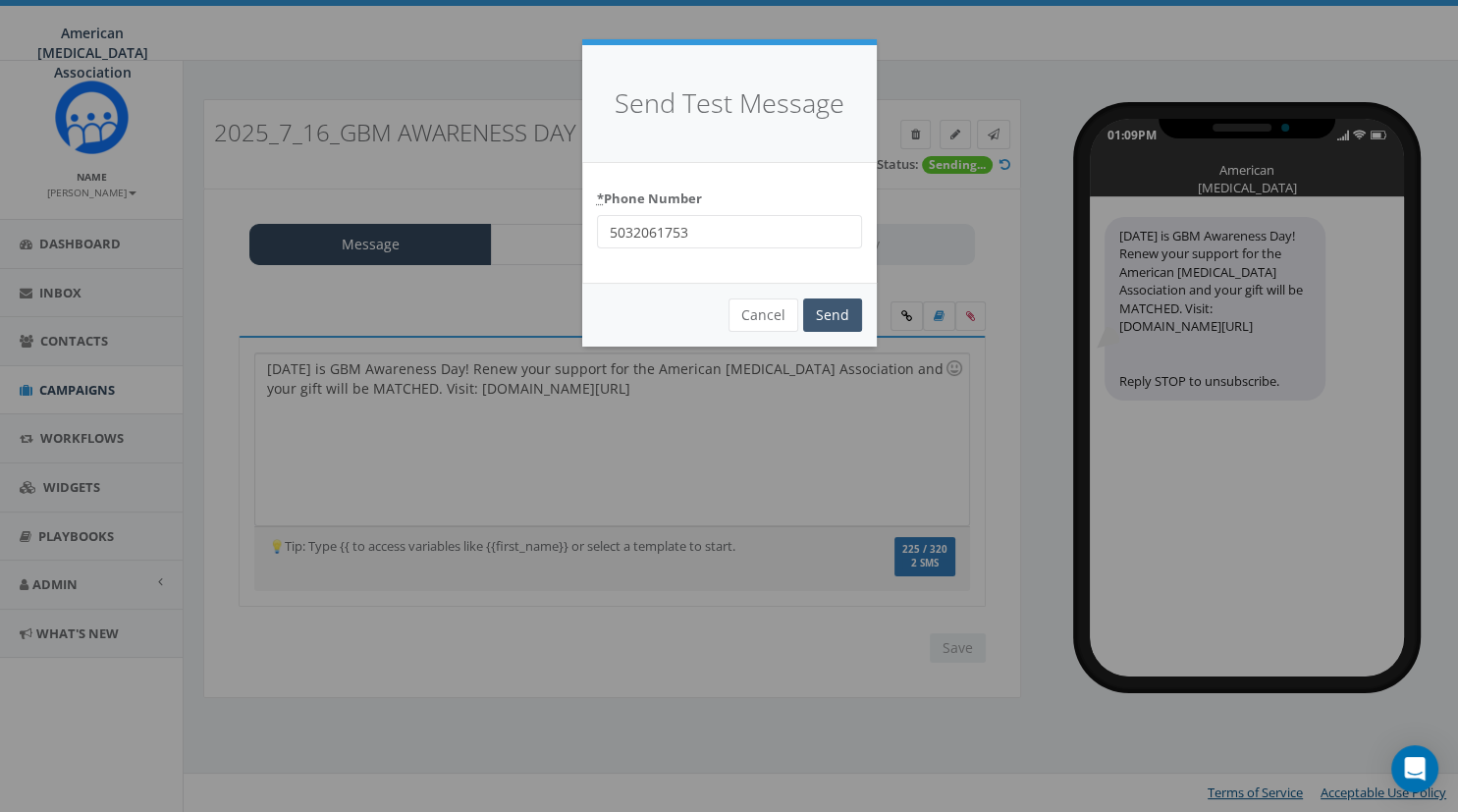 type on "5032061753" 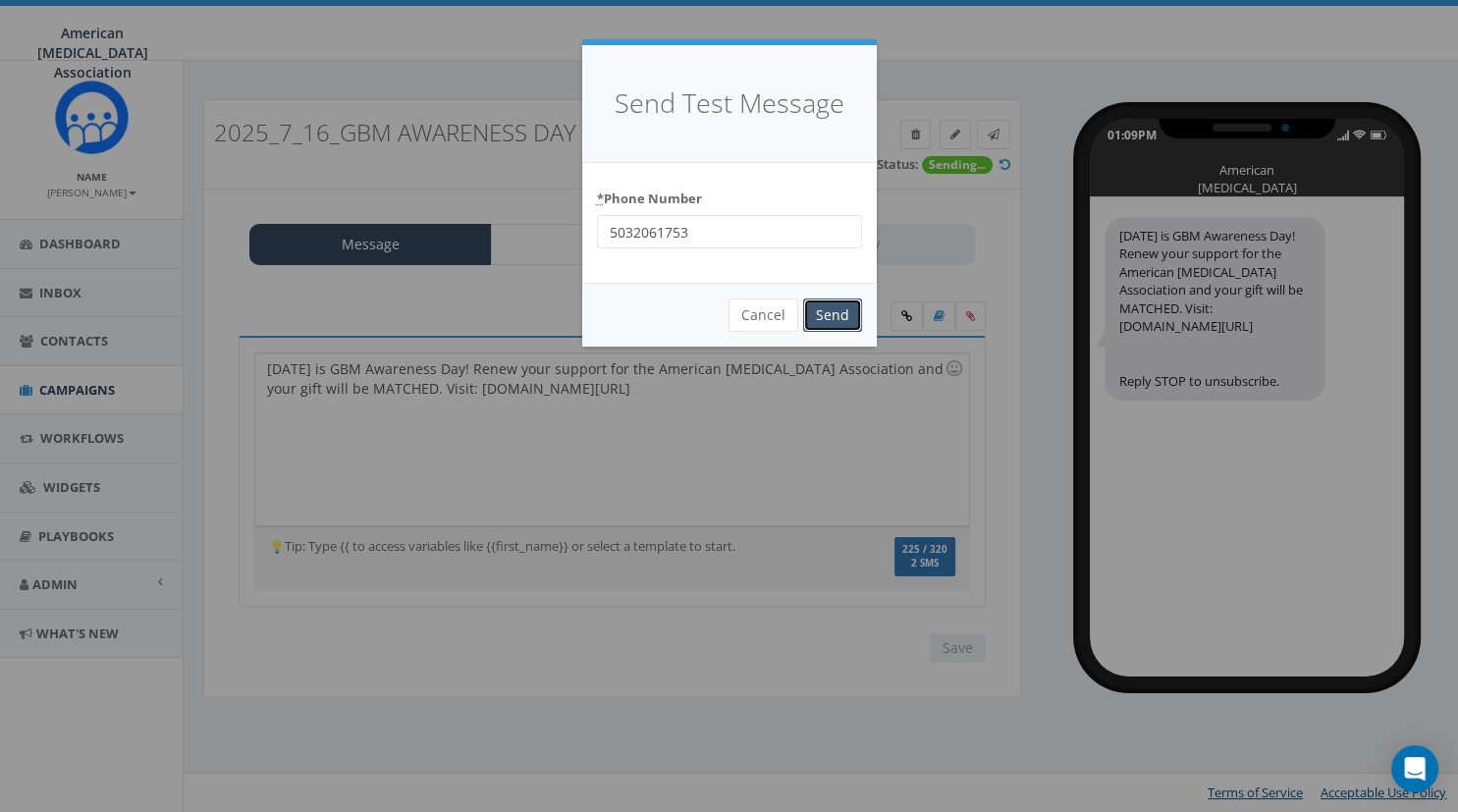 click on "Send" at bounding box center [833, 315] 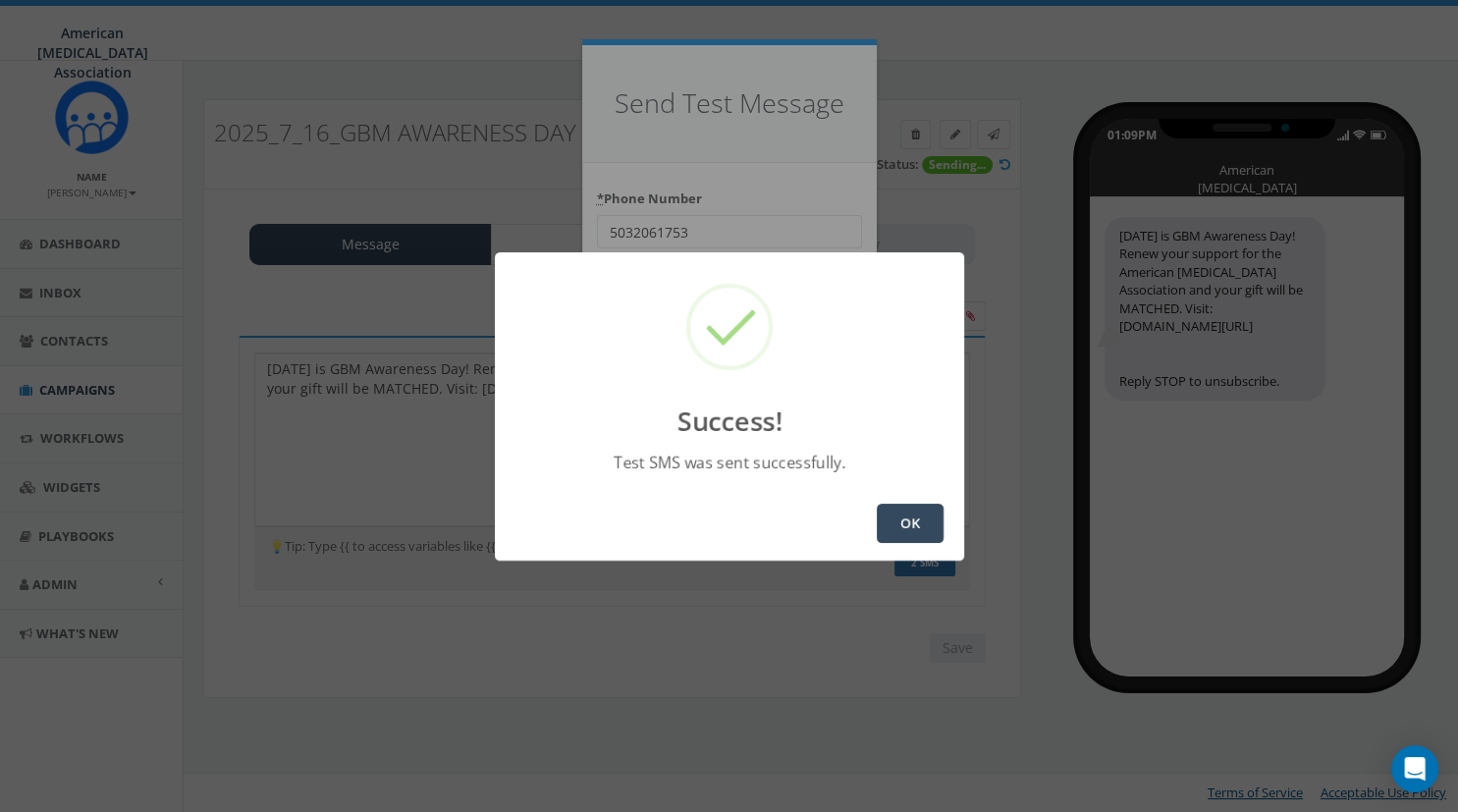 click on "OK" at bounding box center (910, 523) 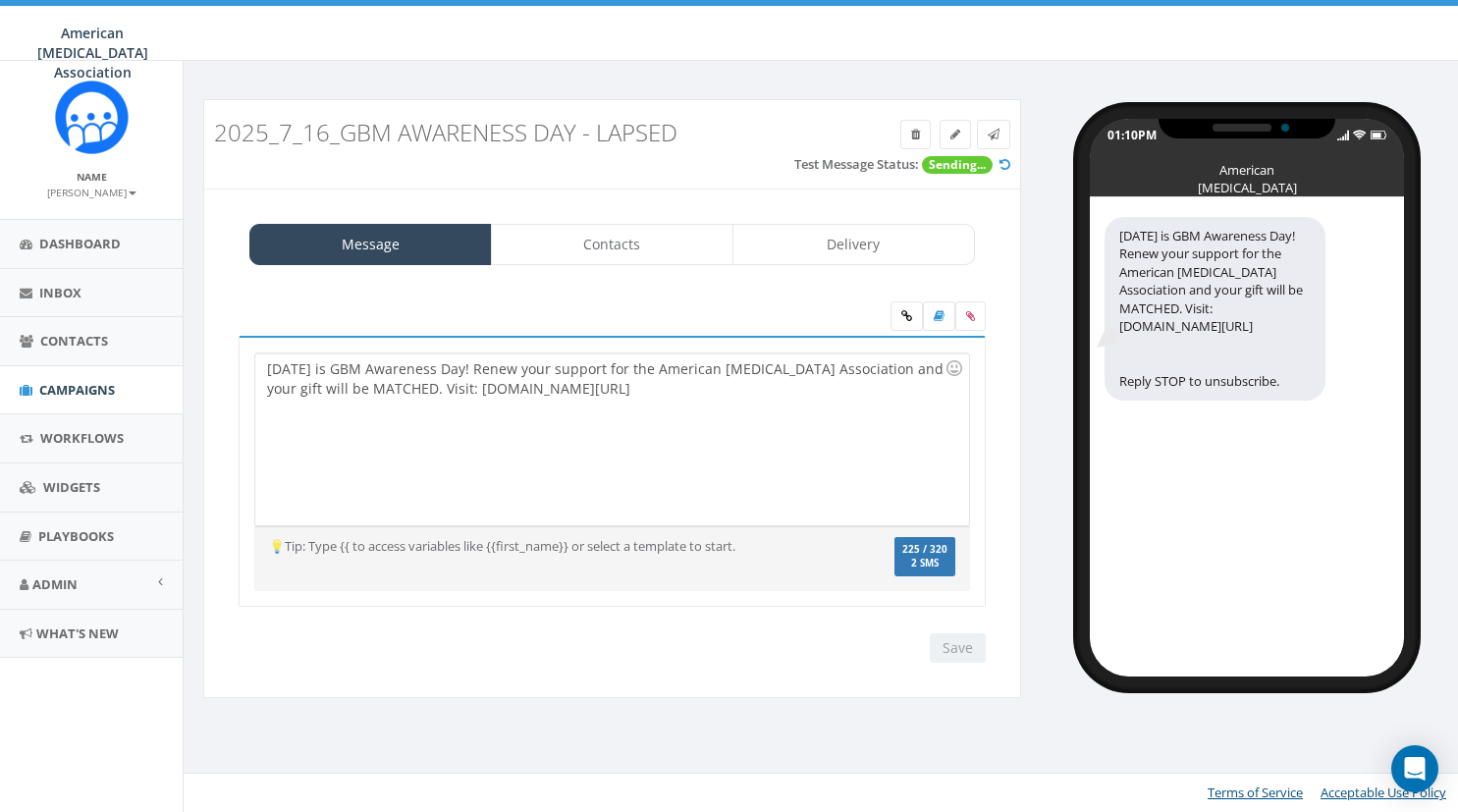 scroll, scrollTop: 0, scrollLeft: 0, axis: both 